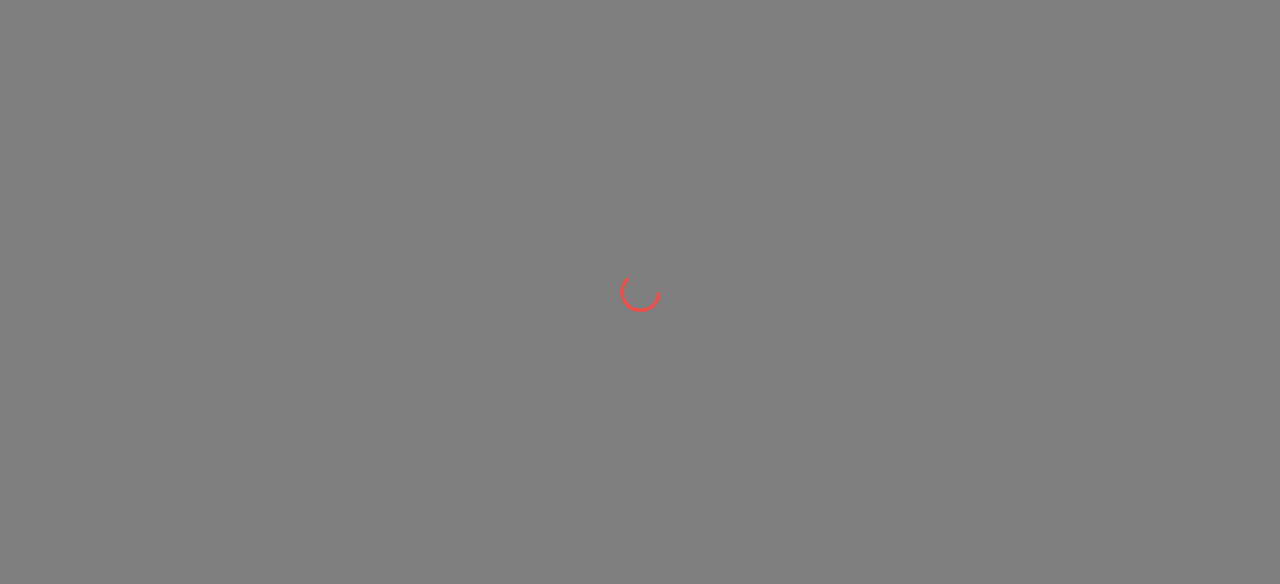 scroll, scrollTop: 0, scrollLeft: 0, axis: both 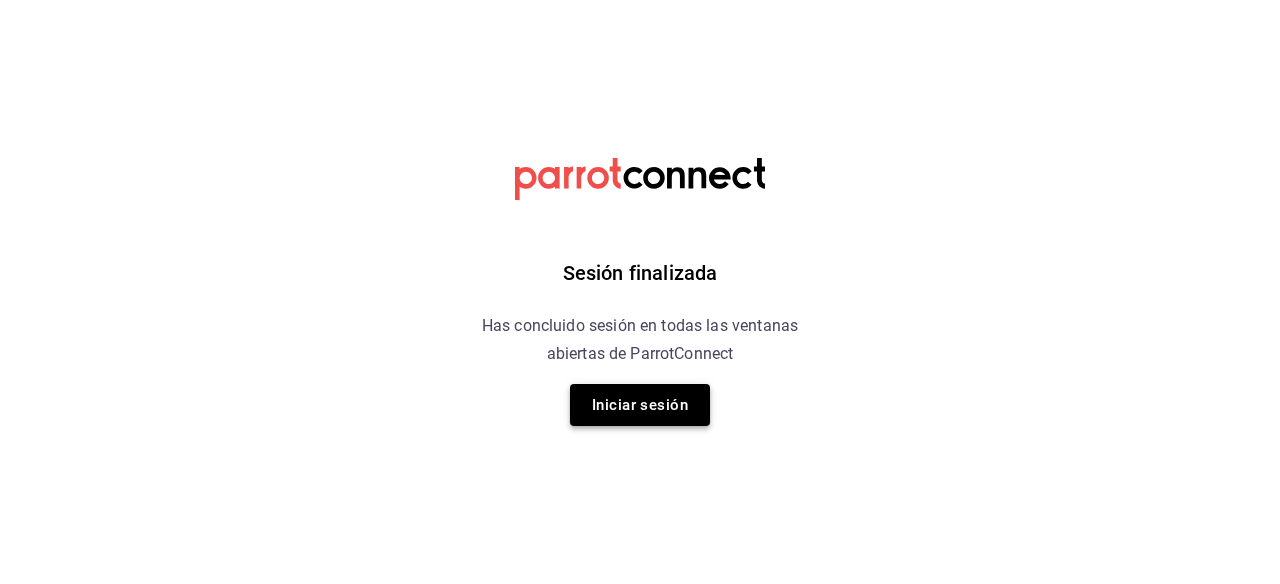 click on "Iniciar sesión" at bounding box center [640, 405] 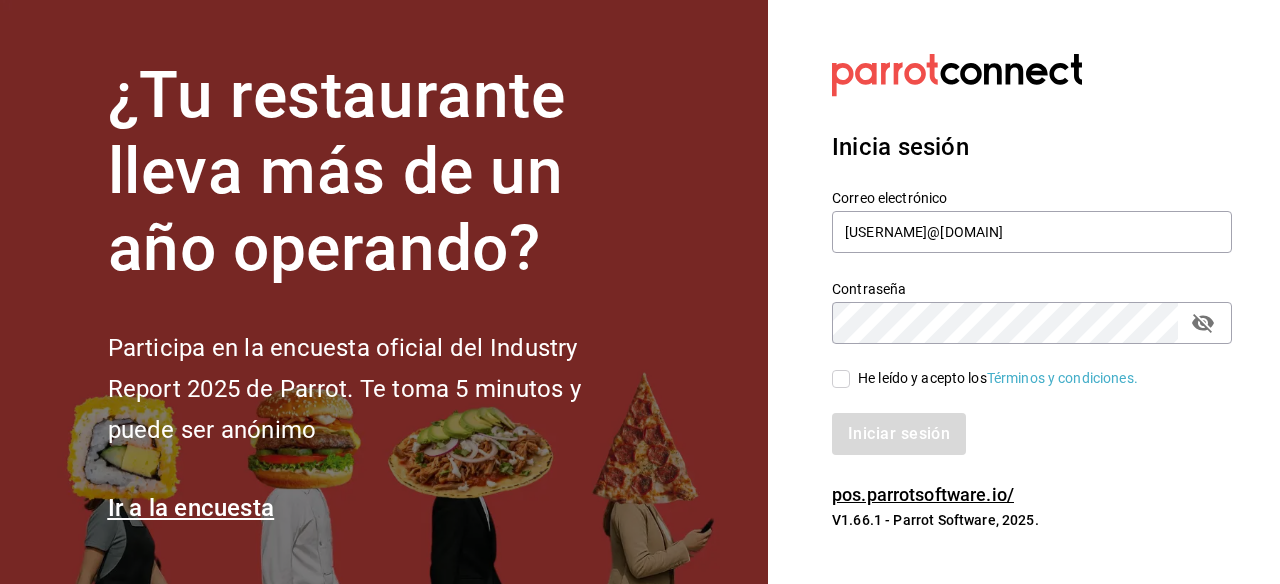 click on "He leído y acepto los  Términos y condiciones." at bounding box center (841, 379) 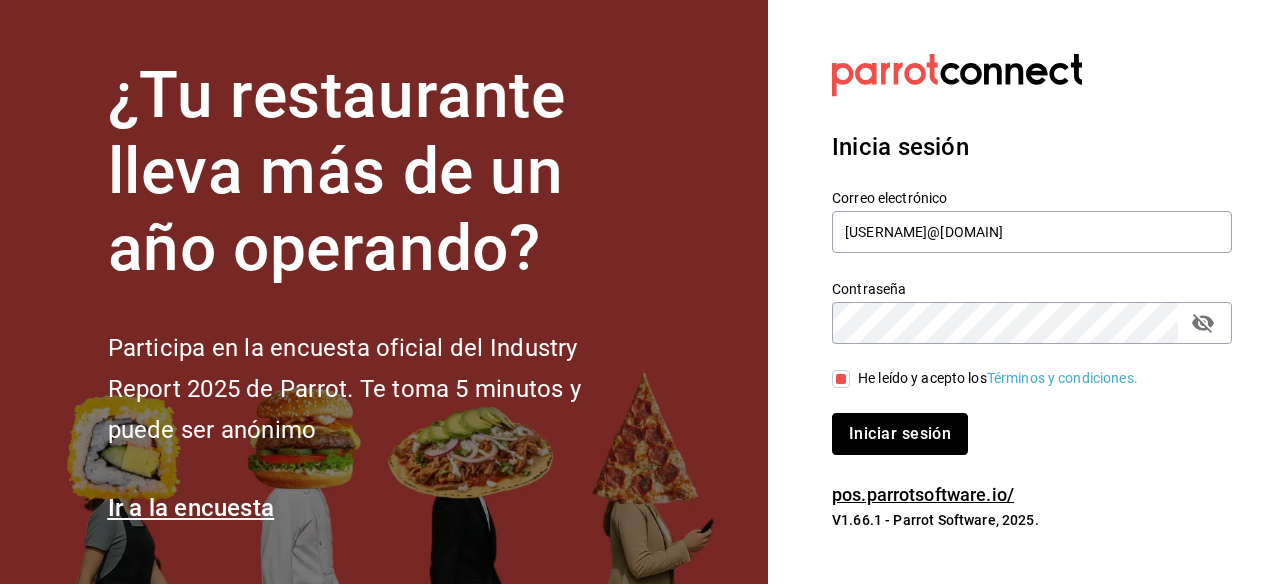 click on "Iniciar sesión" at bounding box center (900, 434) 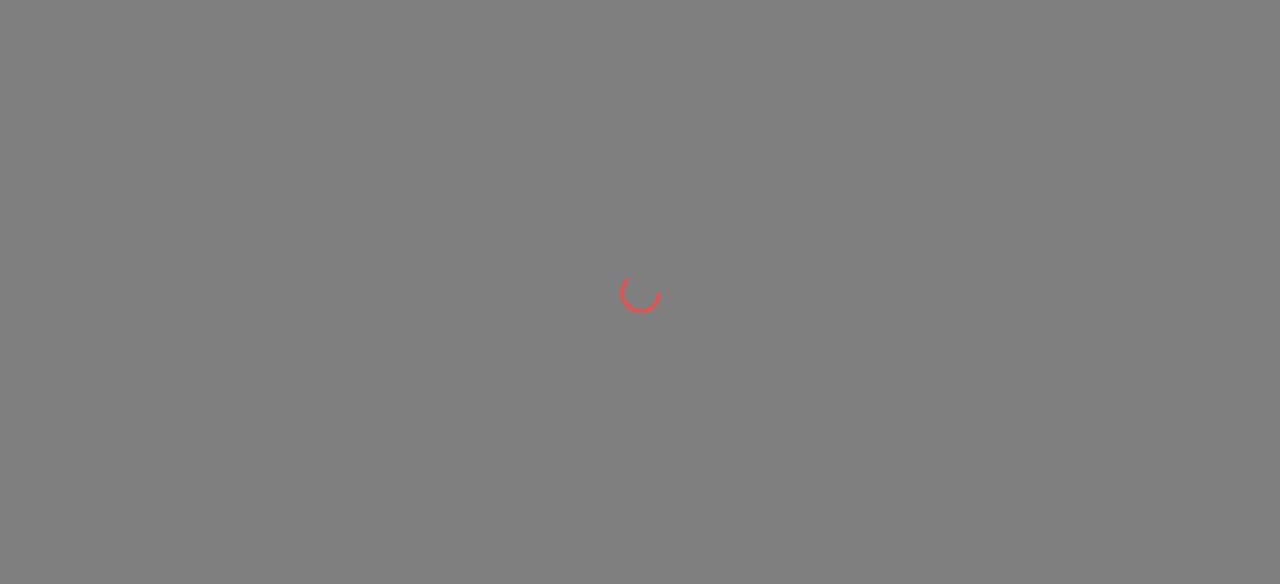 scroll, scrollTop: 0, scrollLeft: 0, axis: both 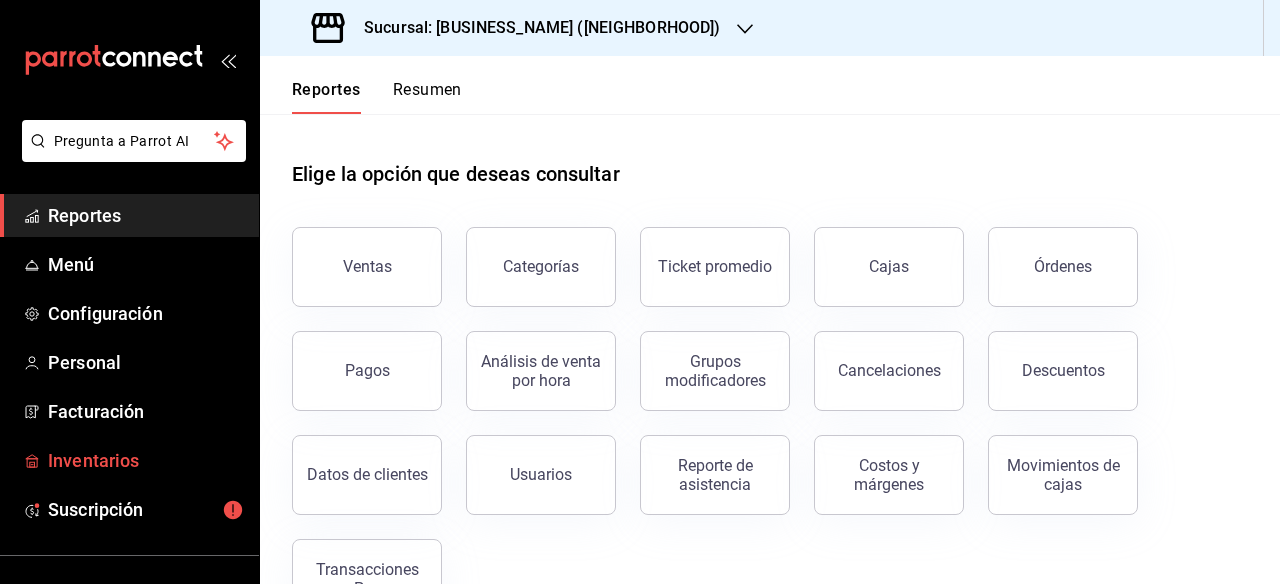 click on "Inventarios" at bounding box center [145, 460] 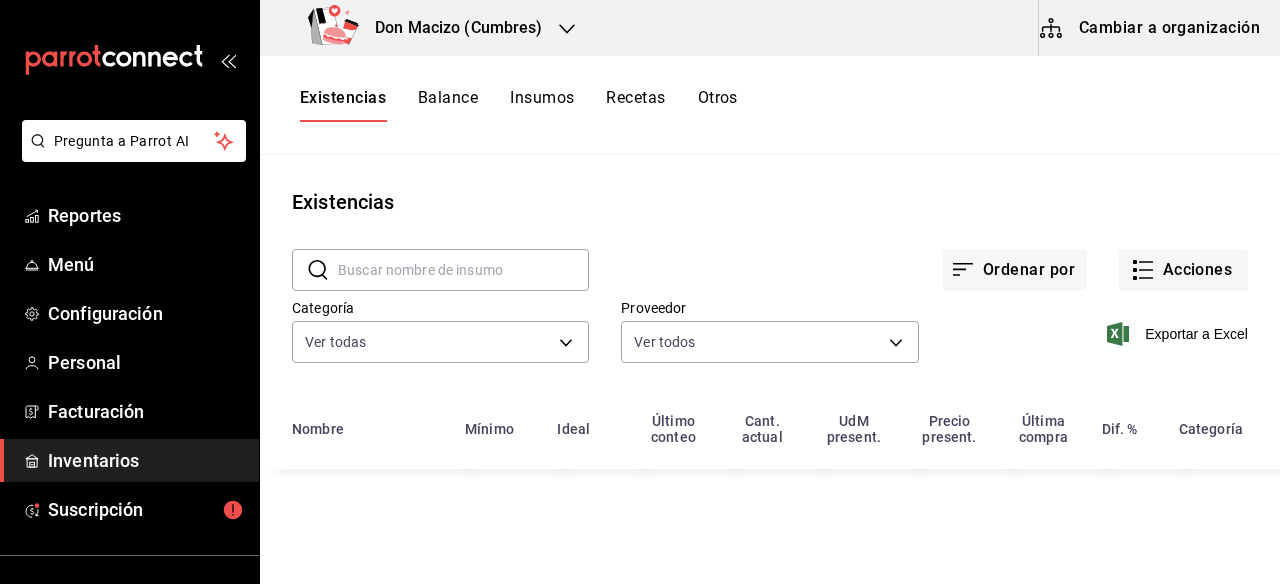 click on "Otros" at bounding box center (718, 105) 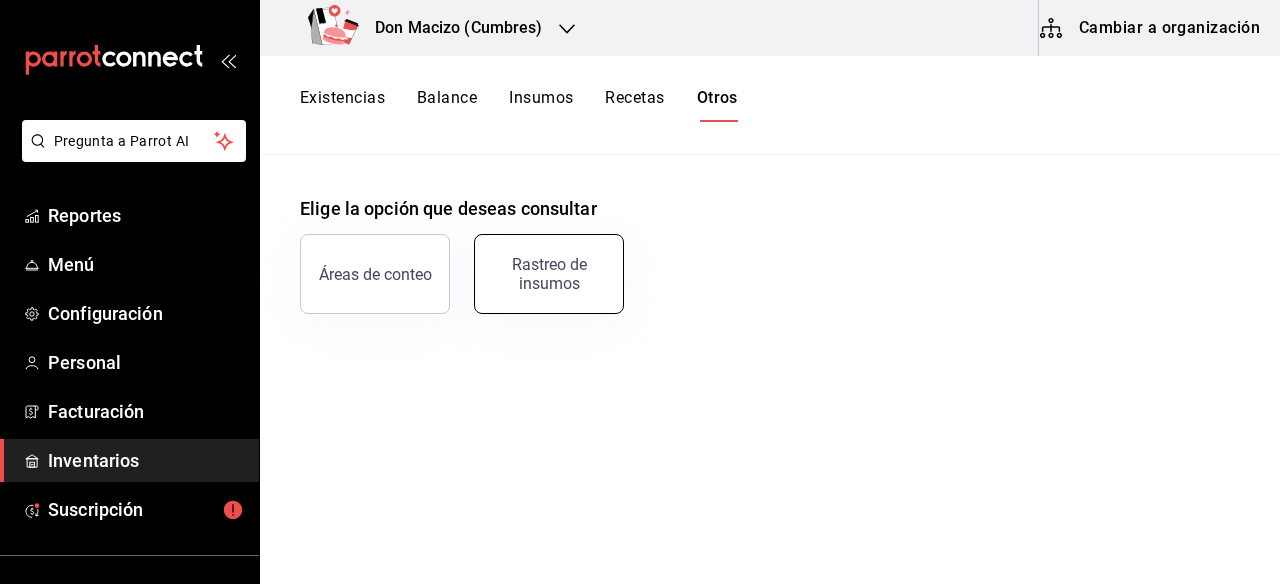 click on "Rastreo de insumos" at bounding box center (549, 274) 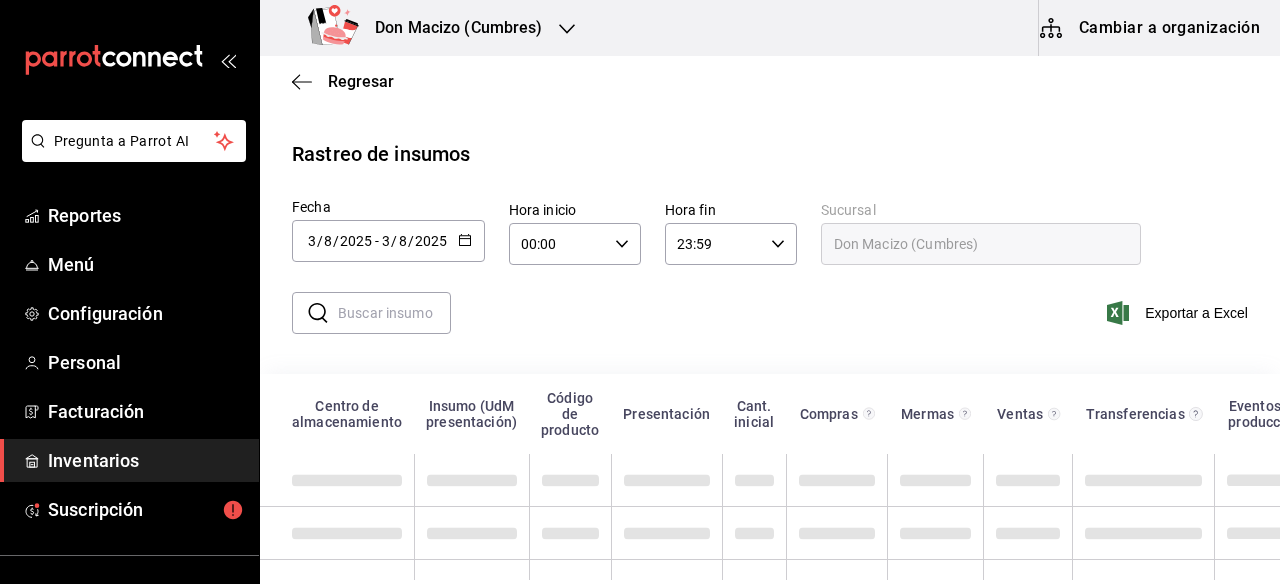 click at bounding box center (394, 313) 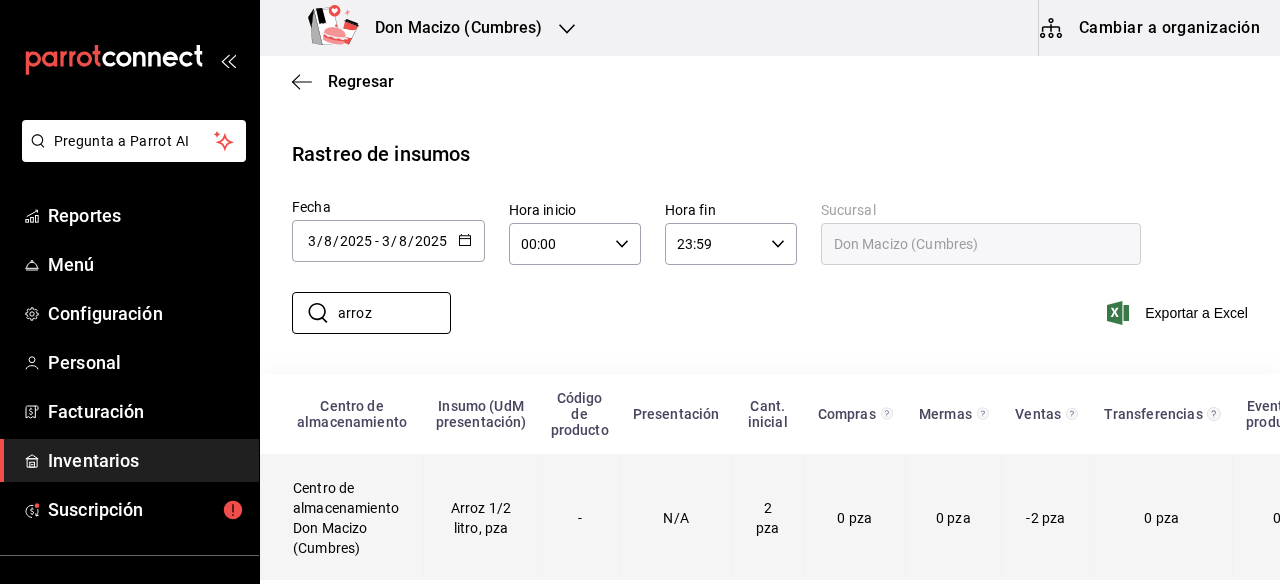 type on "arroz" 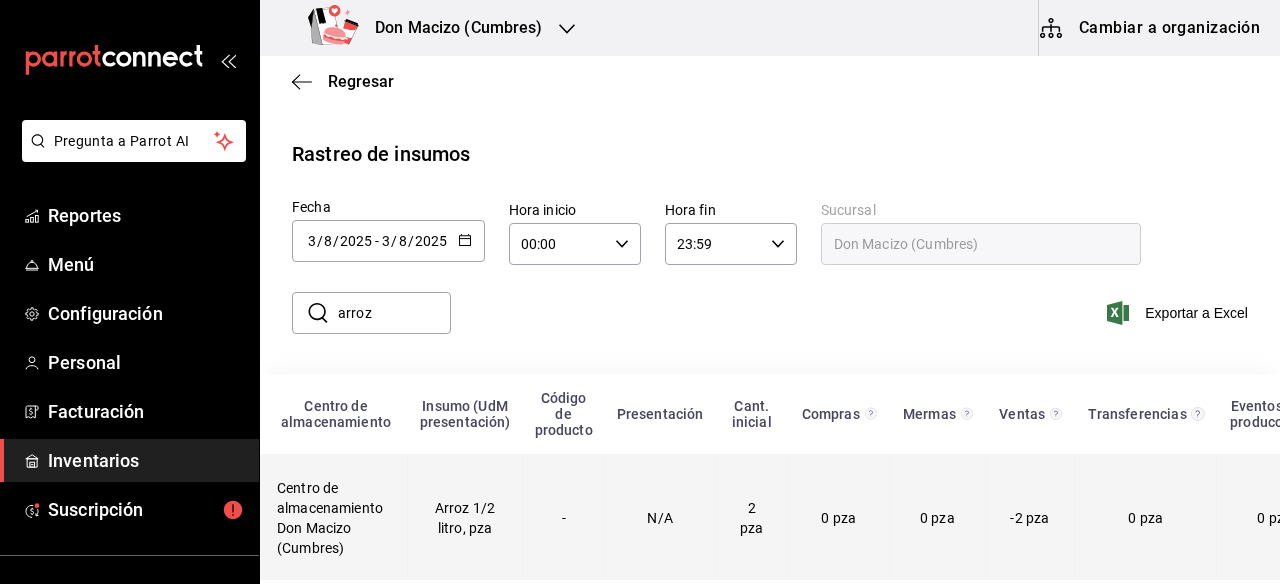 scroll, scrollTop: 0, scrollLeft: 0, axis: both 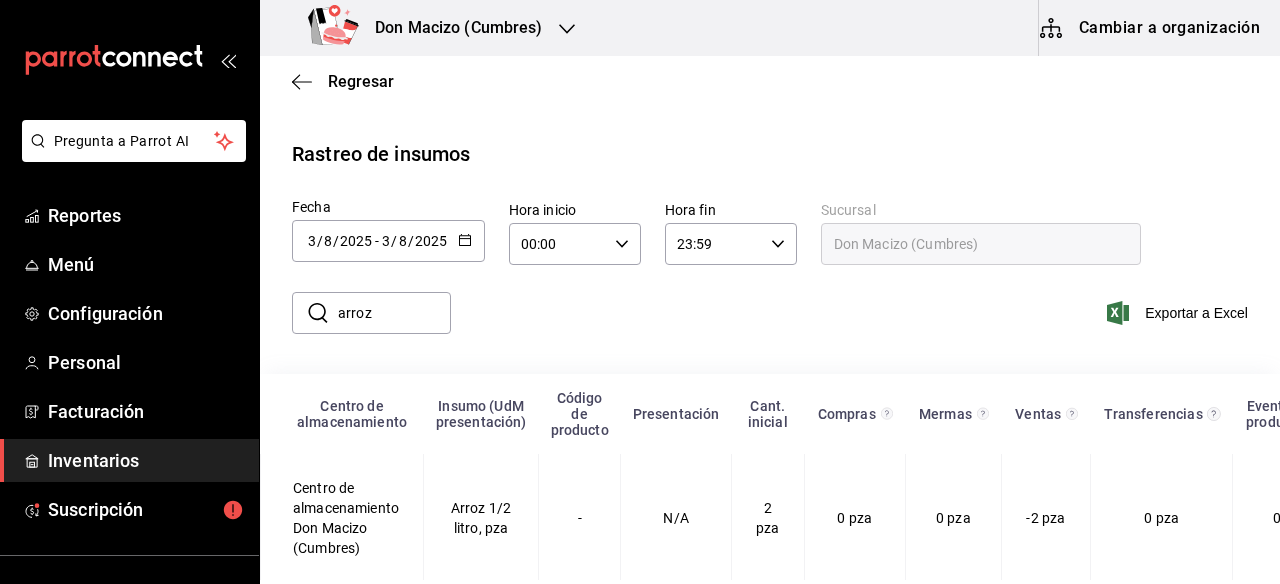 click 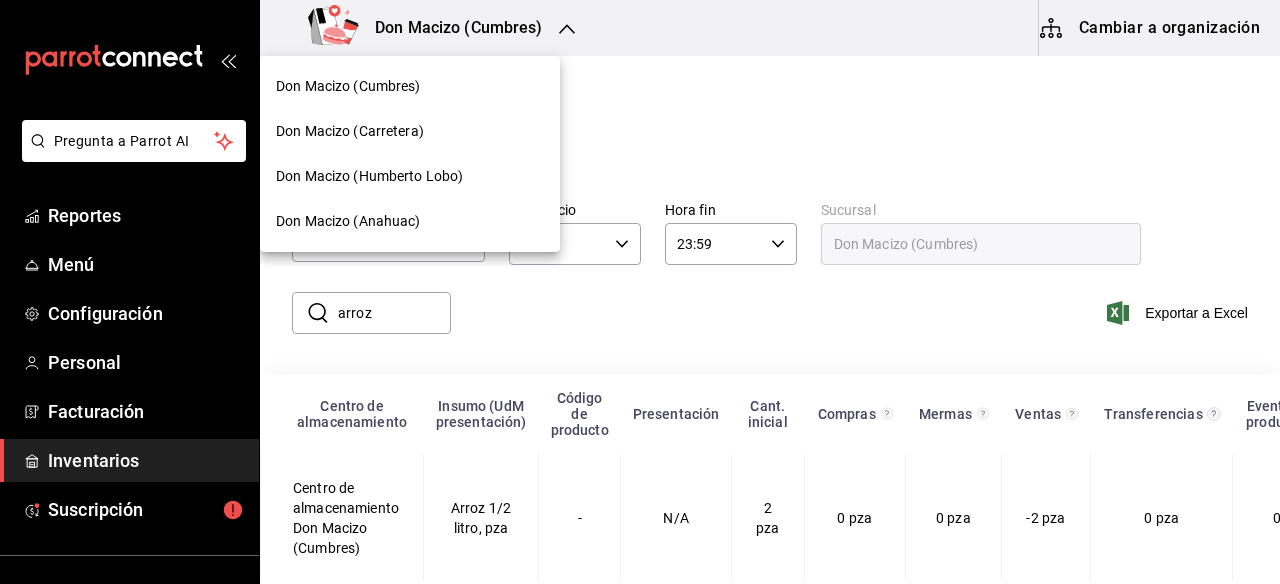 click on "Don Macizo (Humberto Lobo)" at bounding box center (369, 176) 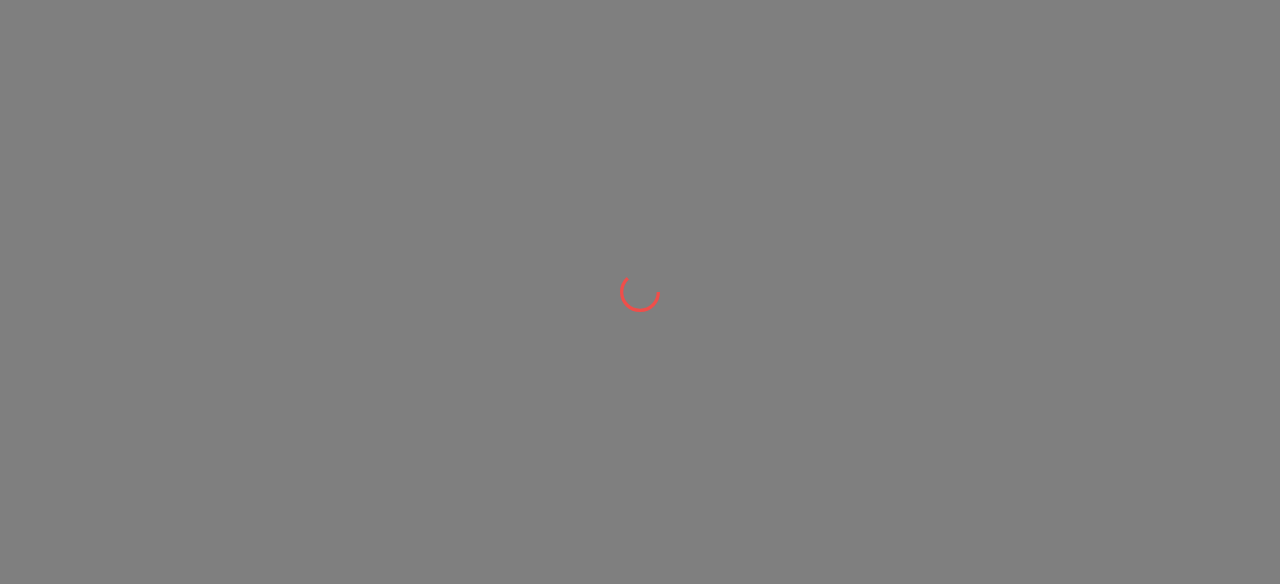 scroll, scrollTop: 0, scrollLeft: 0, axis: both 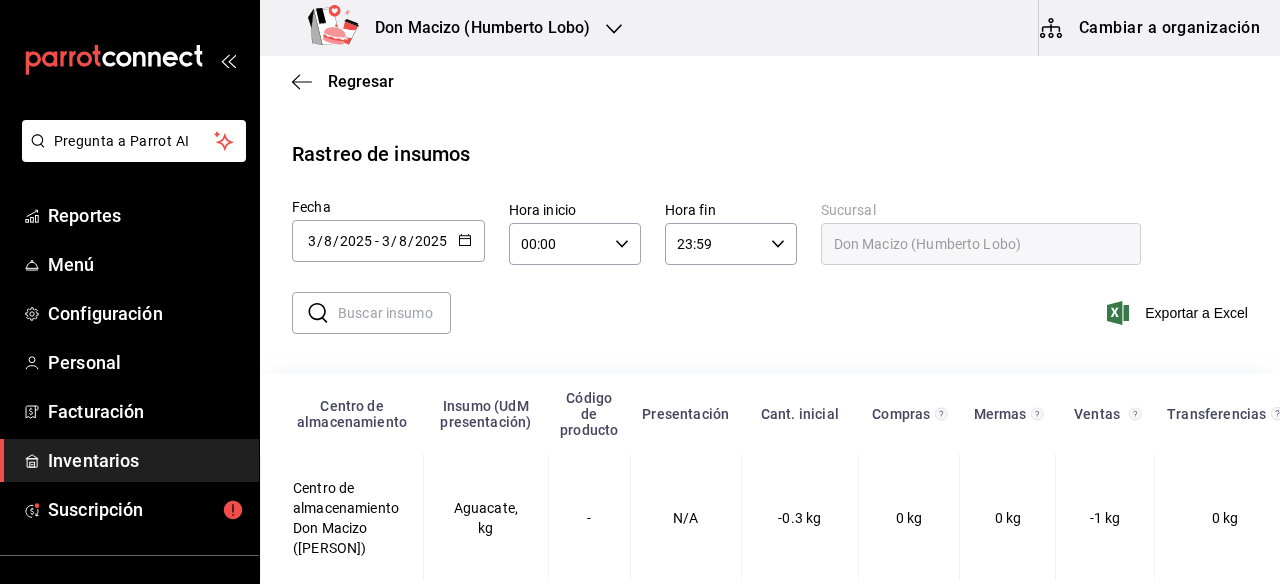 click at bounding box center (394, 313) 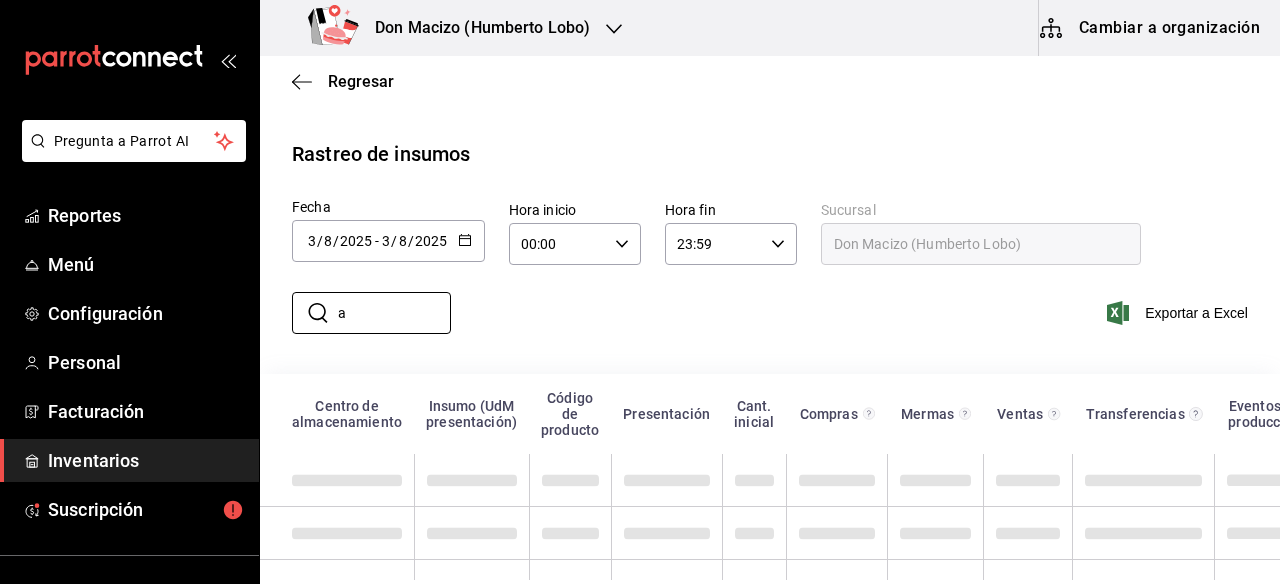 type on "arroz" 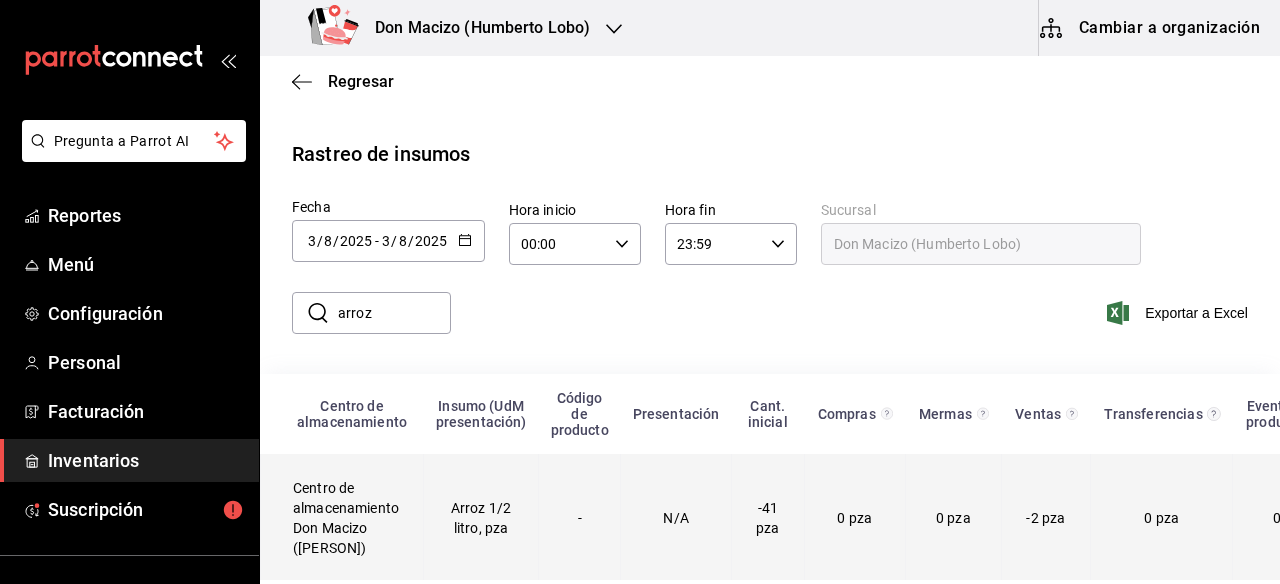 click on "-2 pza" at bounding box center [1045, 518] 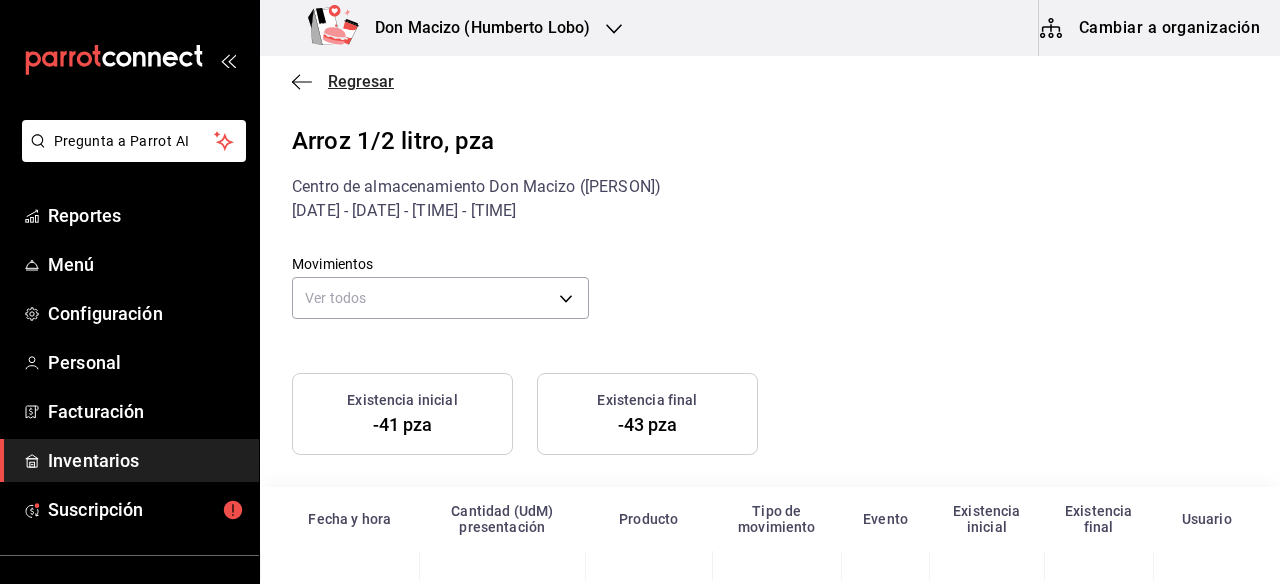 click 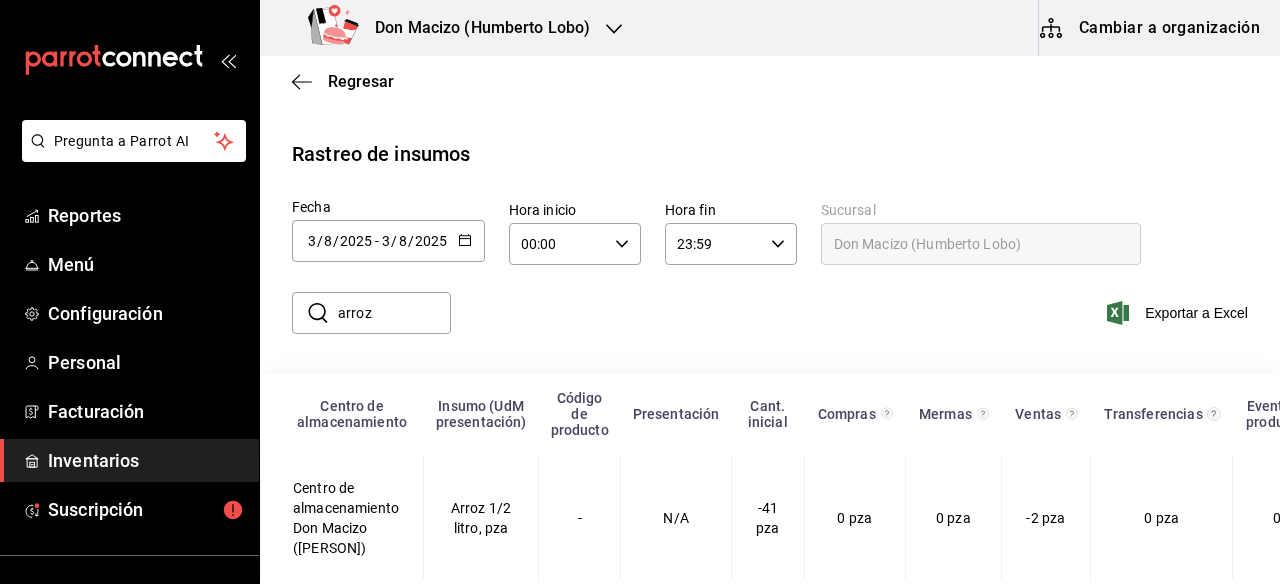 click on "arroz" at bounding box center [394, 313] 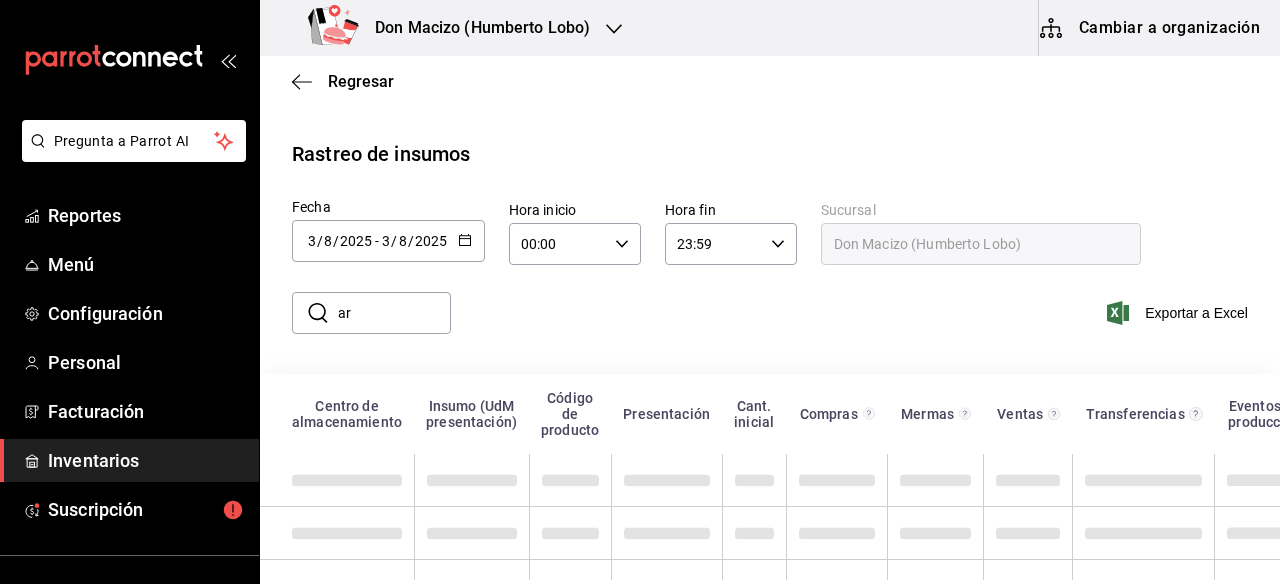 type on "a" 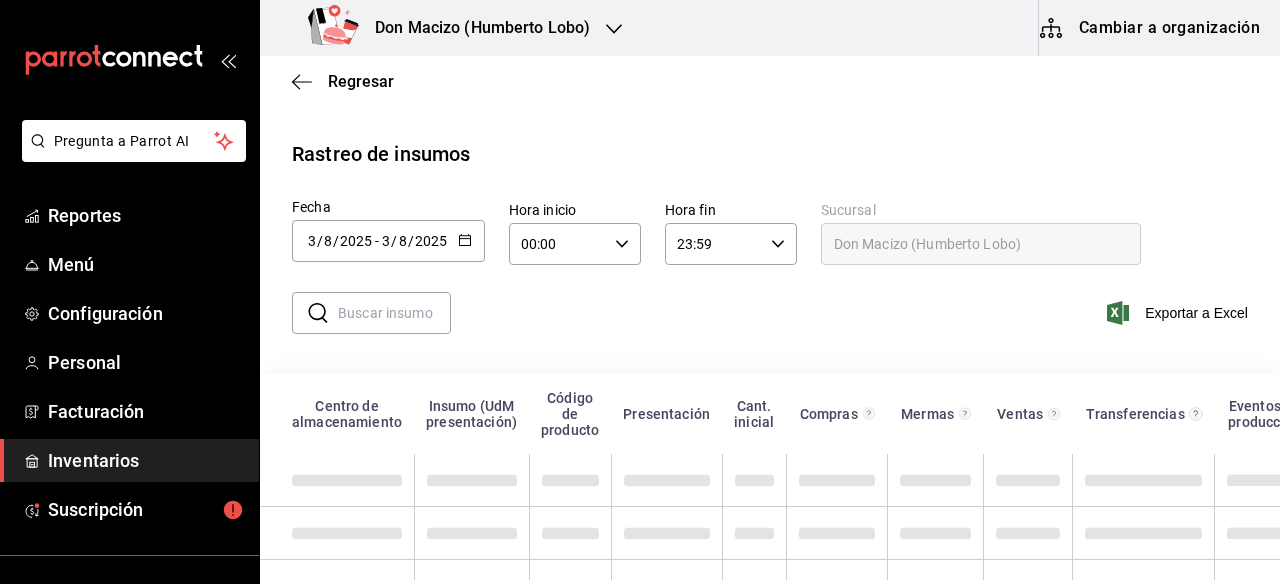 click at bounding box center (394, 313) 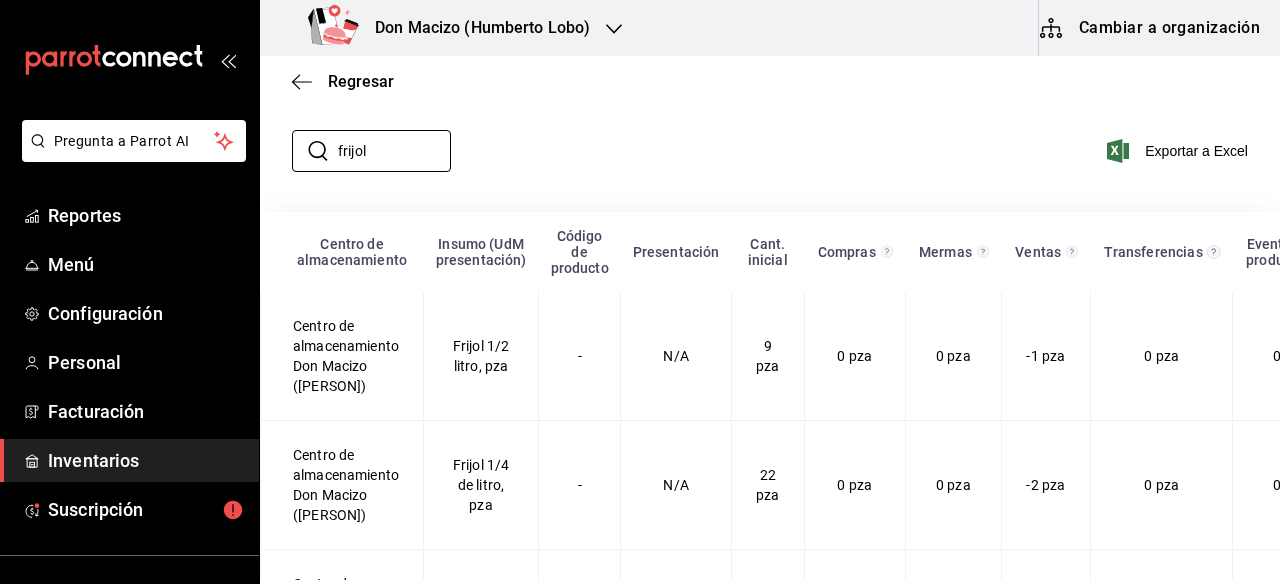 scroll, scrollTop: 263, scrollLeft: 0, axis: vertical 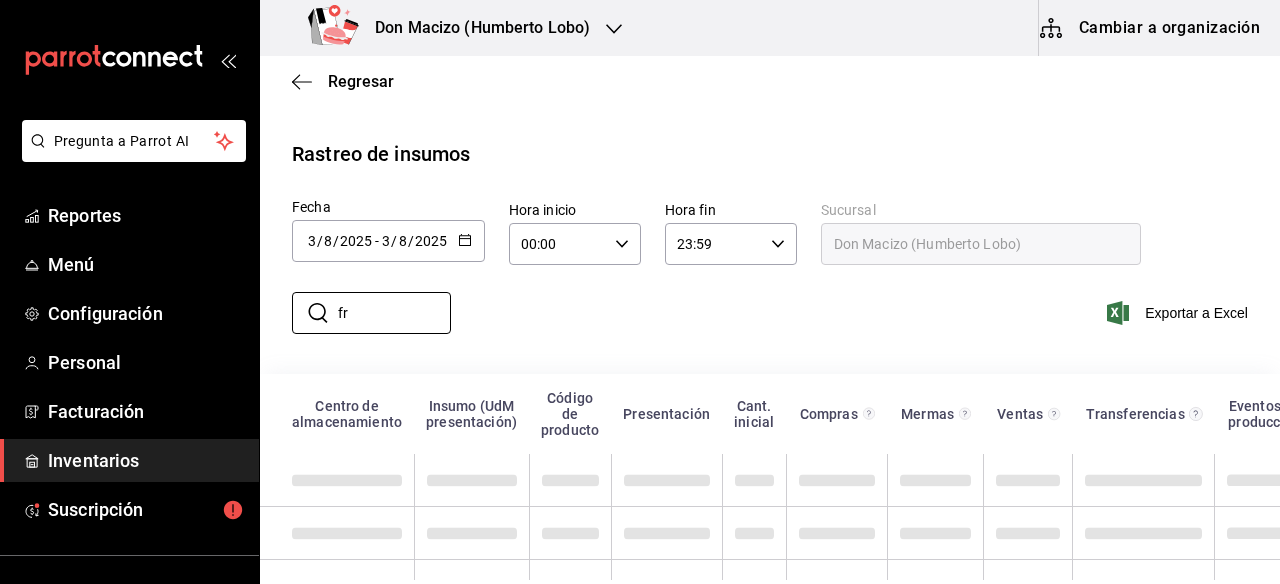 type on "f" 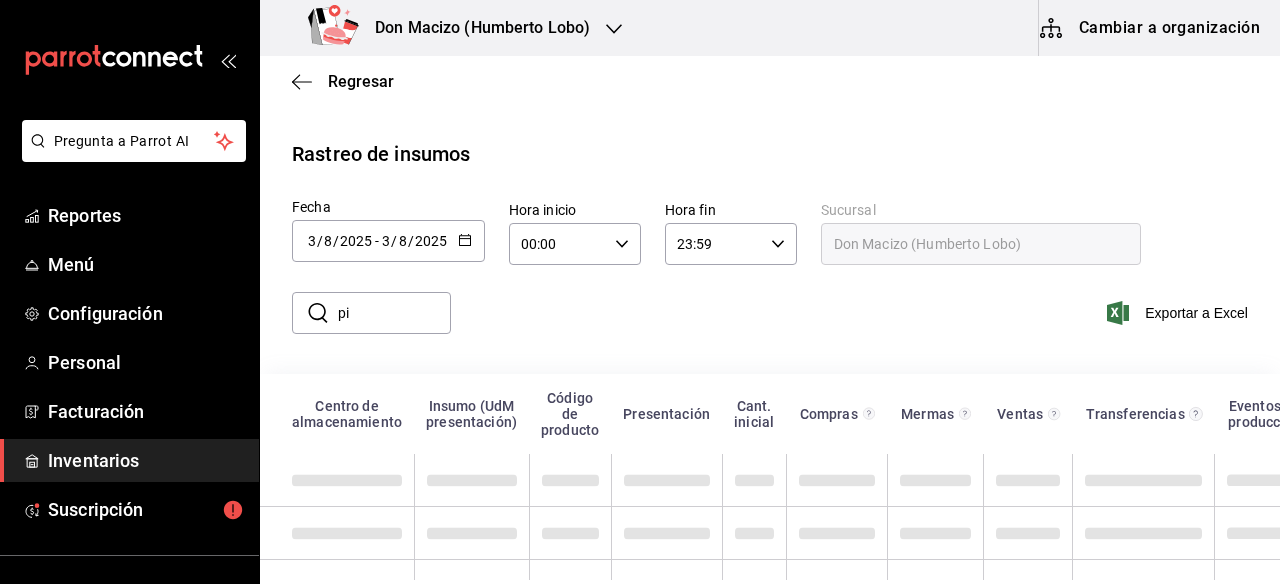 type on "p" 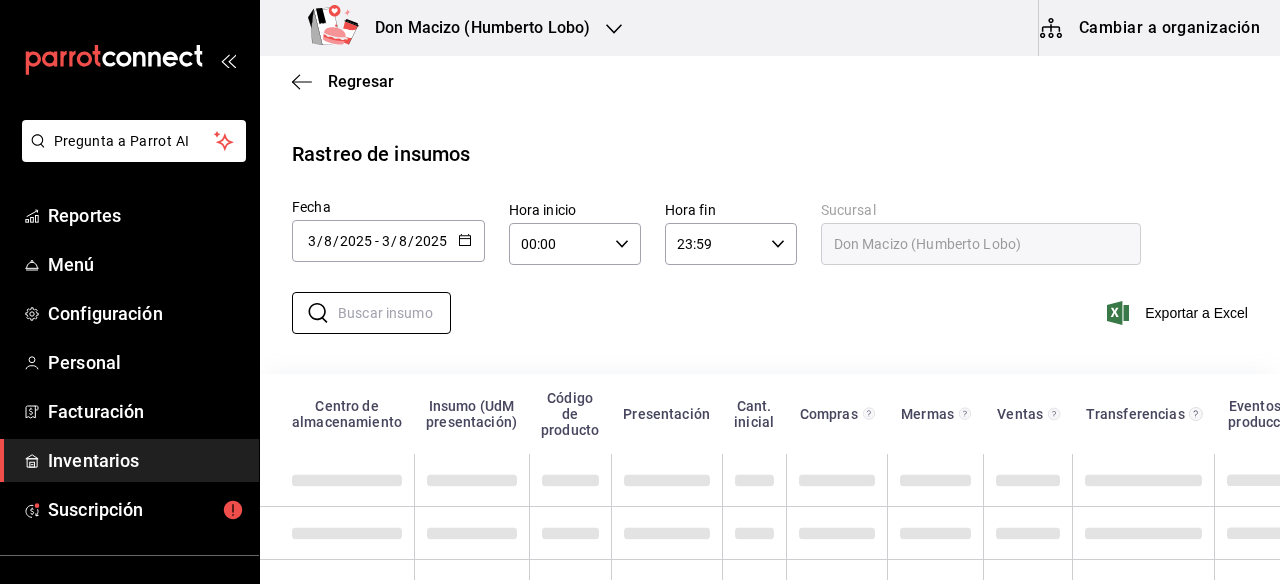 type 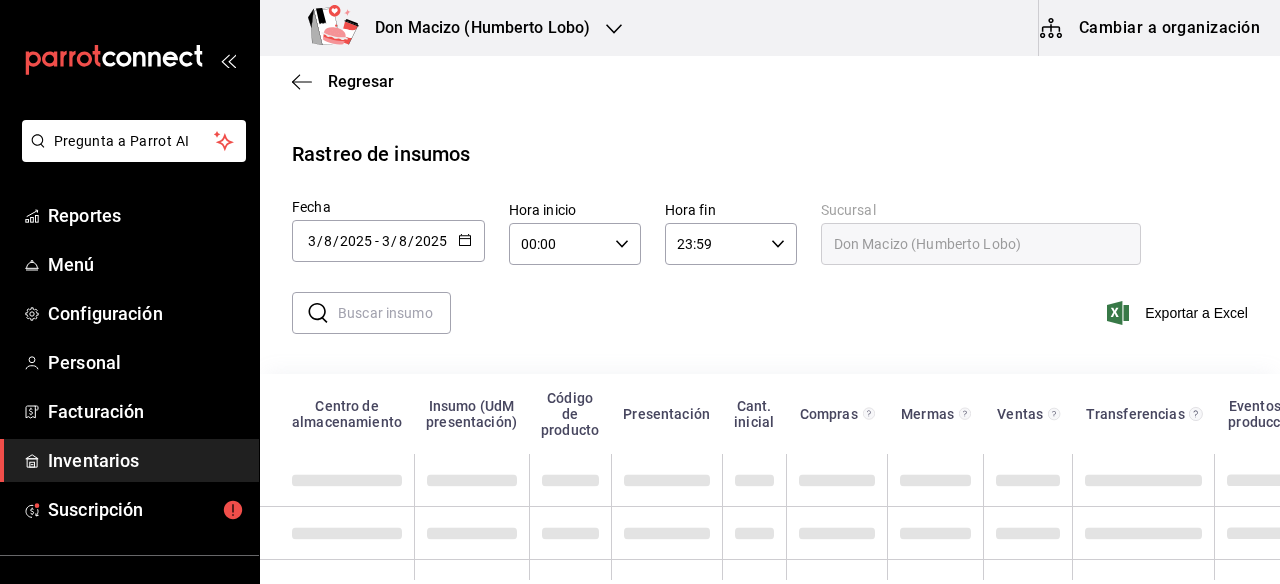 click 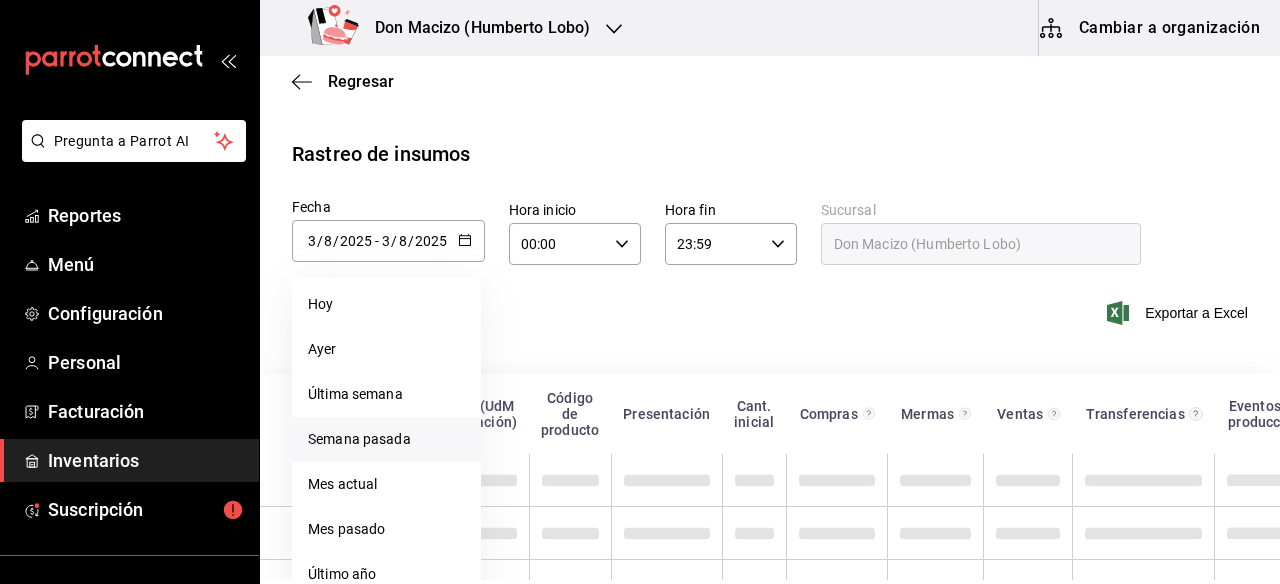 scroll, scrollTop: 66, scrollLeft: 0, axis: vertical 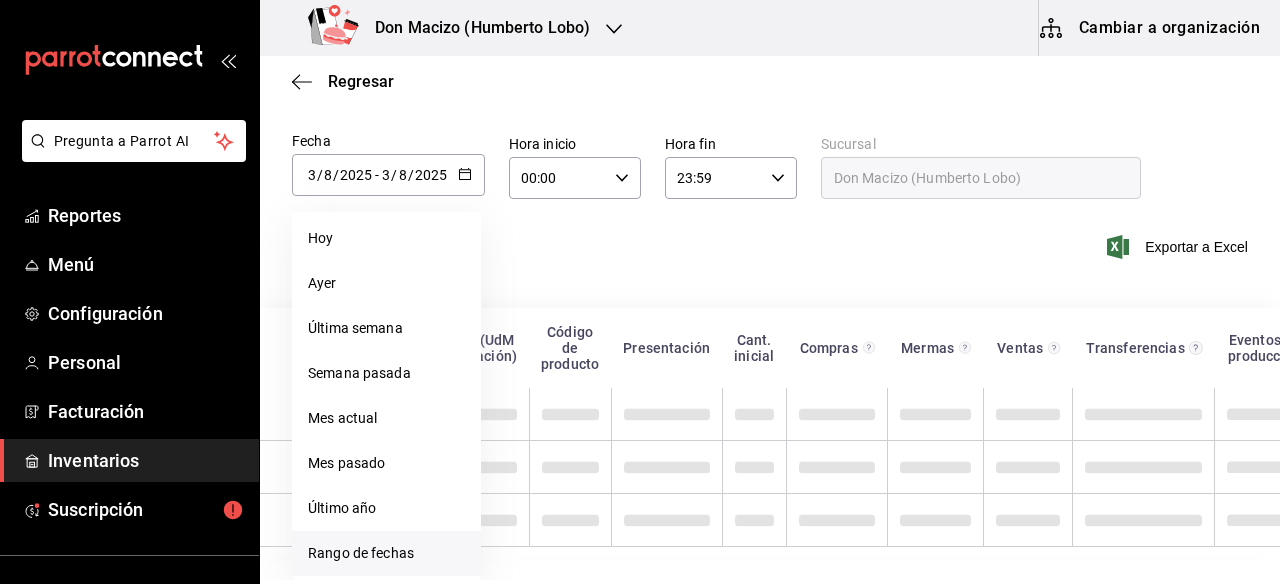 click on "Rango de fechas" at bounding box center [386, 553] 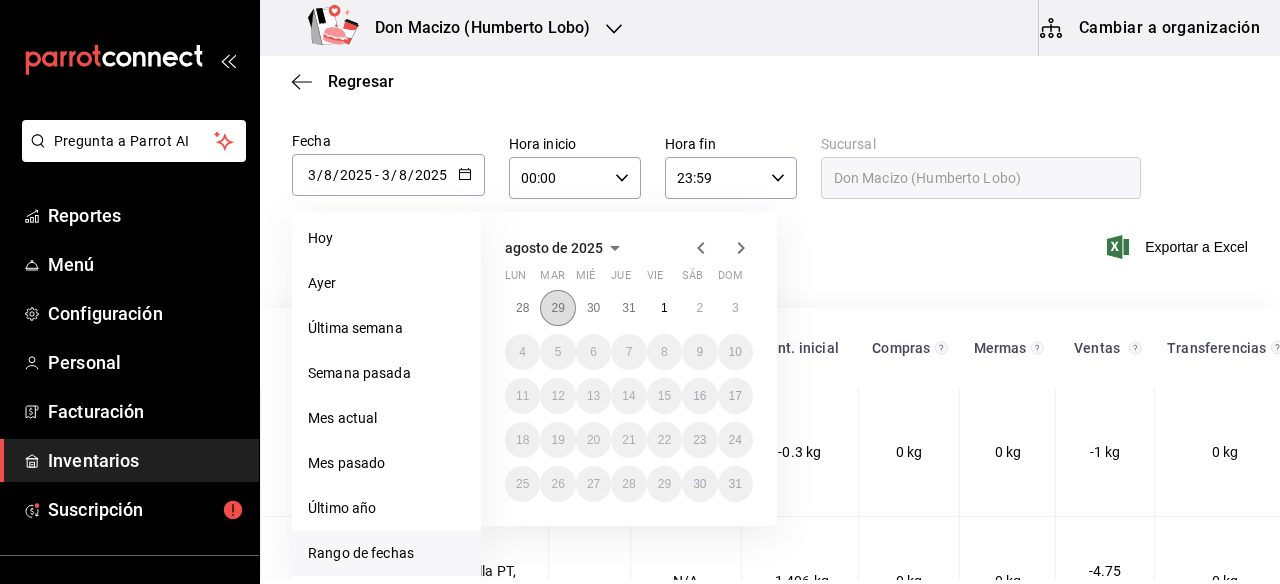click on "29" at bounding box center (557, 308) 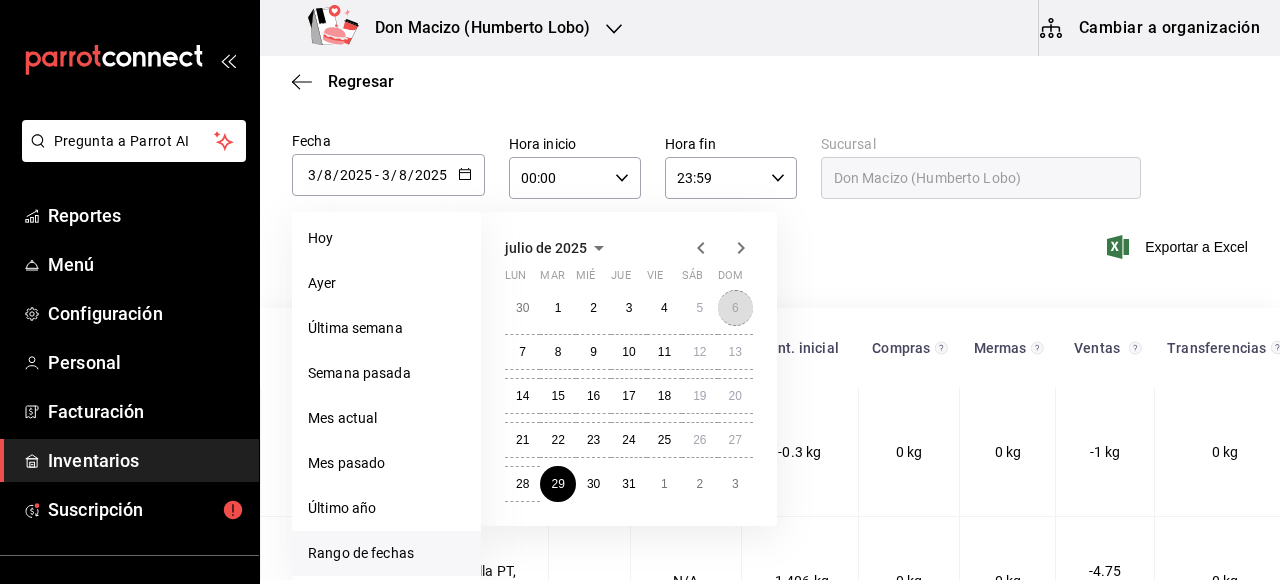 drag, startPoint x: 728, startPoint y: 306, endPoint x: 668, endPoint y: 330, distance: 64.62198 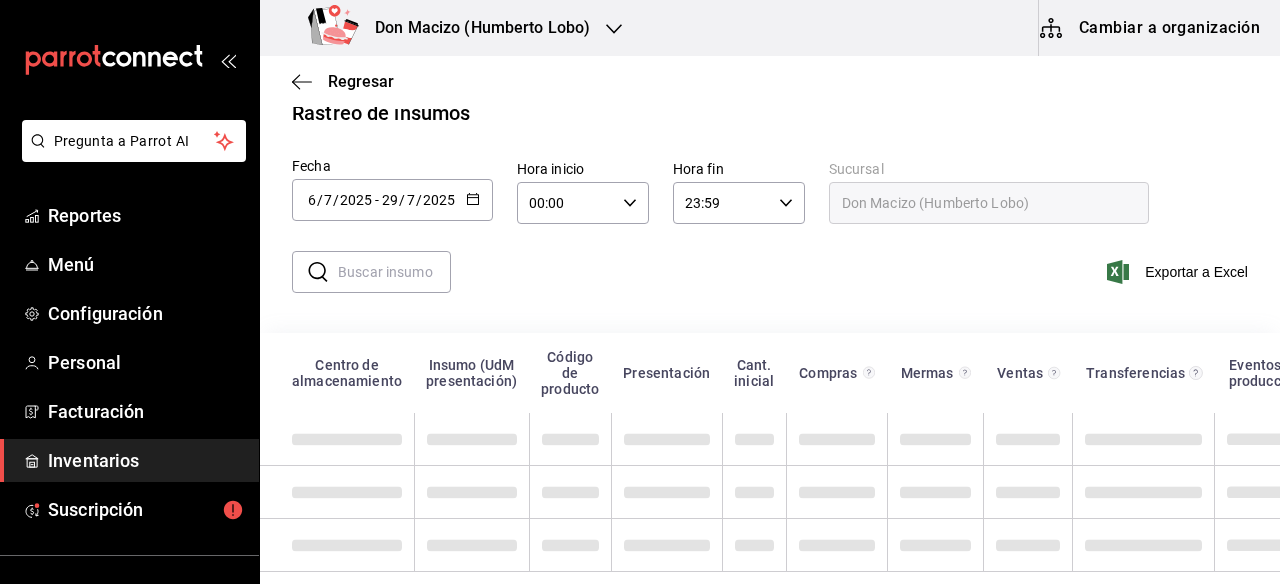 scroll, scrollTop: 56, scrollLeft: 0, axis: vertical 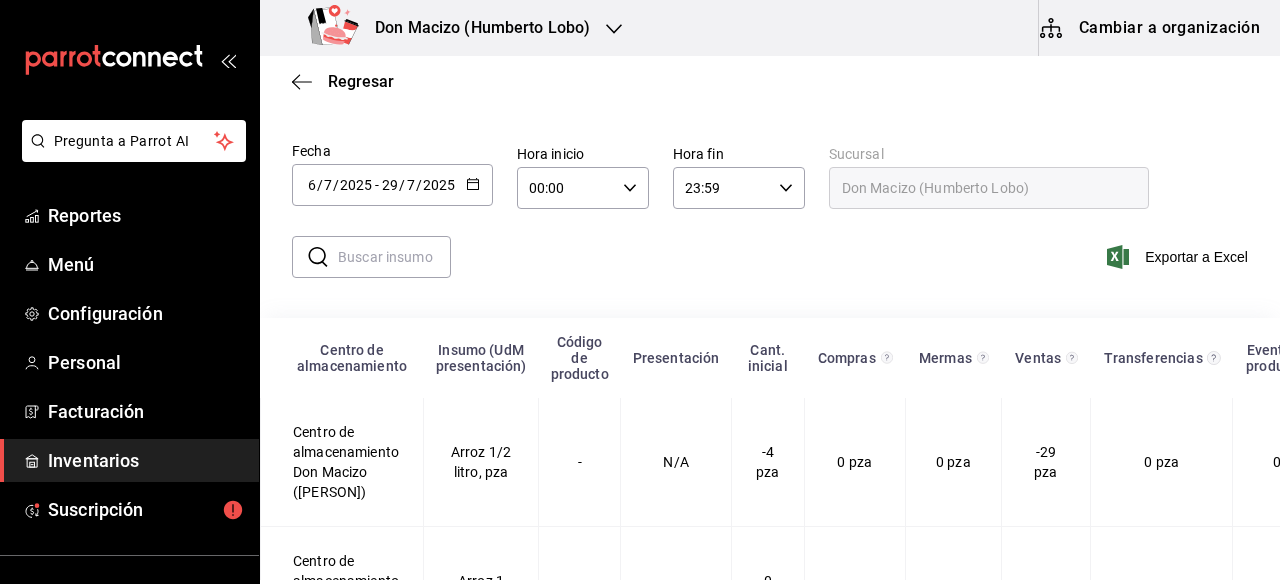 click at bounding box center (394, 257) 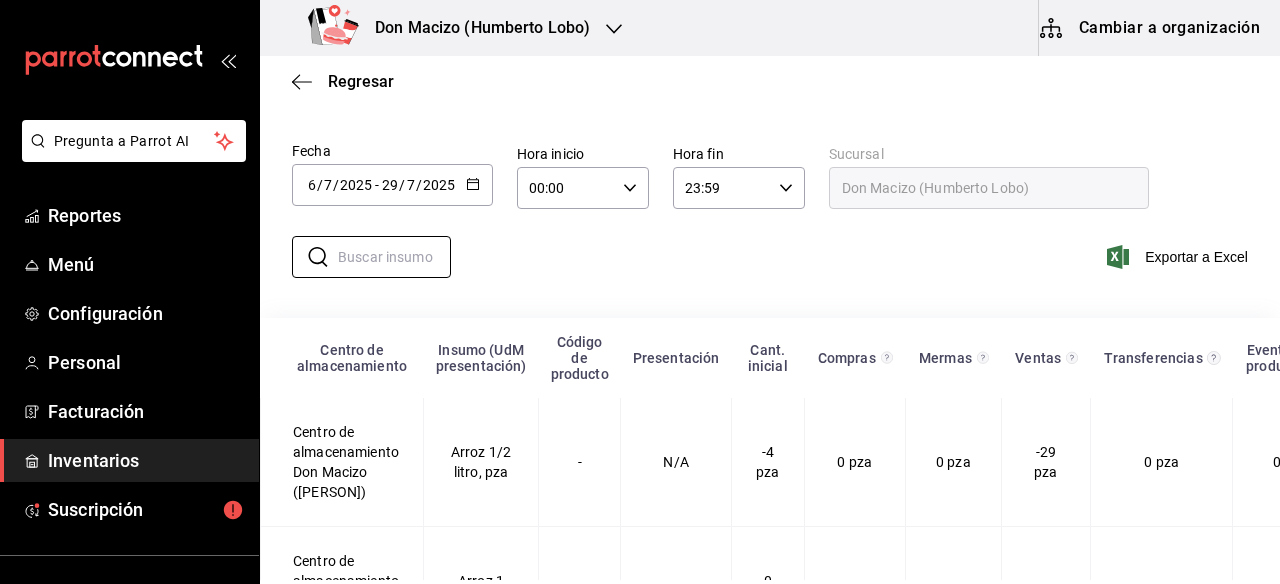 click 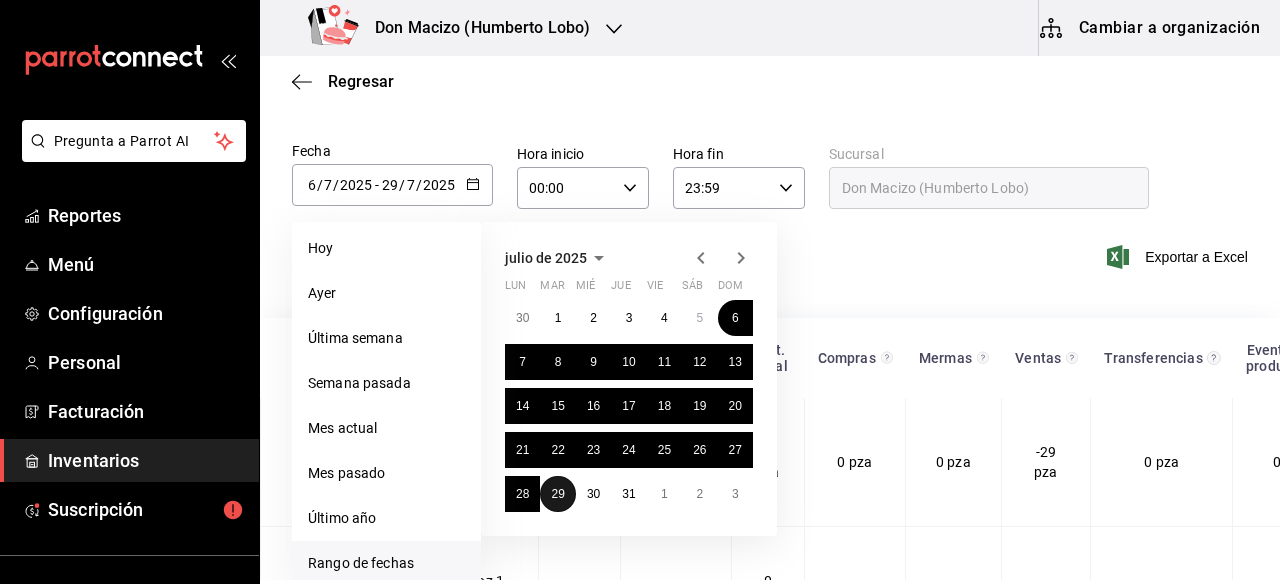 click on "29" at bounding box center (557, 494) 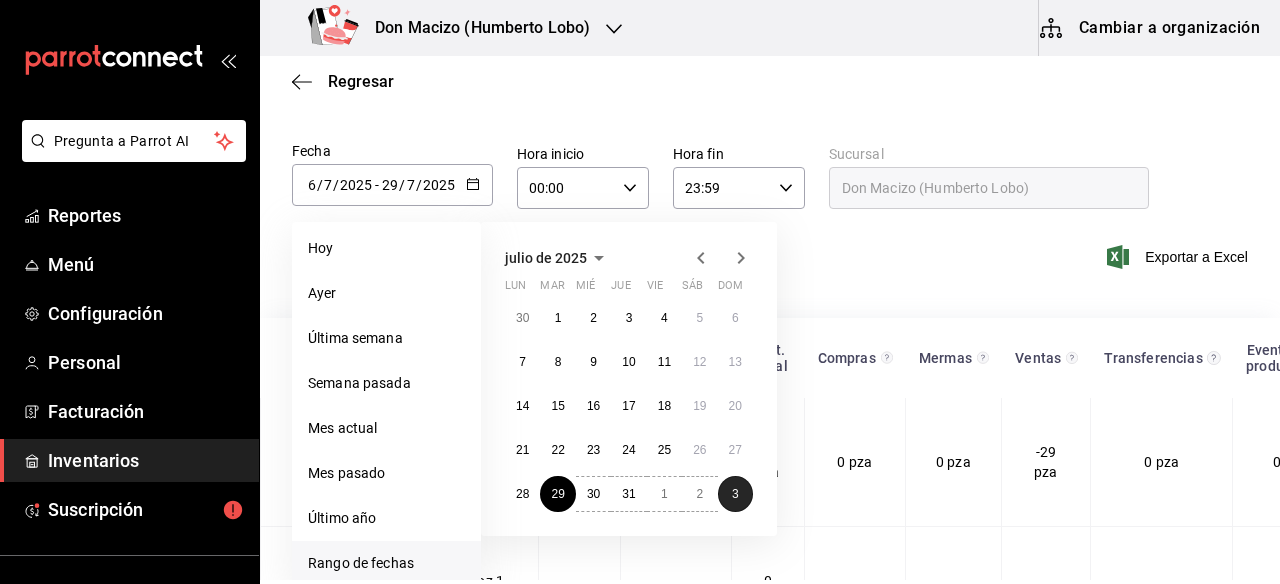 click on "3" at bounding box center (735, 494) 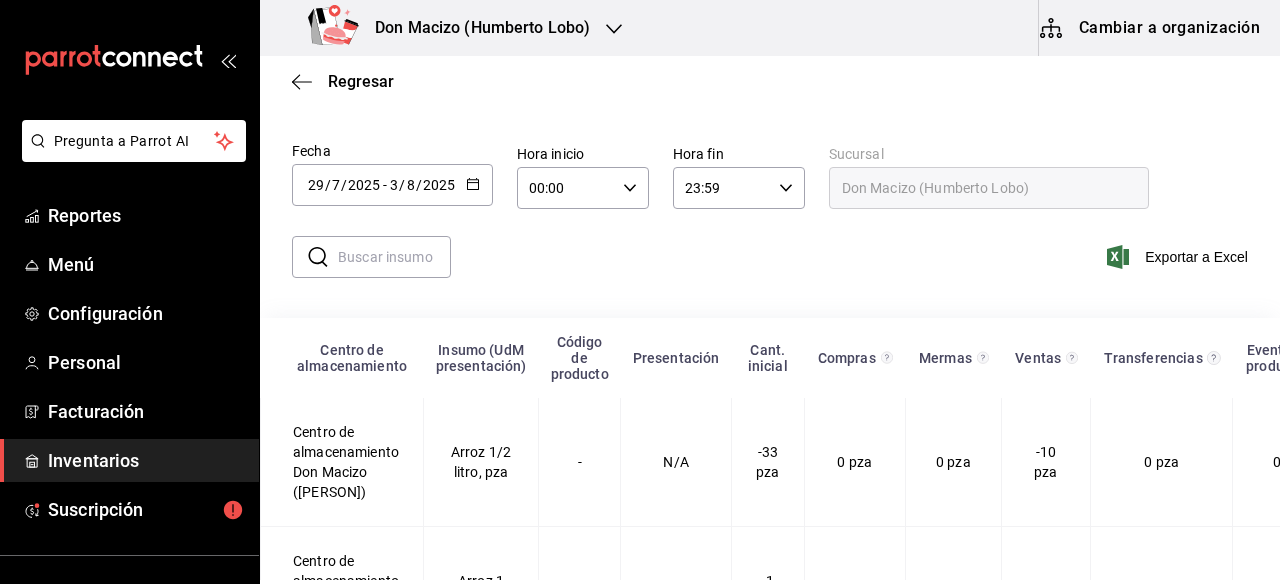 click at bounding box center [394, 257] 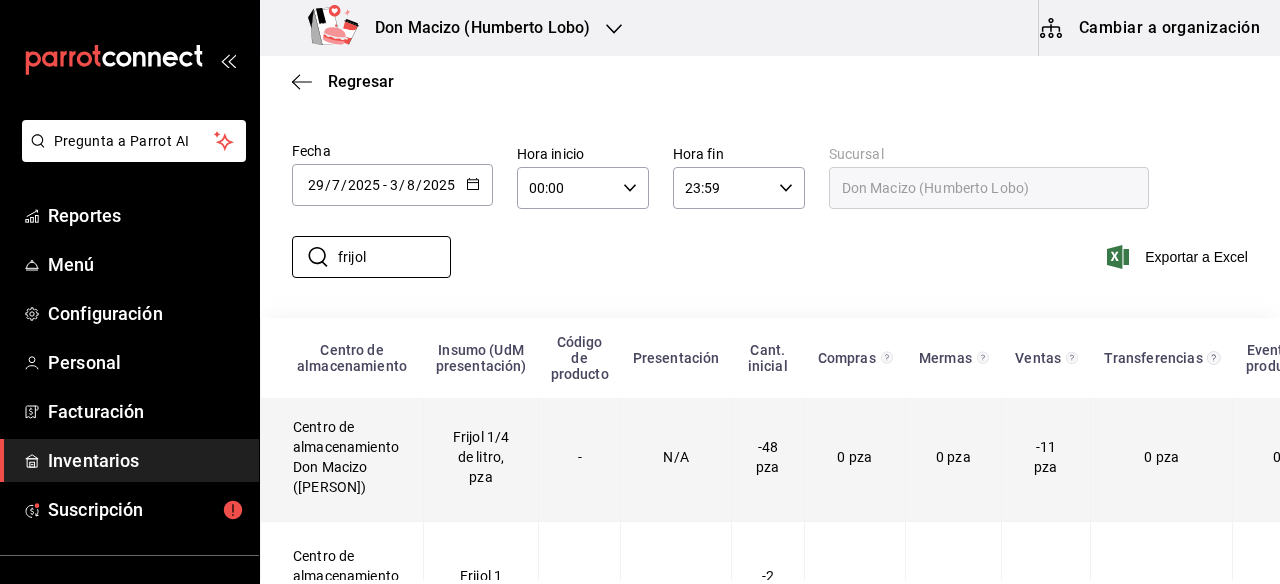 scroll, scrollTop: 229, scrollLeft: 0, axis: vertical 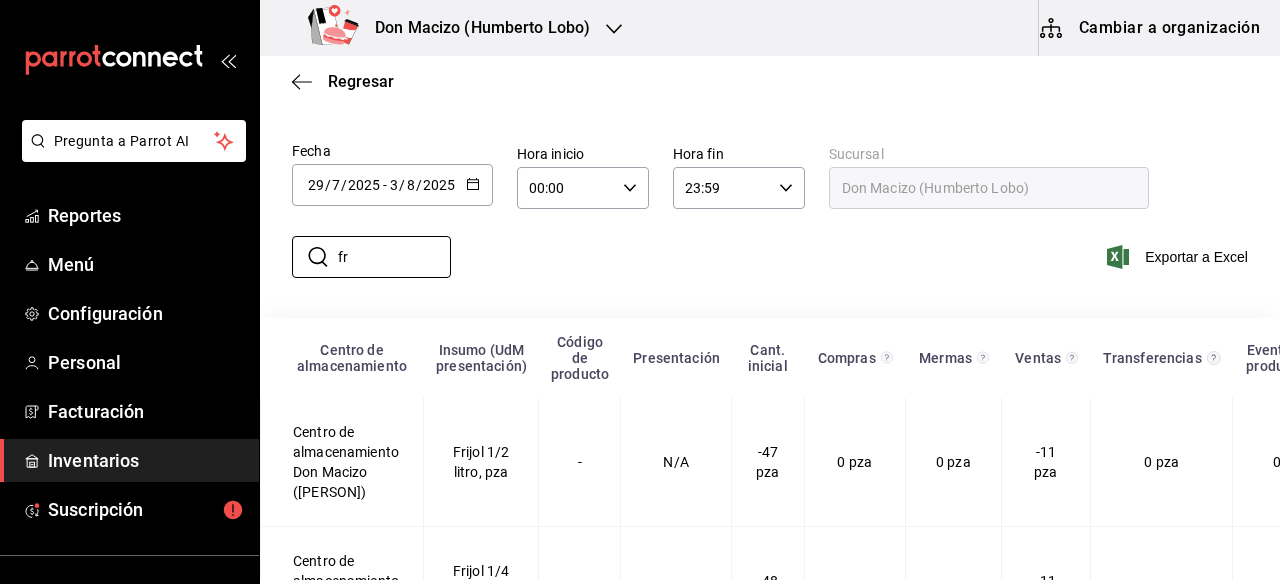 type on "f" 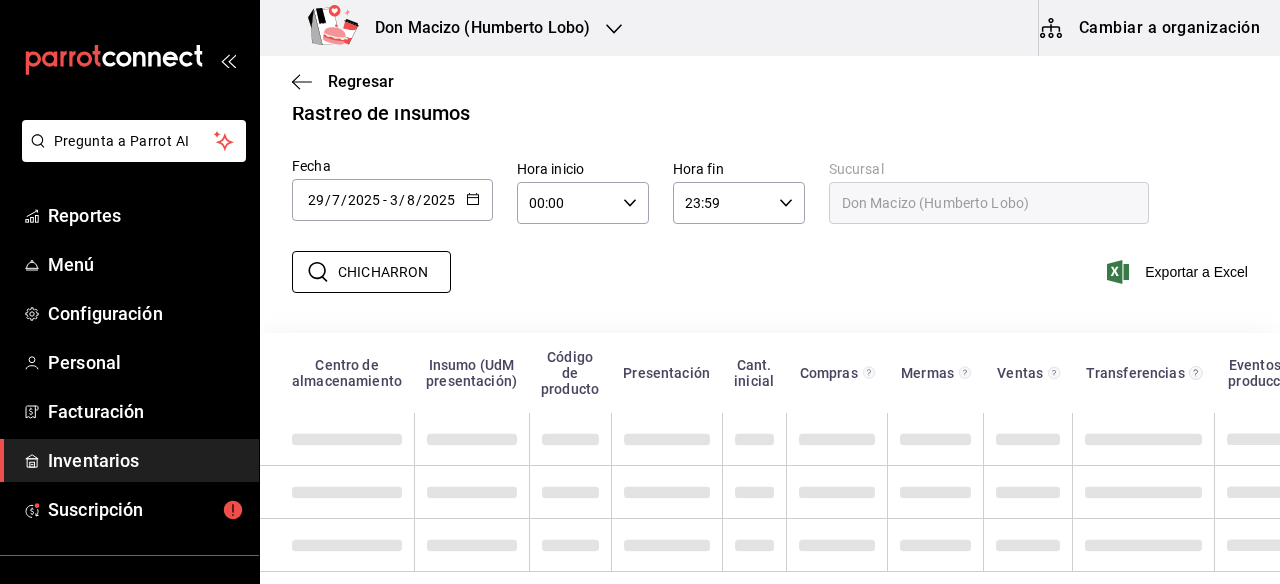 scroll, scrollTop: 94, scrollLeft: 0, axis: vertical 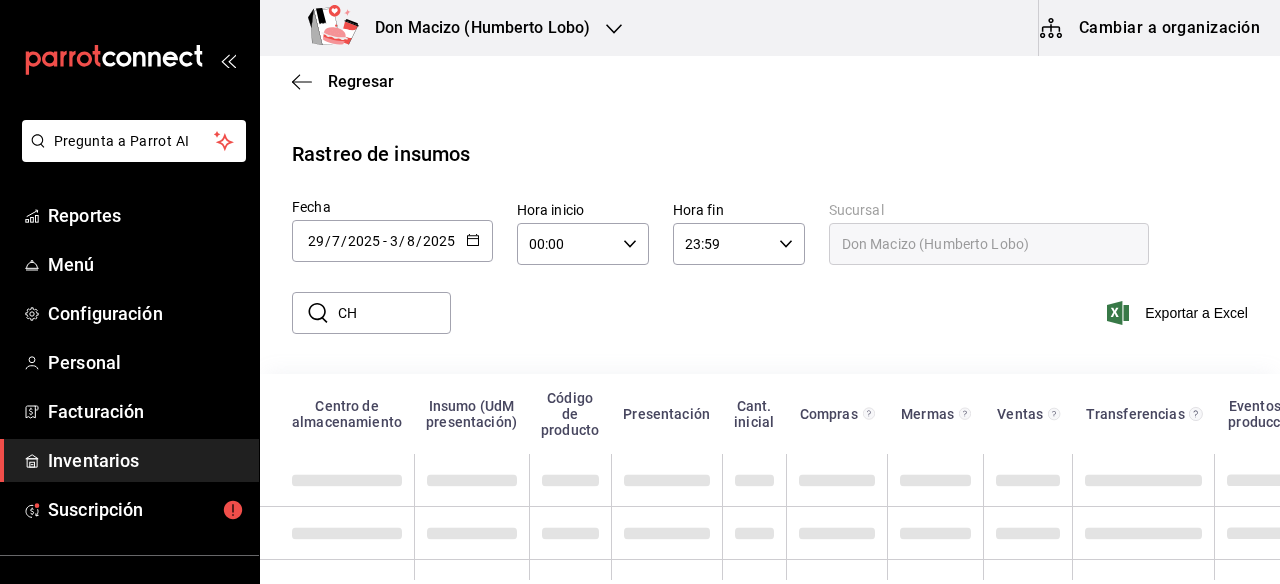 type on "C" 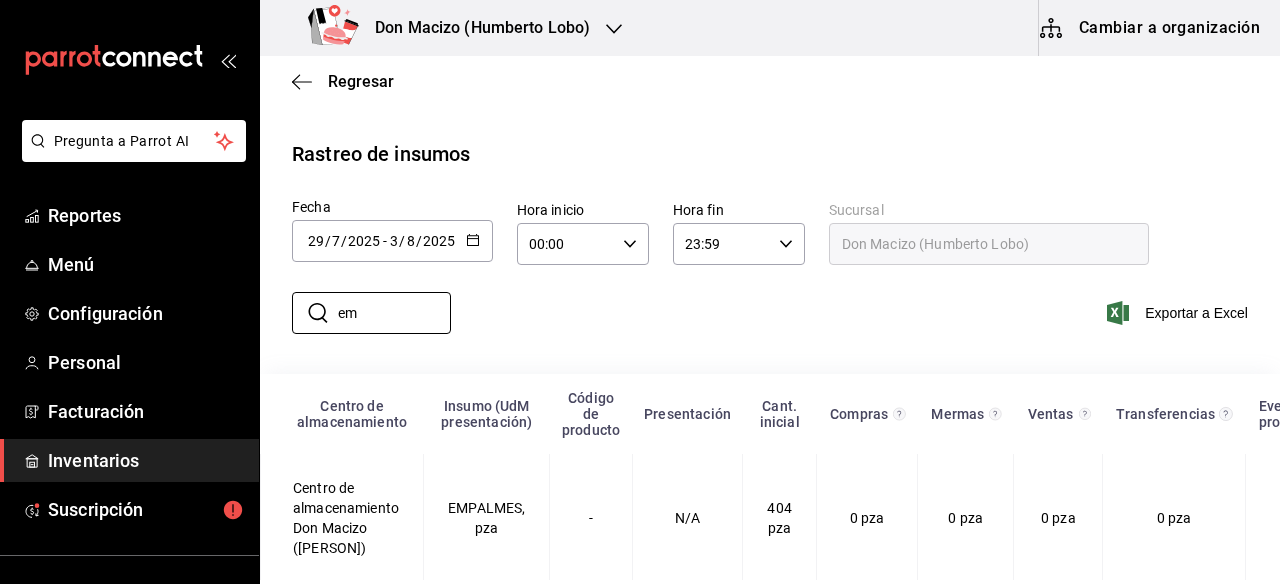 scroll, scrollTop: 194, scrollLeft: 0, axis: vertical 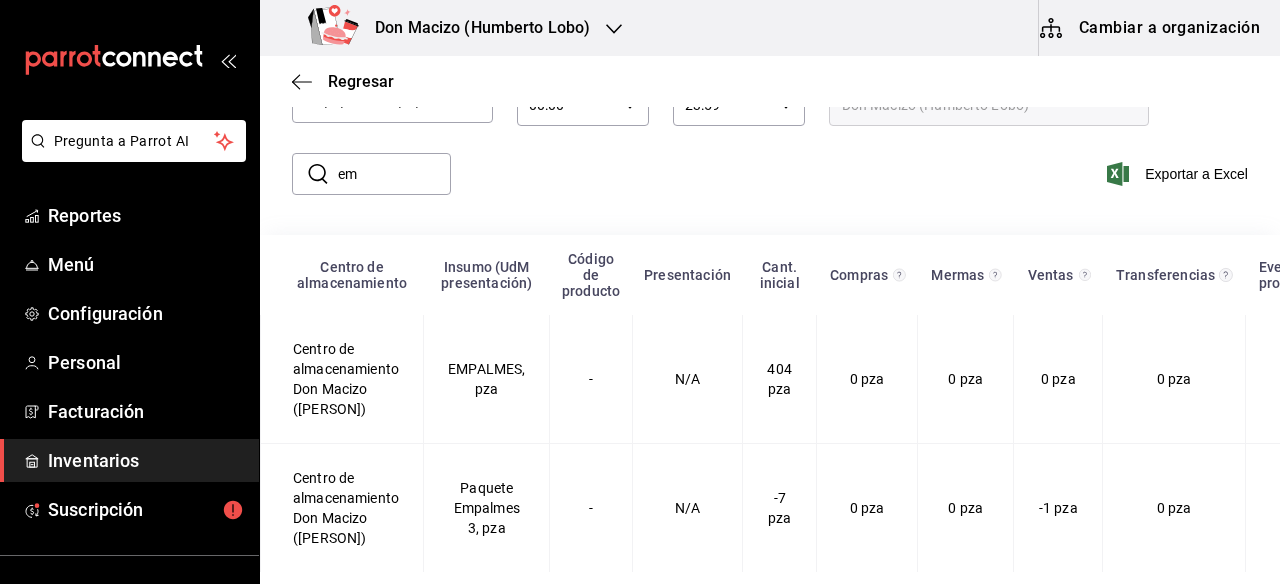 type on "e" 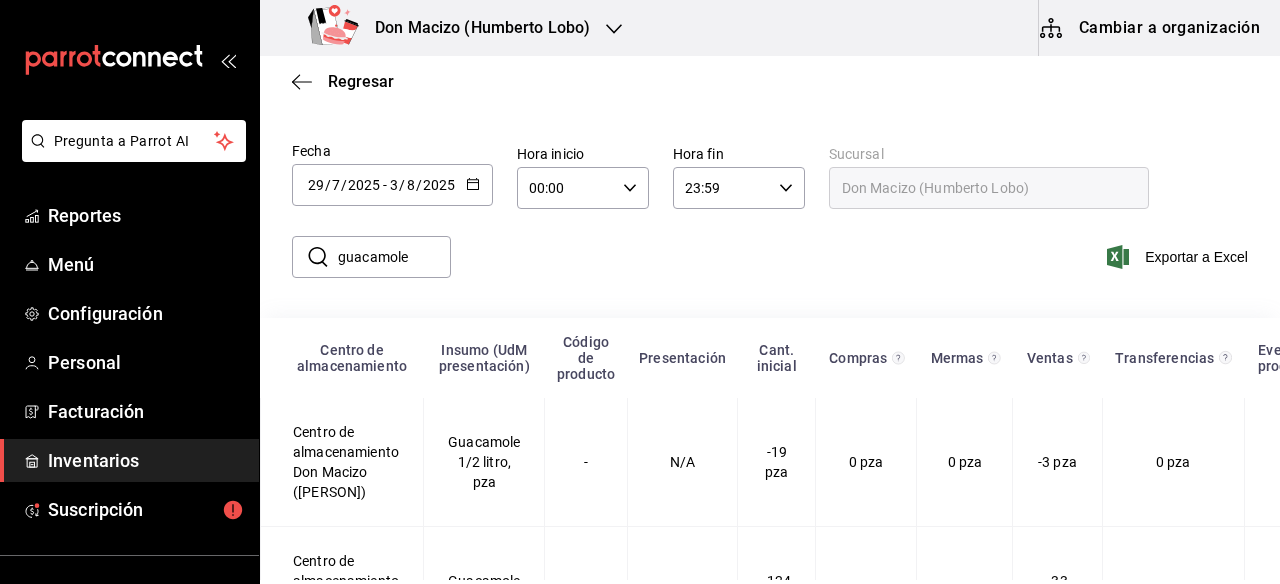 scroll, scrollTop: 194, scrollLeft: 0, axis: vertical 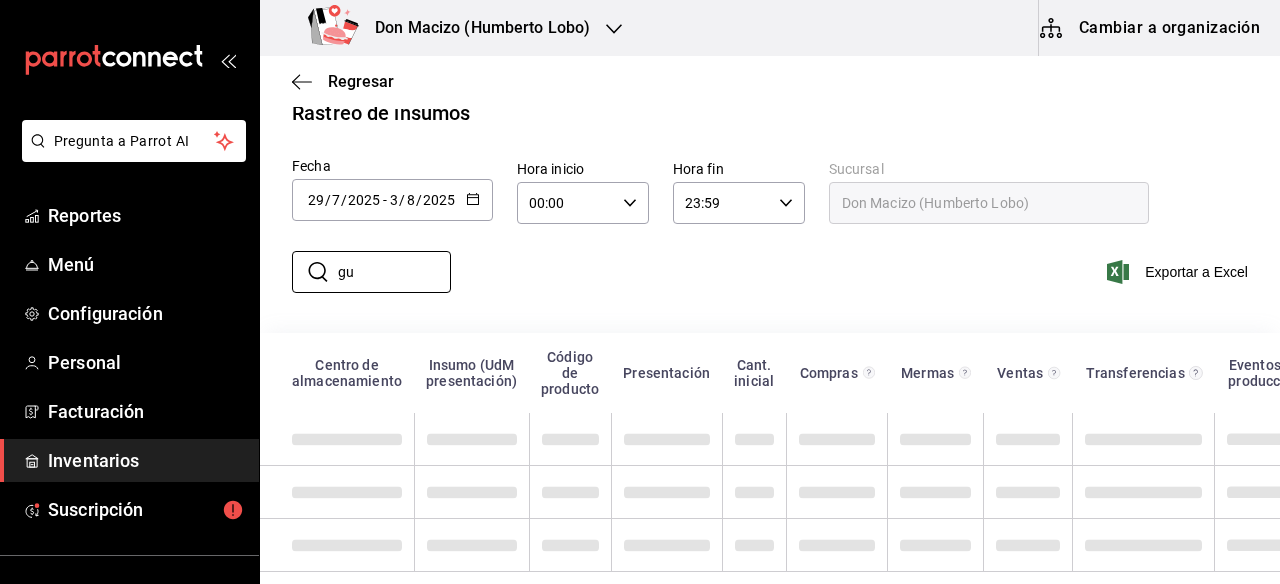 type on "g" 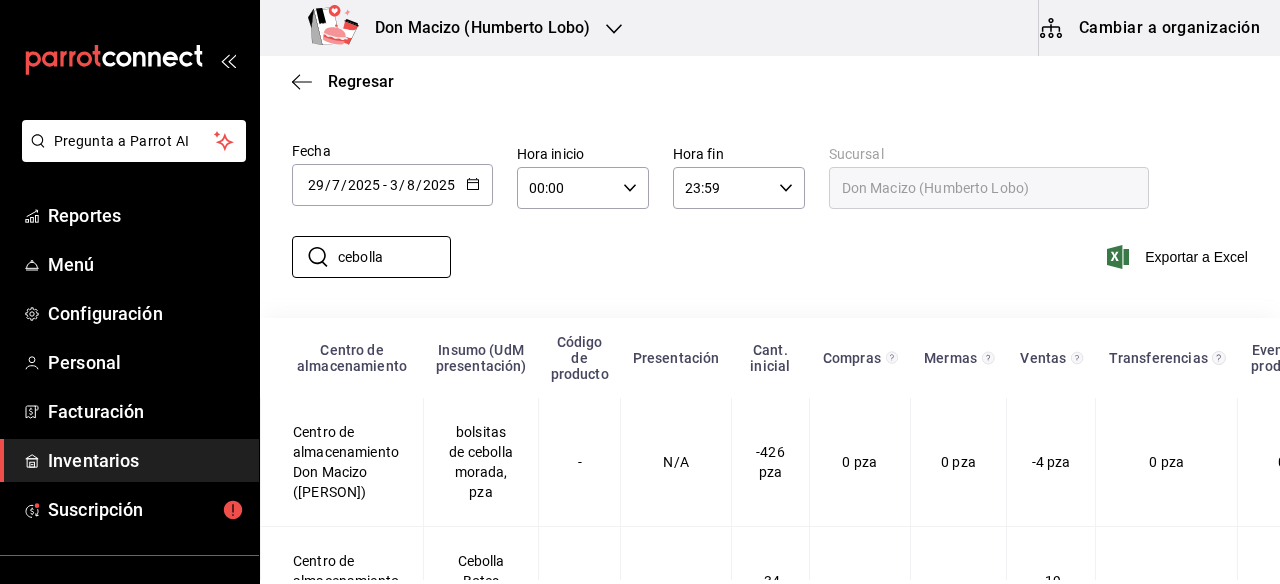 scroll, scrollTop: 194, scrollLeft: 0, axis: vertical 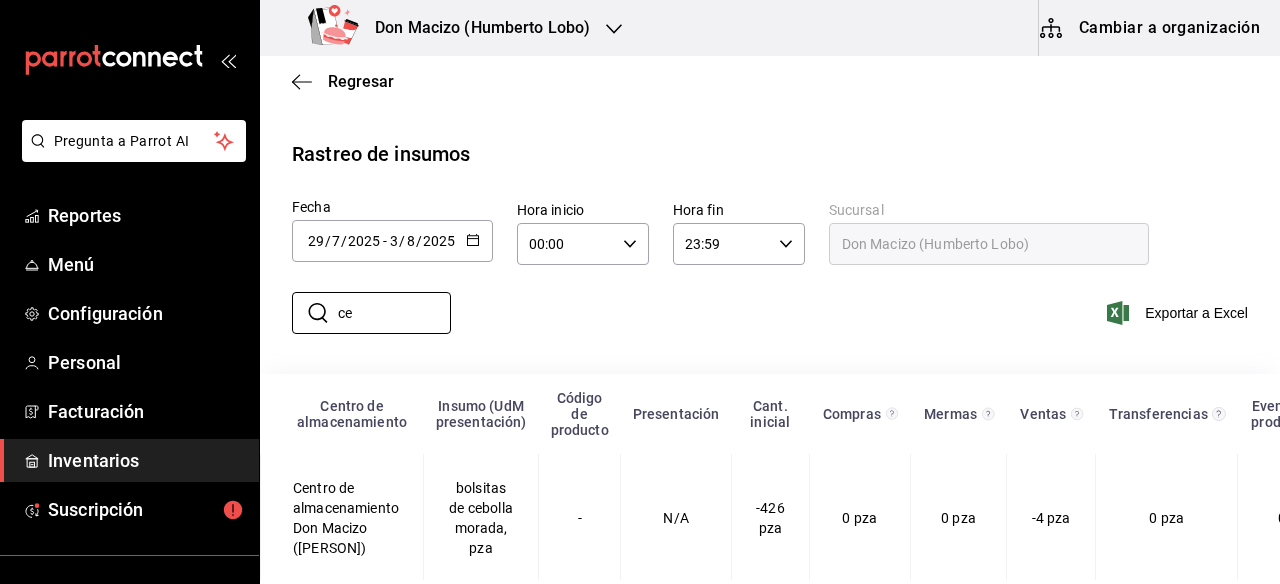 type on "c" 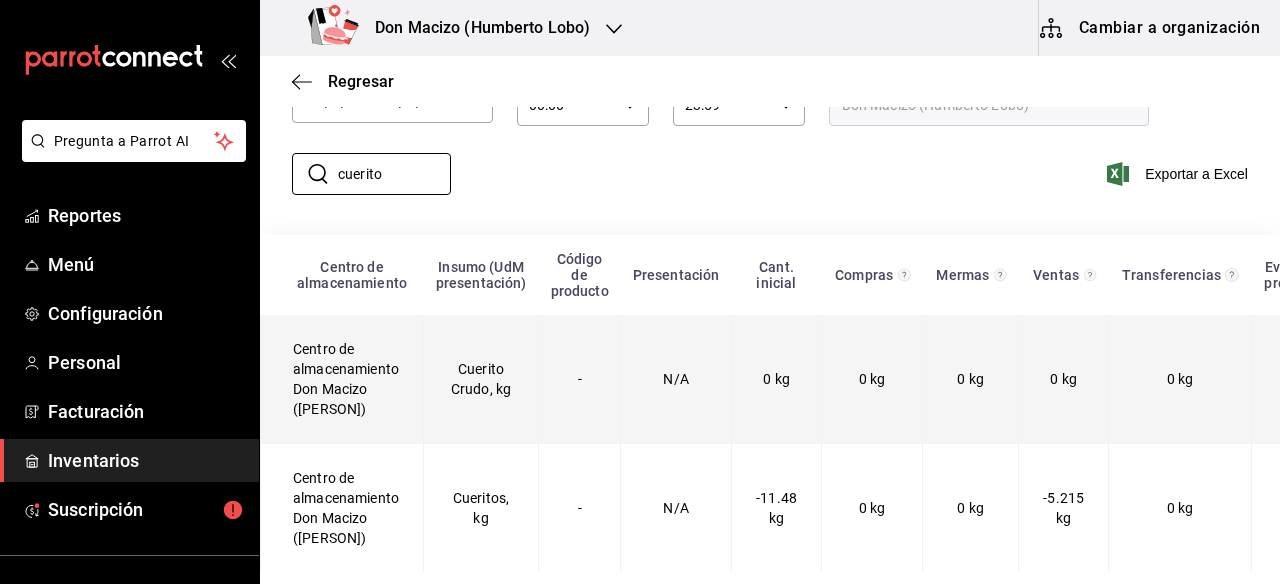 scroll, scrollTop: 194, scrollLeft: 0, axis: vertical 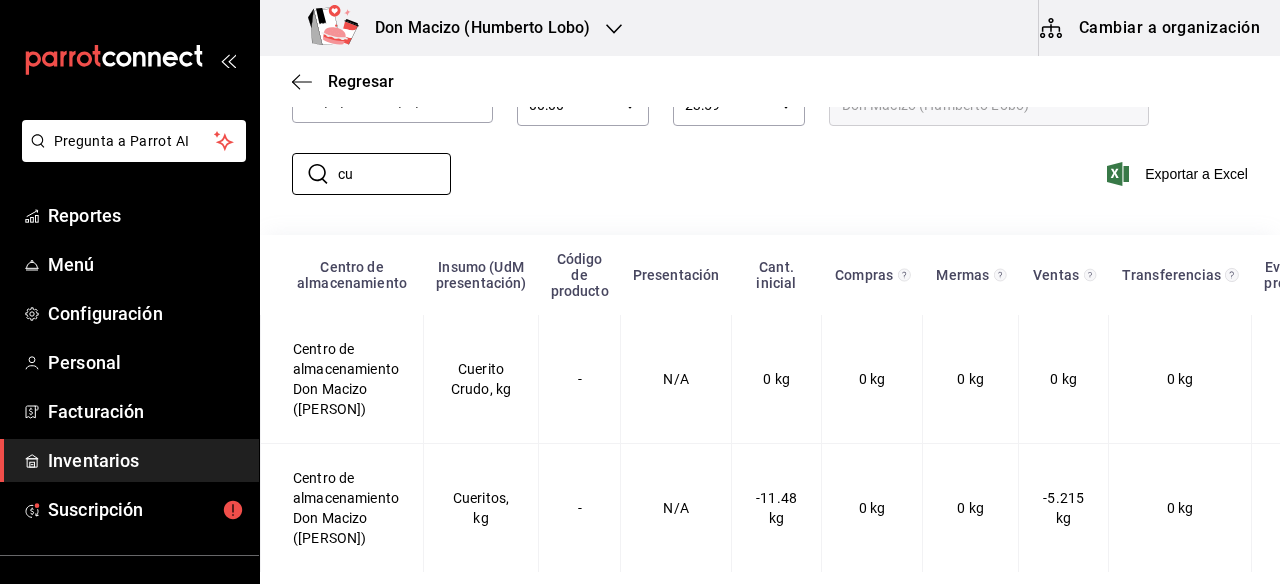 type on "c" 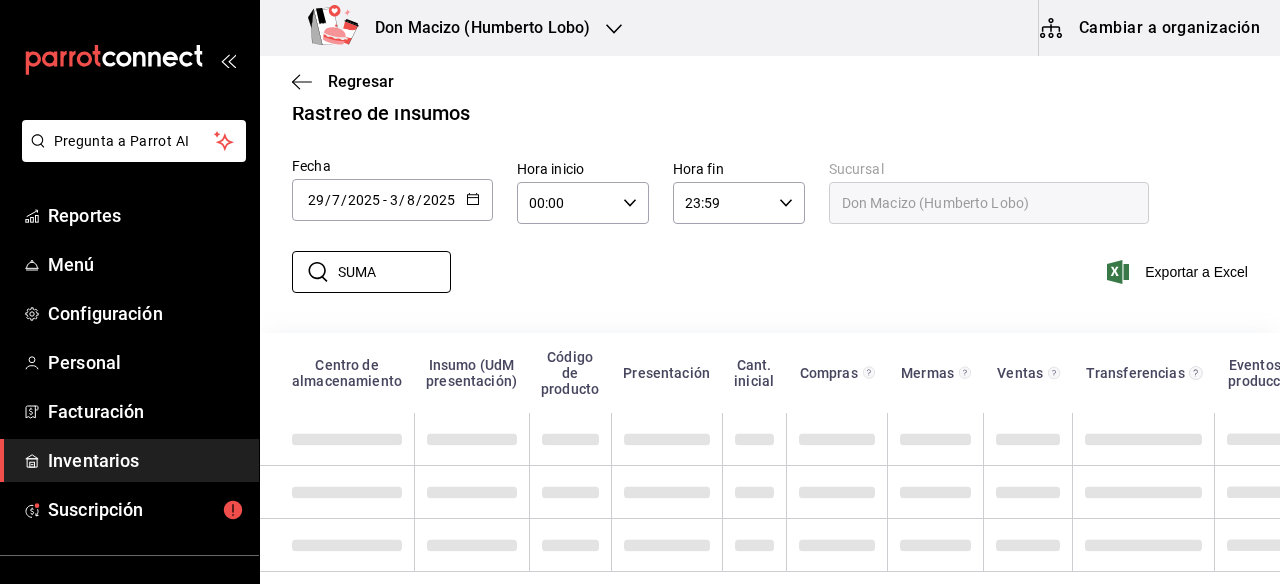 scroll, scrollTop: 45, scrollLeft: 0, axis: vertical 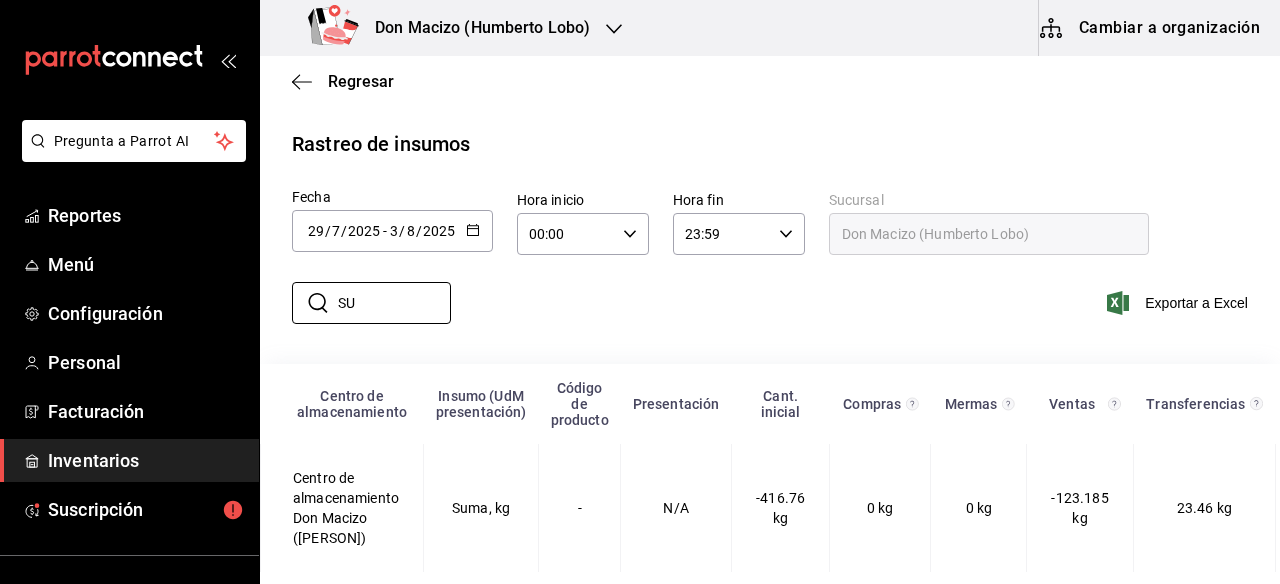 type on "S" 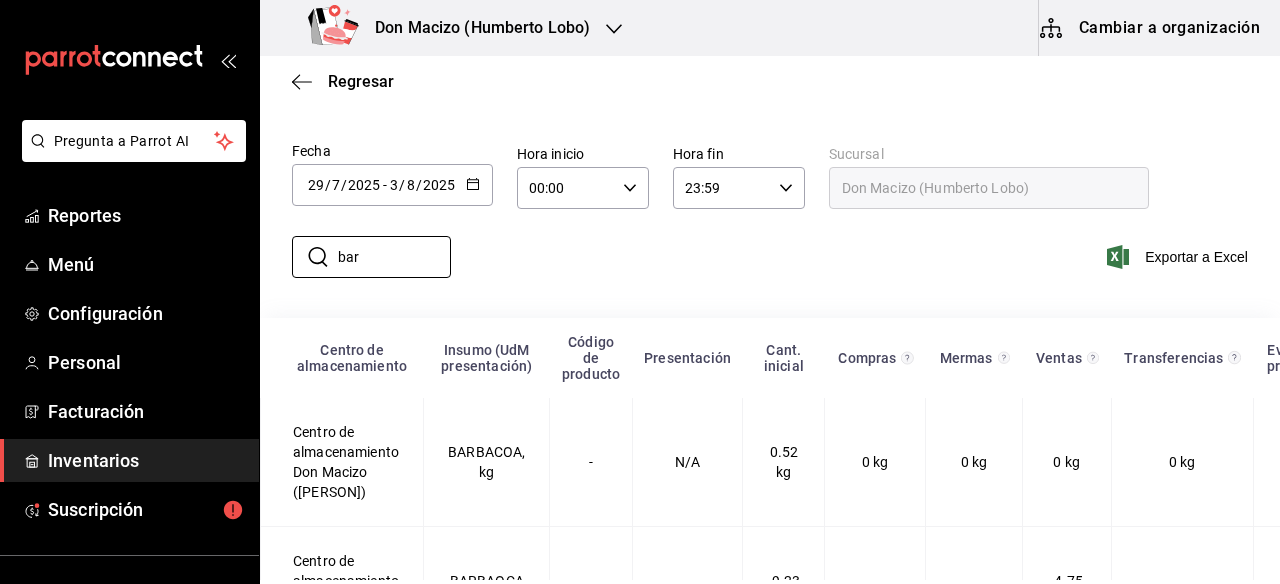 scroll, scrollTop: 194, scrollLeft: 0, axis: vertical 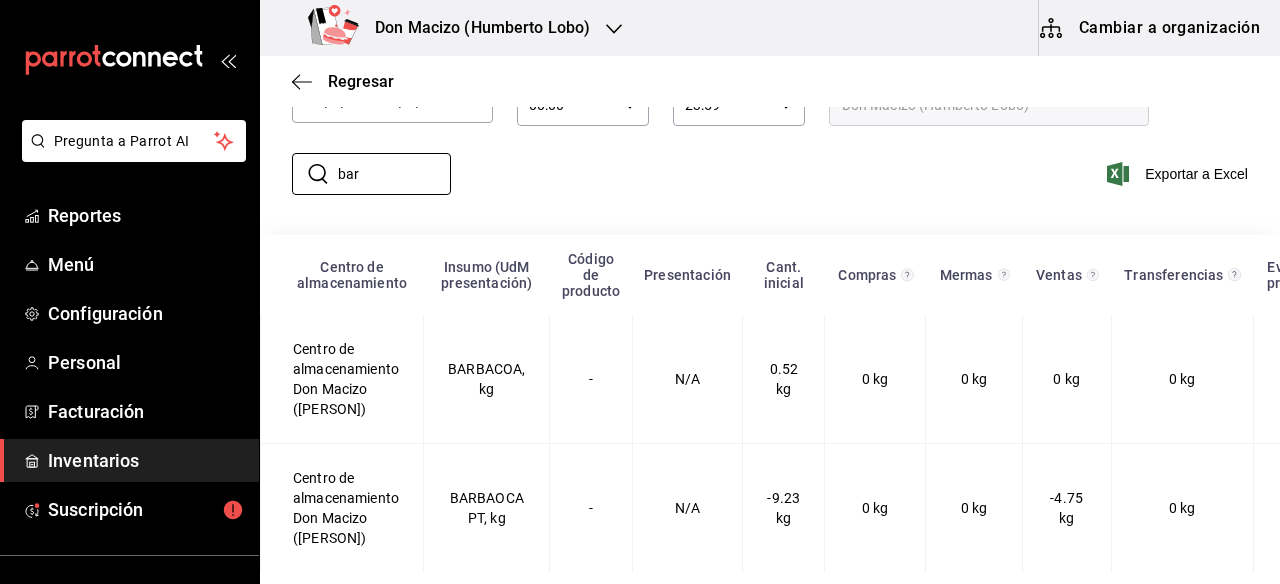type on "bar" 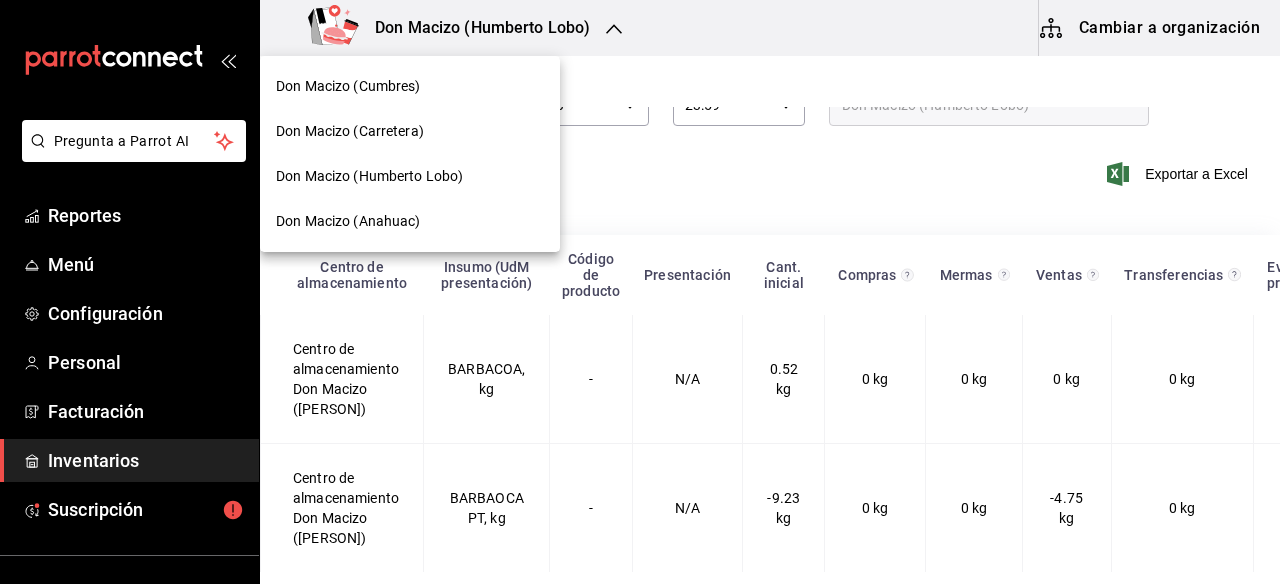 click on "Don Macizo (Cumbres)" at bounding box center (410, 86) 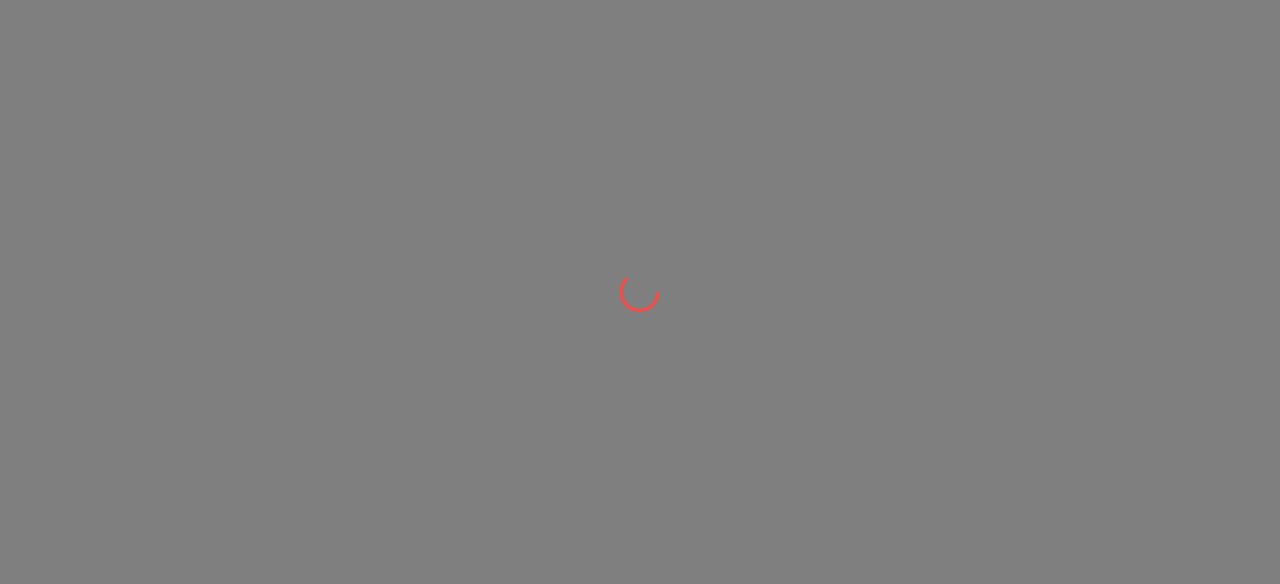 scroll, scrollTop: 0, scrollLeft: 0, axis: both 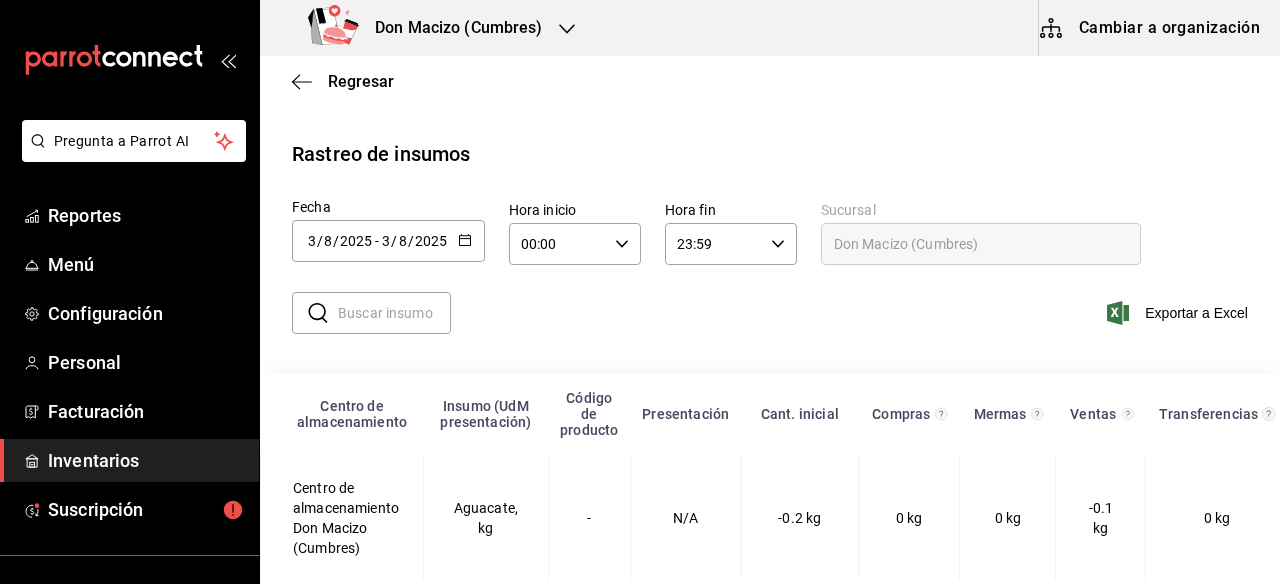 click 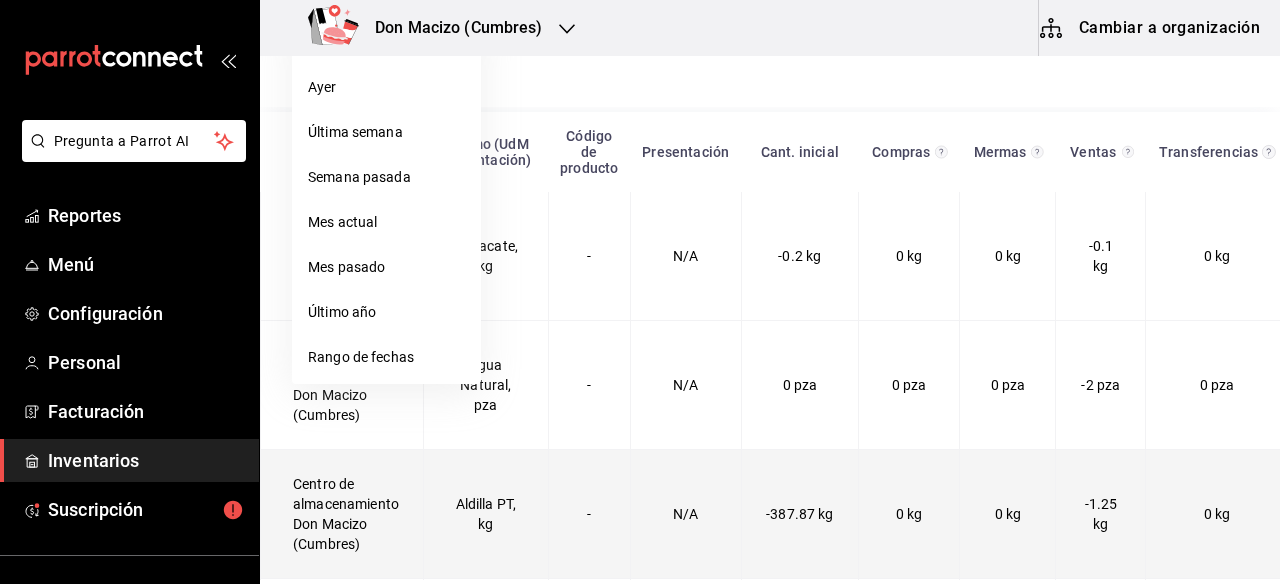 scroll, scrollTop: 263, scrollLeft: 0, axis: vertical 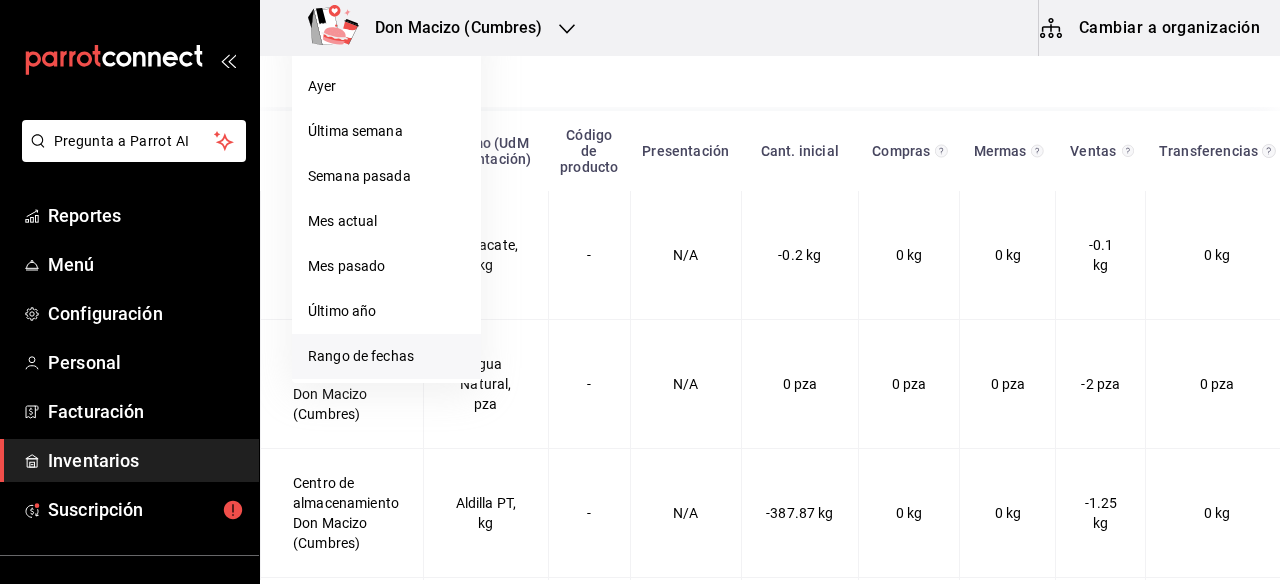 click on "Rango de fechas" at bounding box center (386, 356) 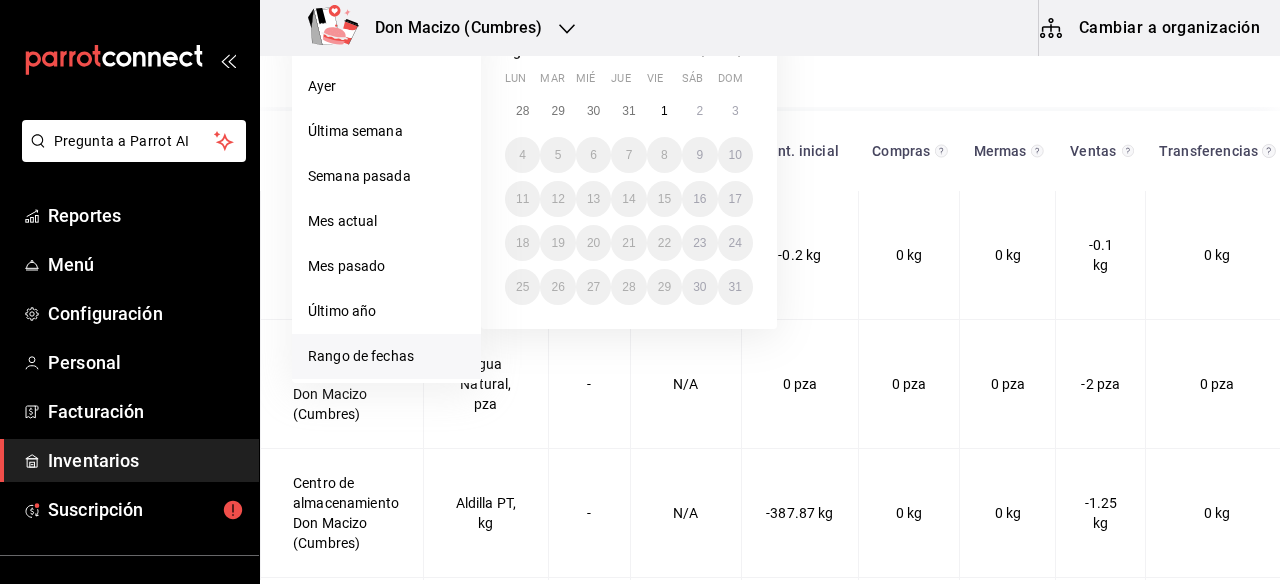 click on "Rango de fechas" at bounding box center (386, 356) 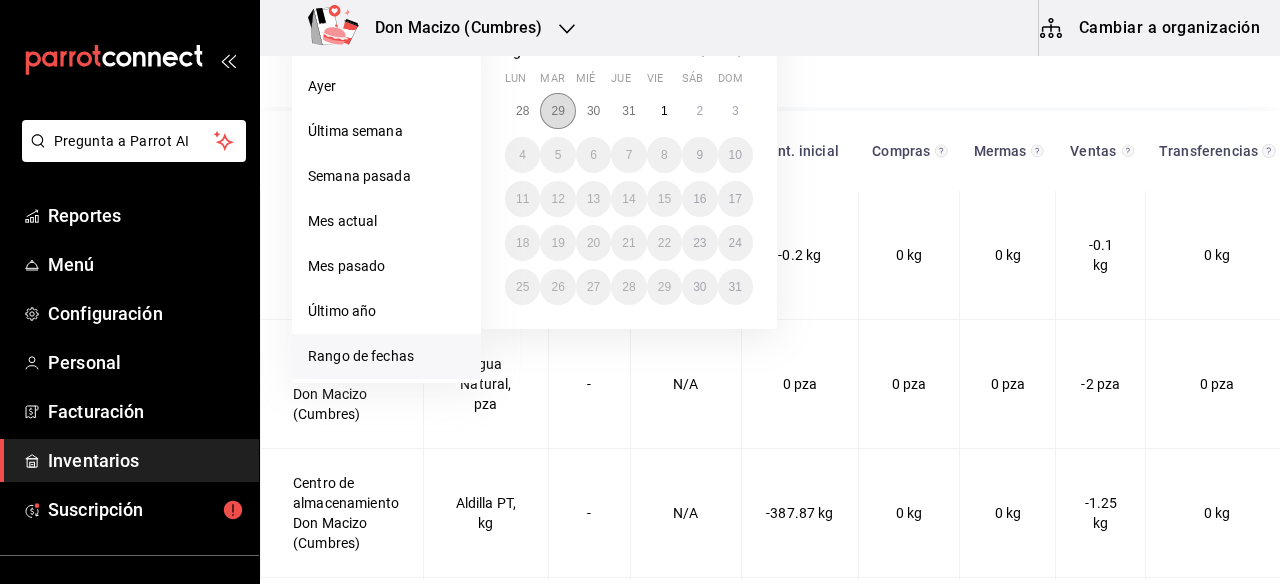 click on "29" at bounding box center [557, 111] 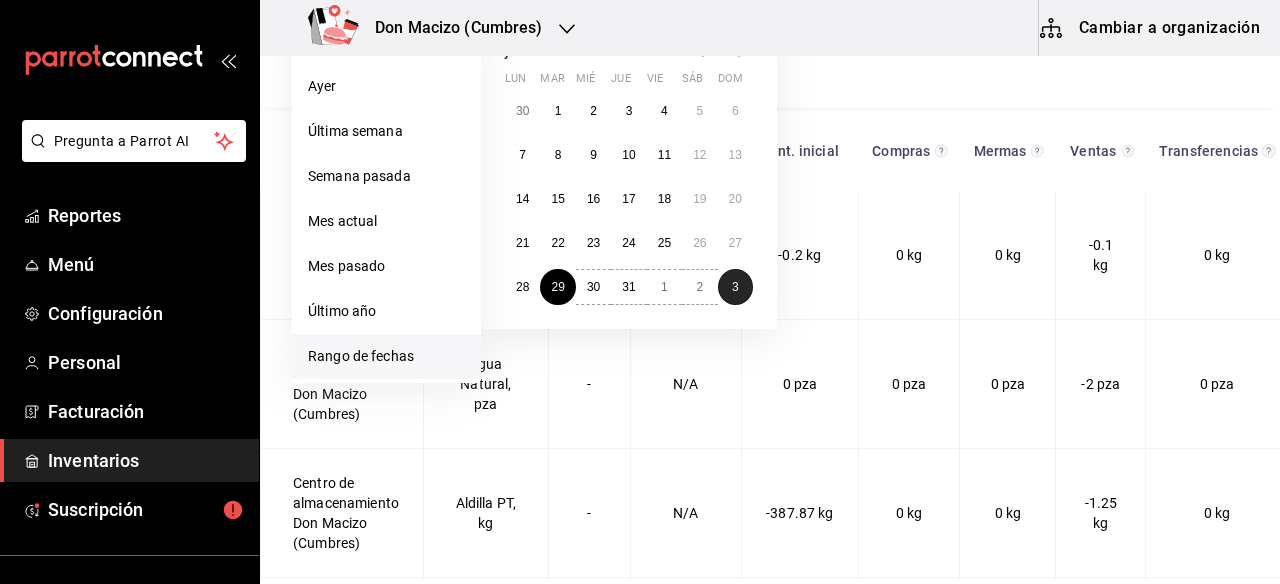 click on "3" at bounding box center [735, 287] 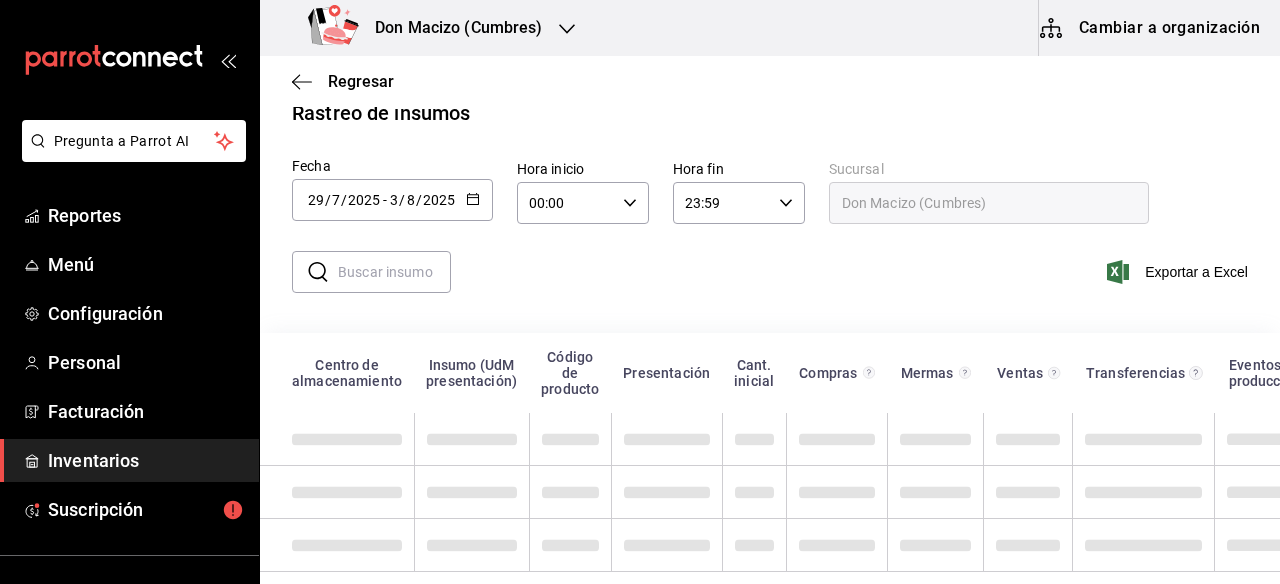 scroll, scrollTop: 56, scrollLeft: 0, axis: vertical 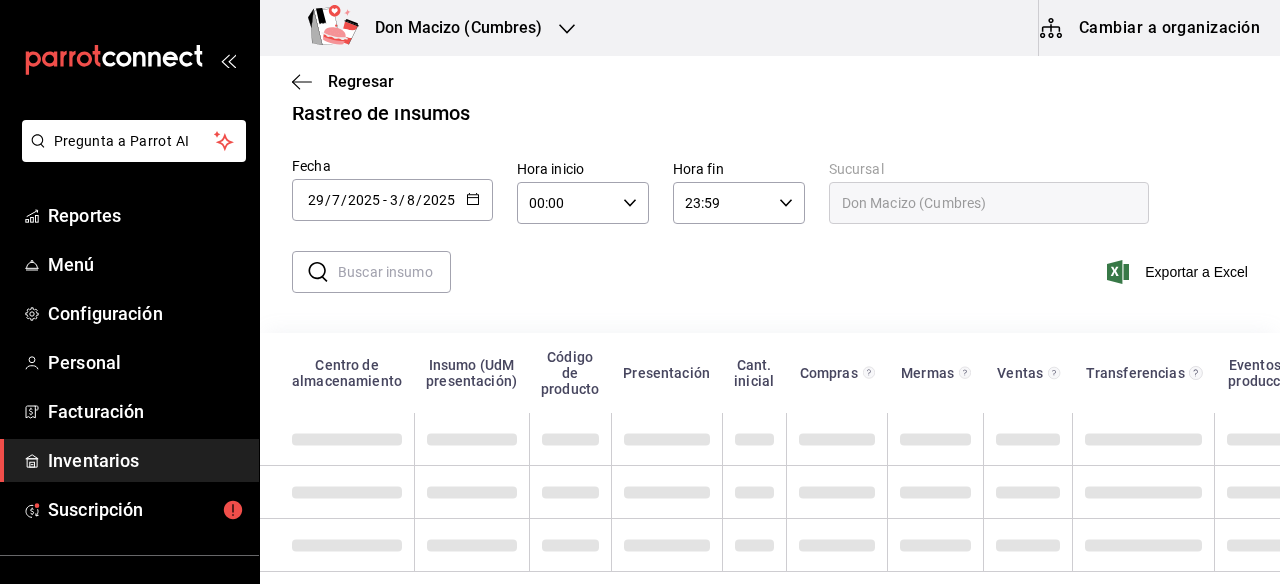 click at bounding box center (394, 272) 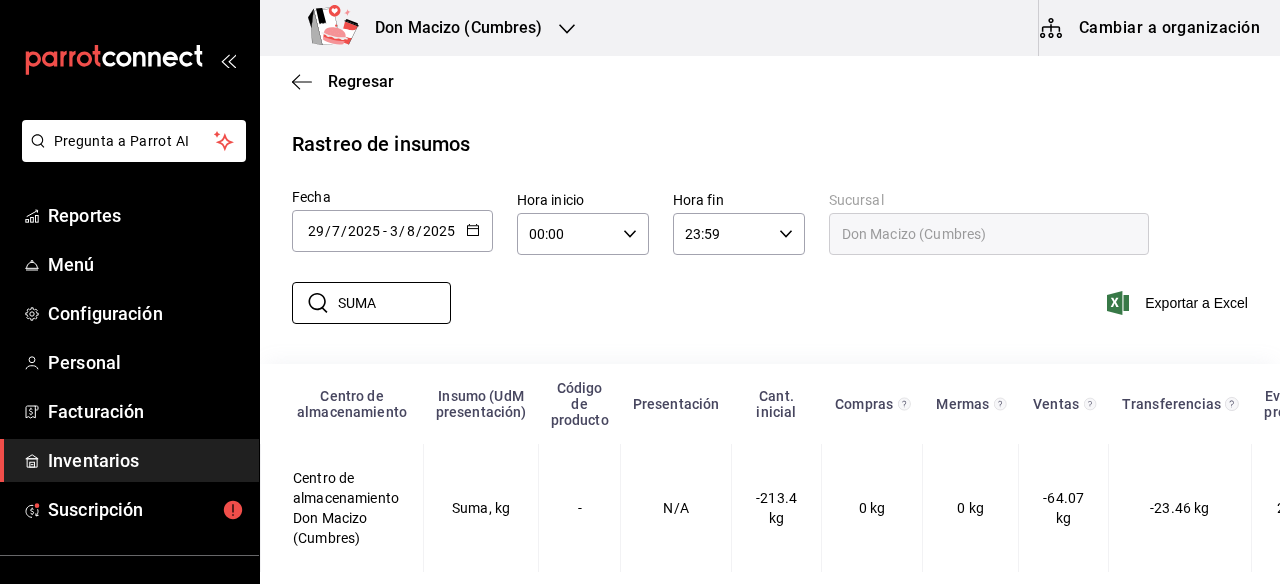 scroll, scrollTop: 25, scrollLeft: 0, axis: vertical 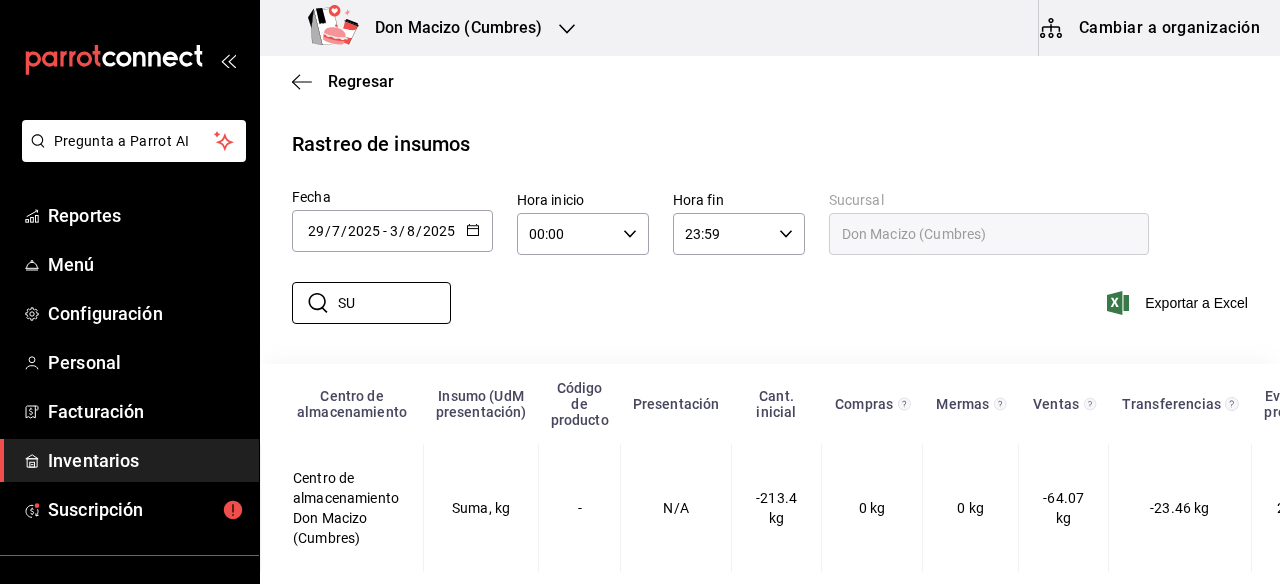 type on "S" 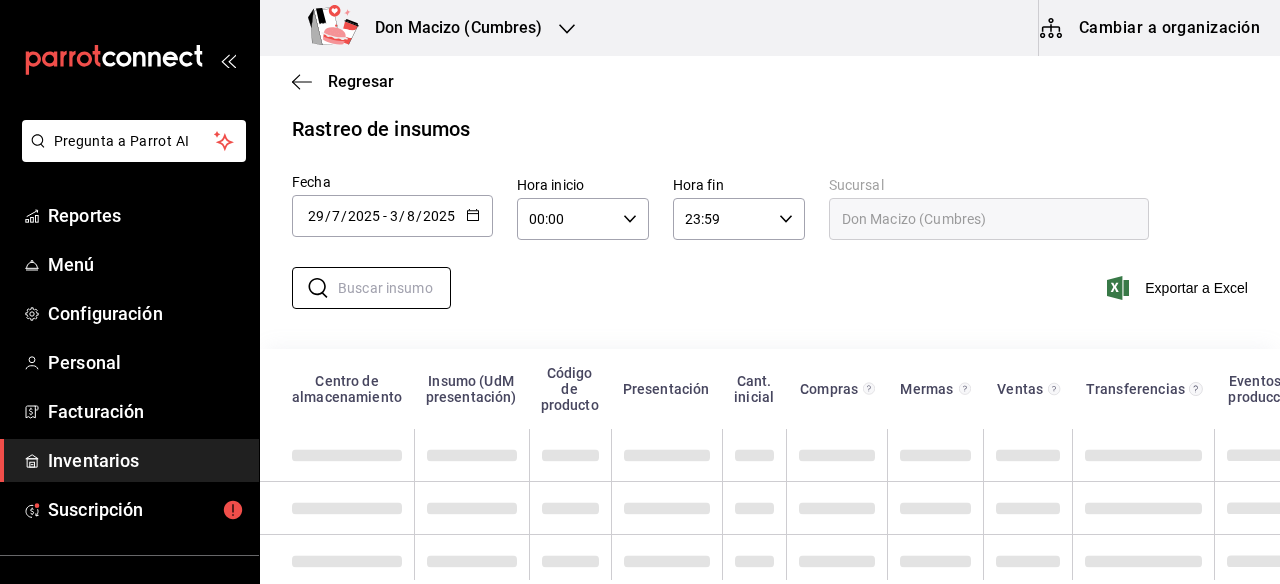 scroll, scrollTop: 56, scrollLeft: 0, axis: vertical 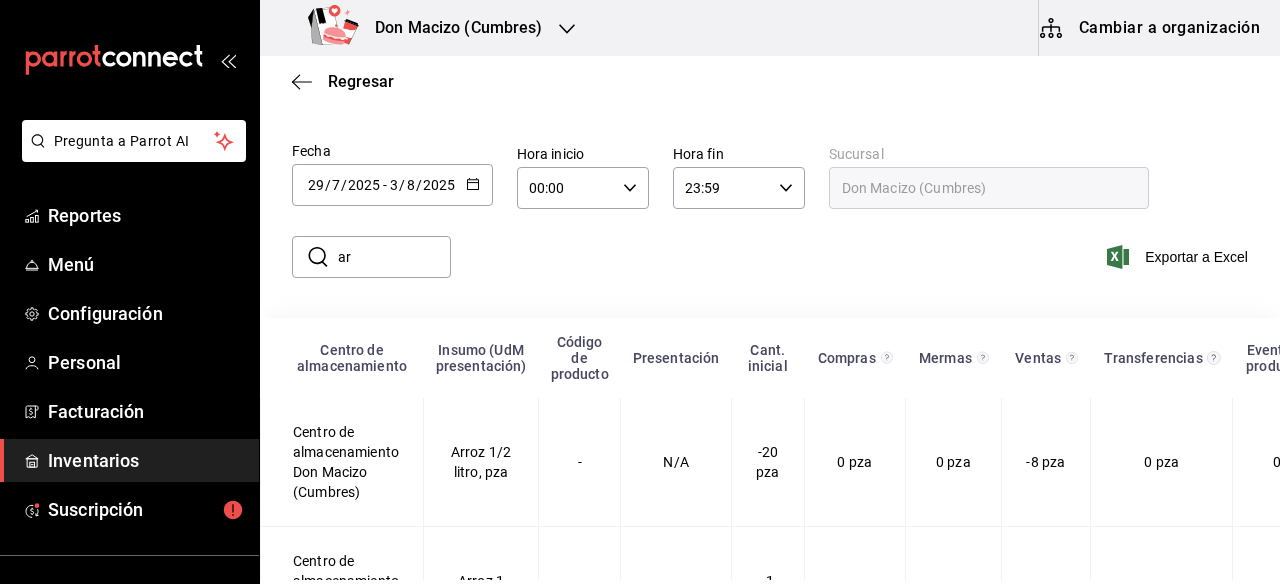type on "a" 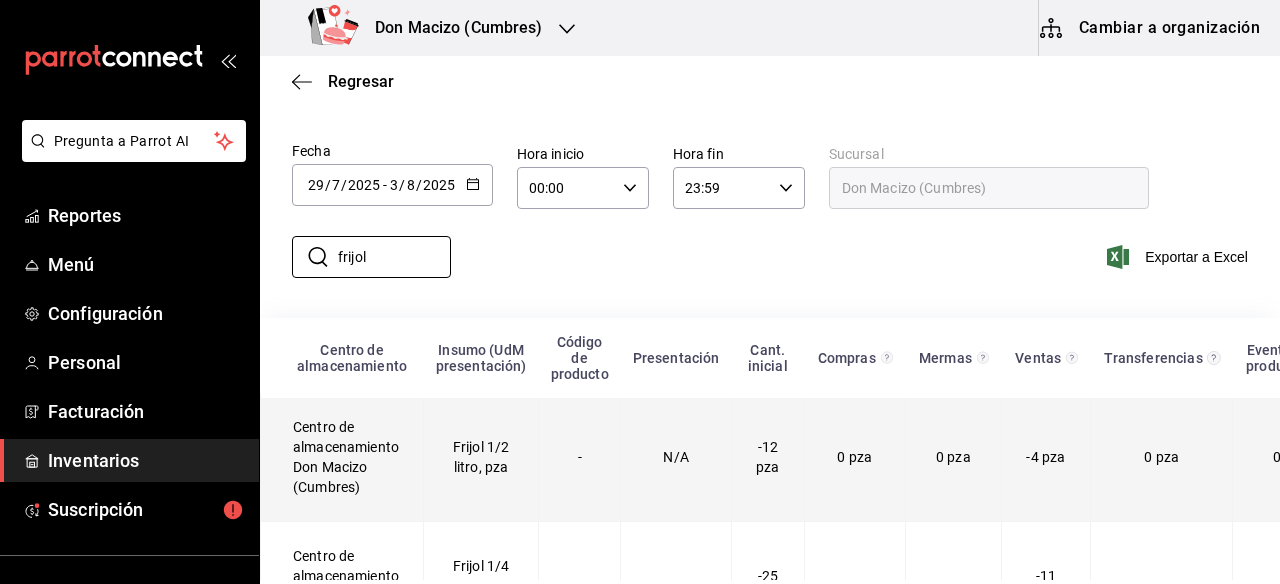 scroll, scrollTop: 20, scrollLeft: 0, axis: vertical 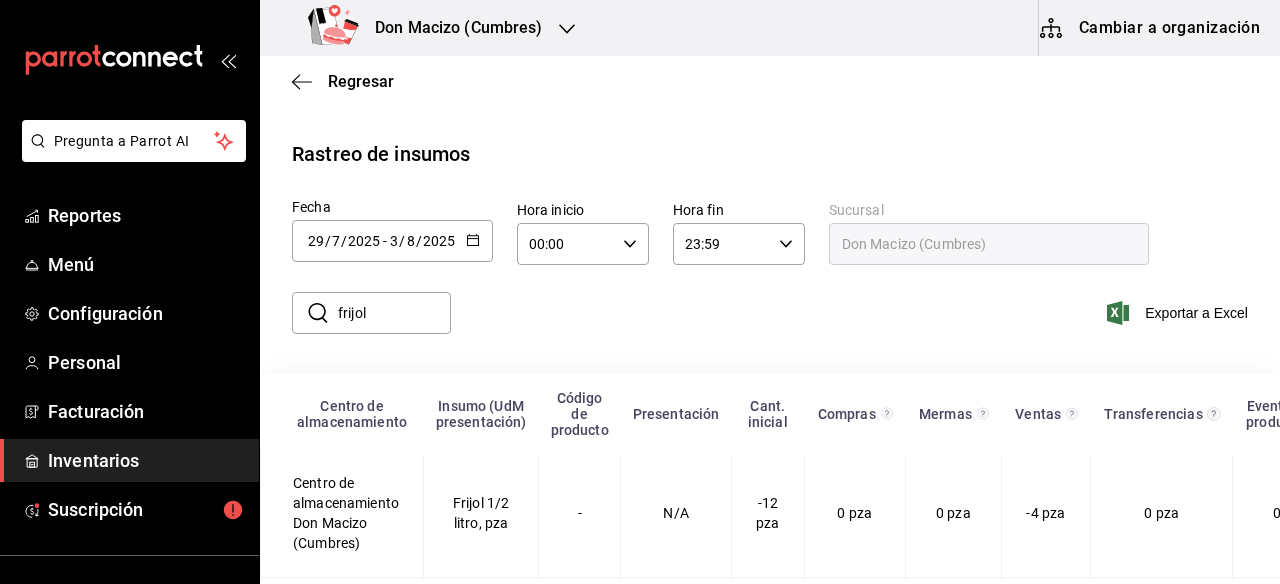 click on "frijol" at bounding box center (394, 313) 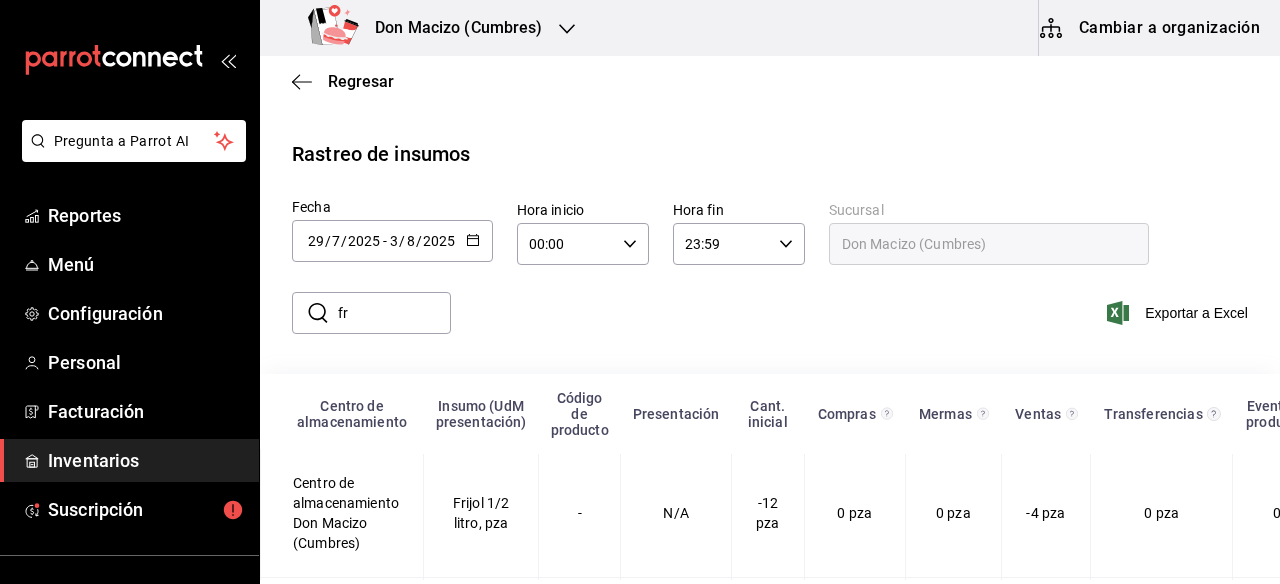 type on "f" 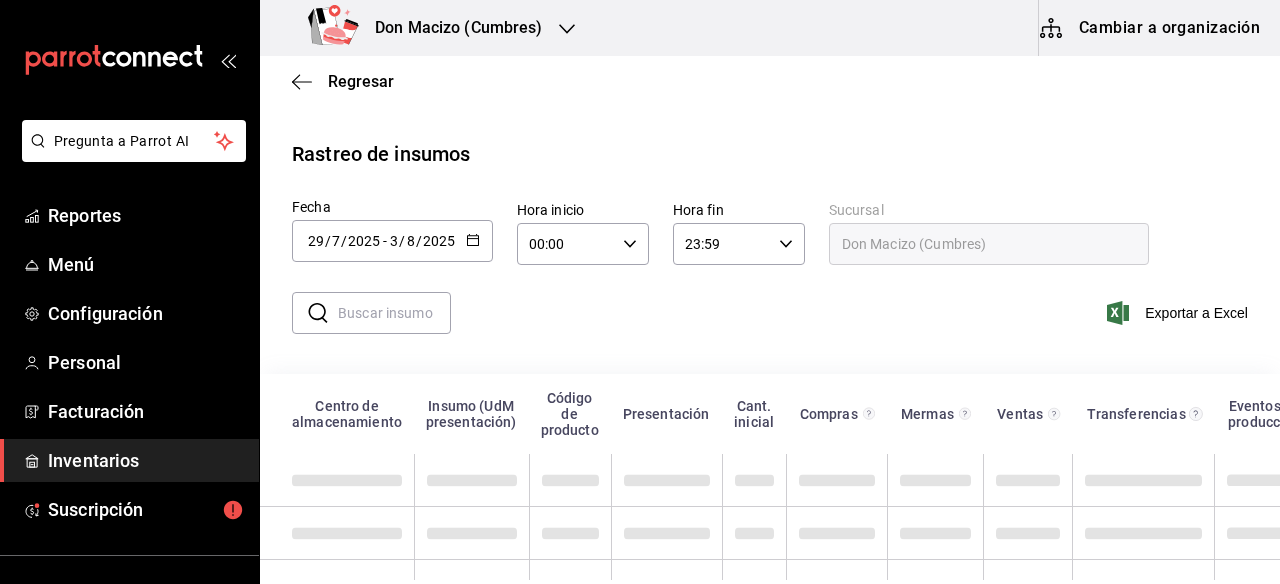 scroll, scrollTop: 0, scrollLeft: 0, axis: both 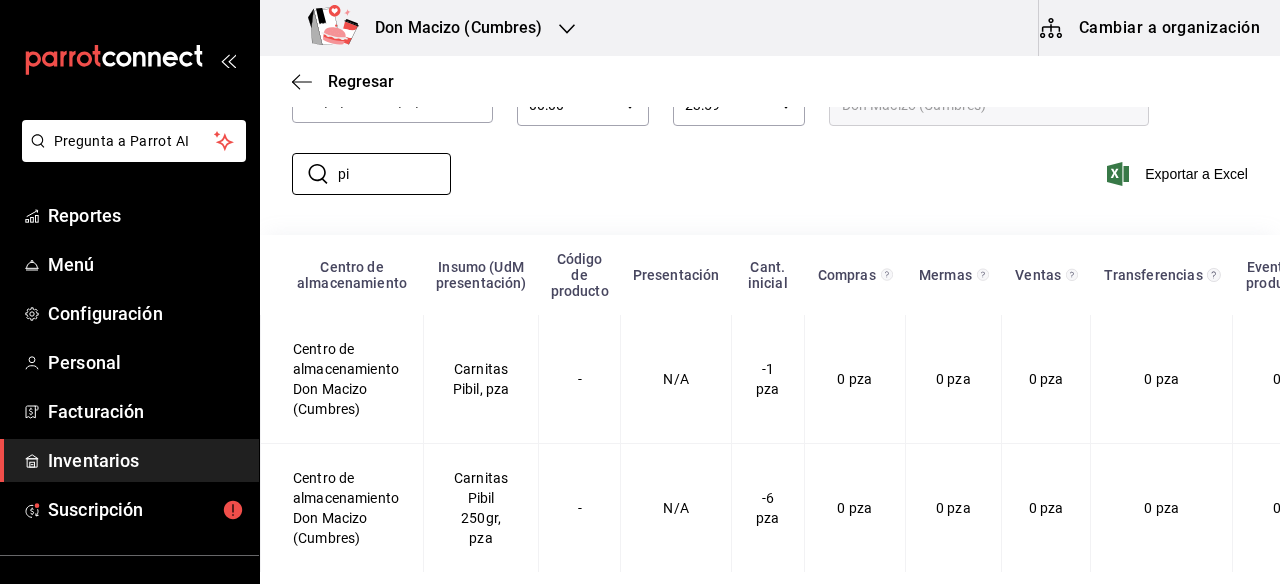 type on "p" 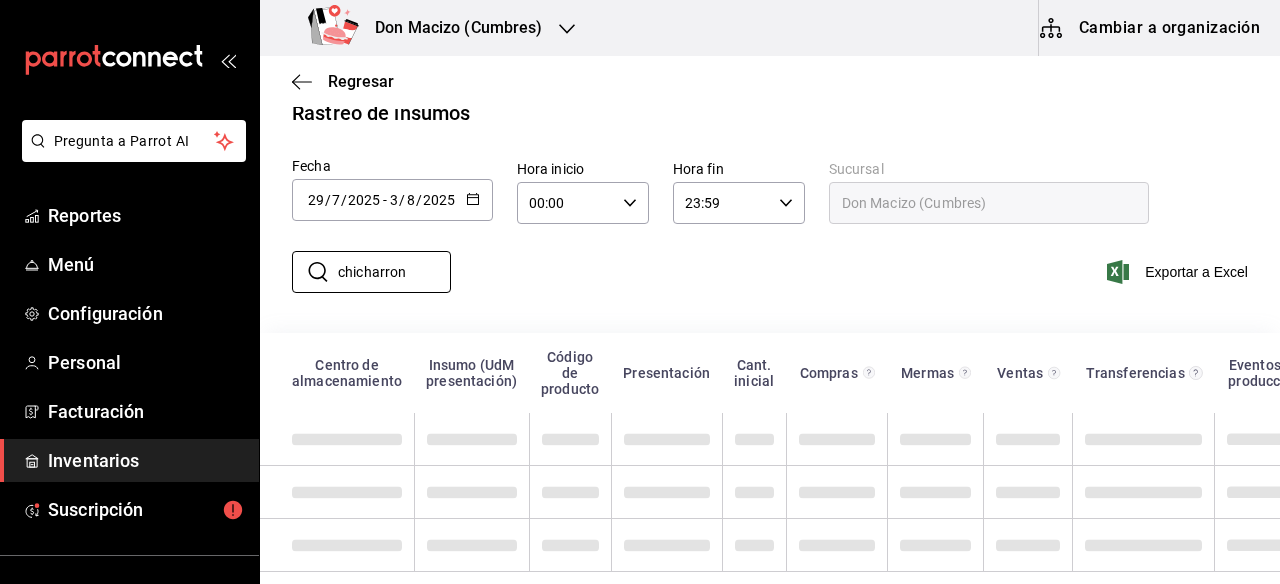 scroll, scrollTop: 154, scrollLeft: 0, axis: vertical 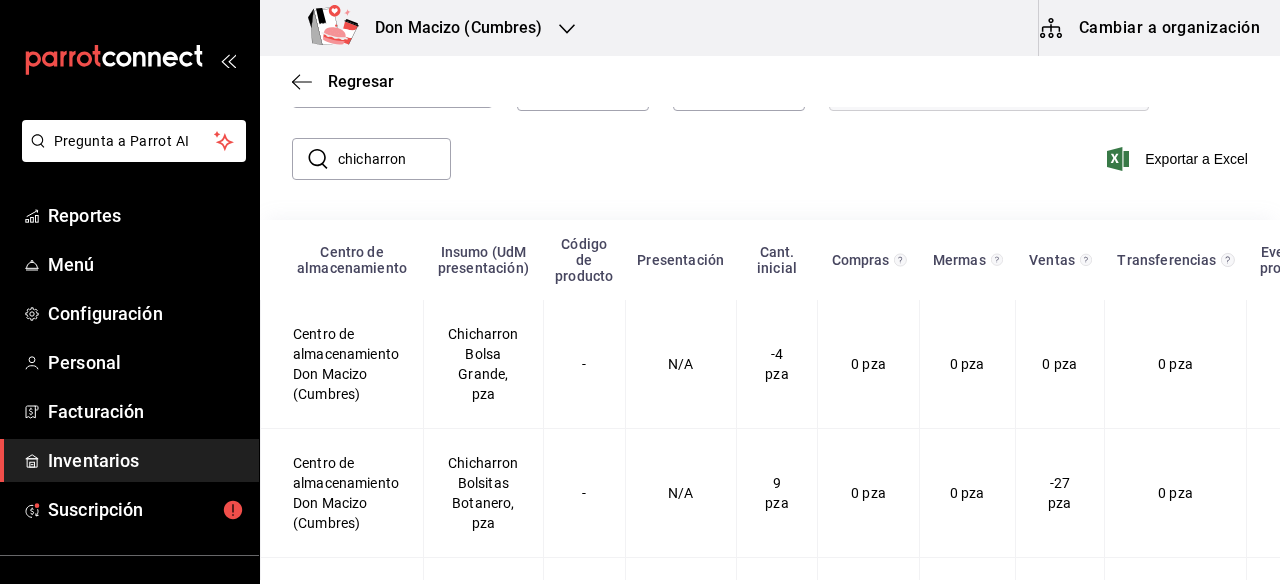 click on "​ chicharron ​ Exportar a Excel" at bounding box center (762, 171) 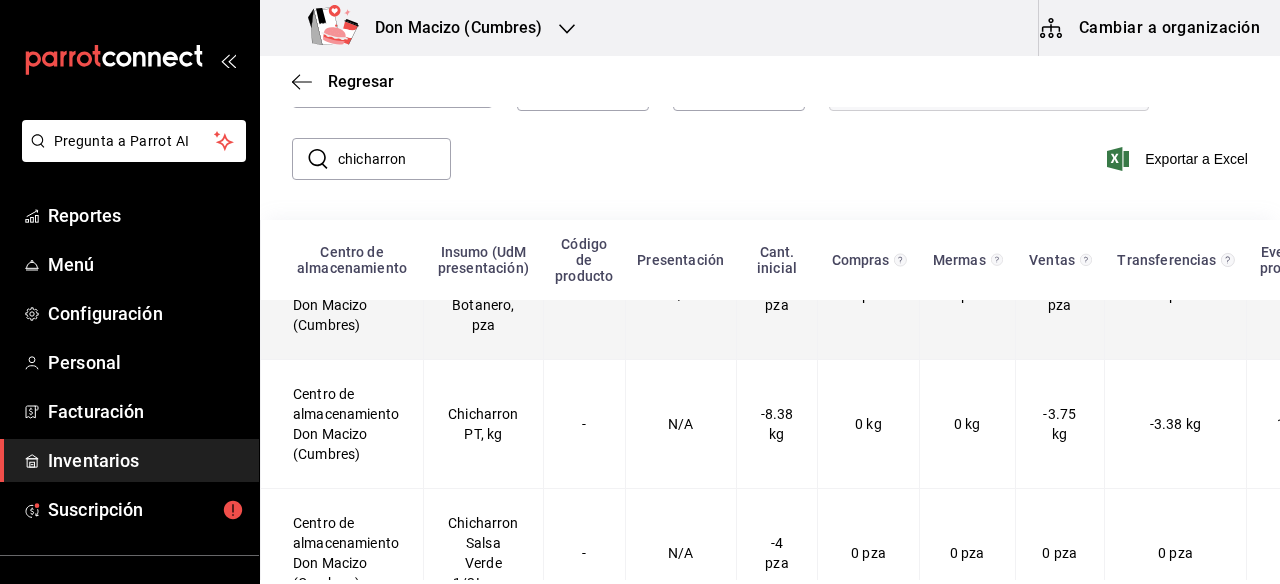 scroll, scrollTop: 213, scrollLeft: 0, axis: vertical 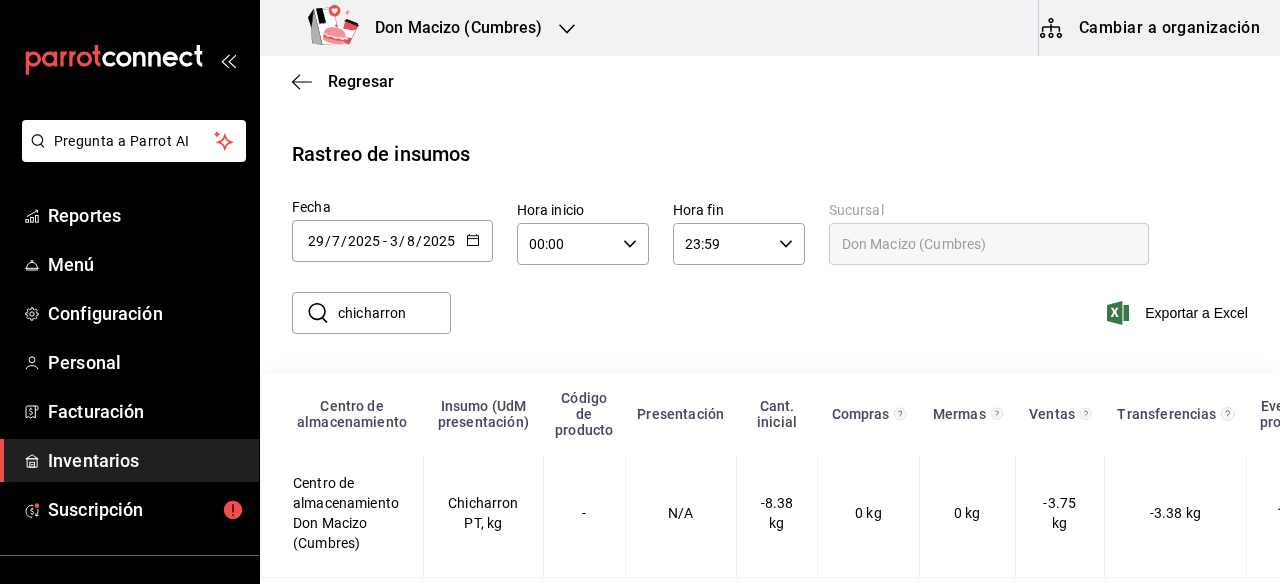 drag, startPoint x: 429, startPoint y: 314, endPoint x: 339, endPoint y: 318, distance: 90.088844 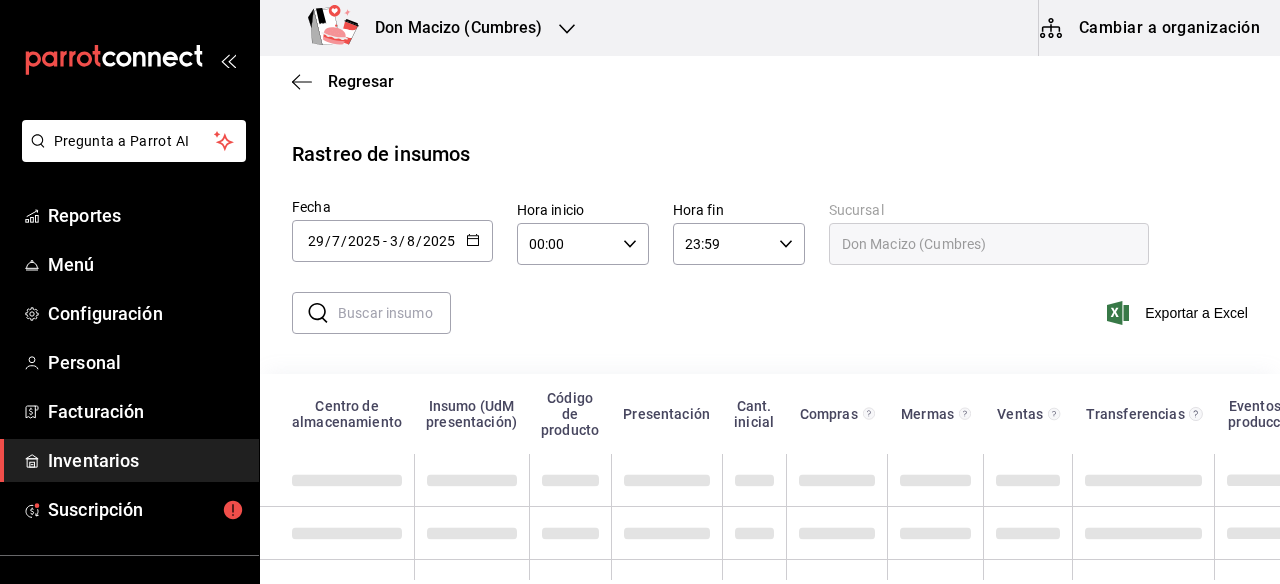scroll, scrollTop: 0, scrollLeft: 0, axis: both 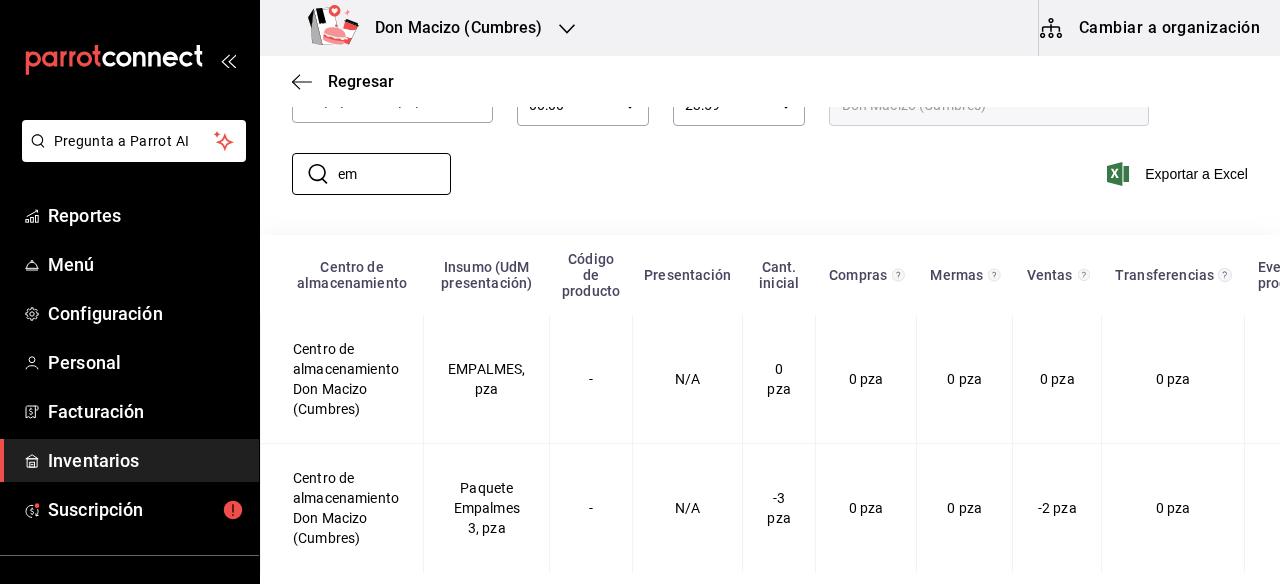 type on "e" 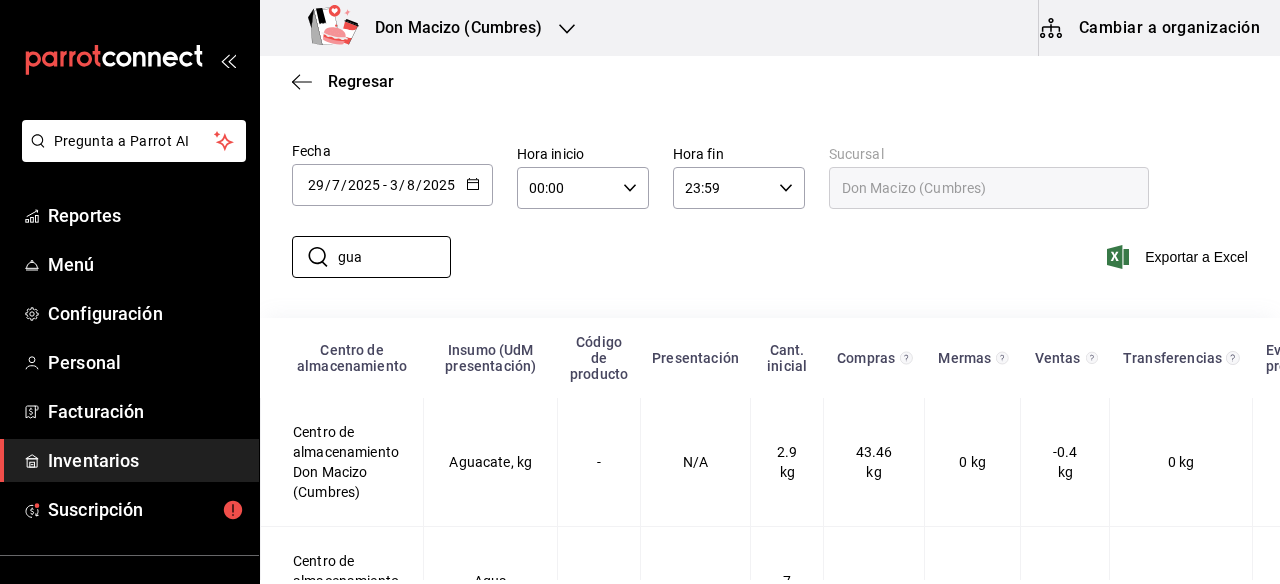 scroll, scrollTop: 154, scrollLeft: 0, axis: vertical 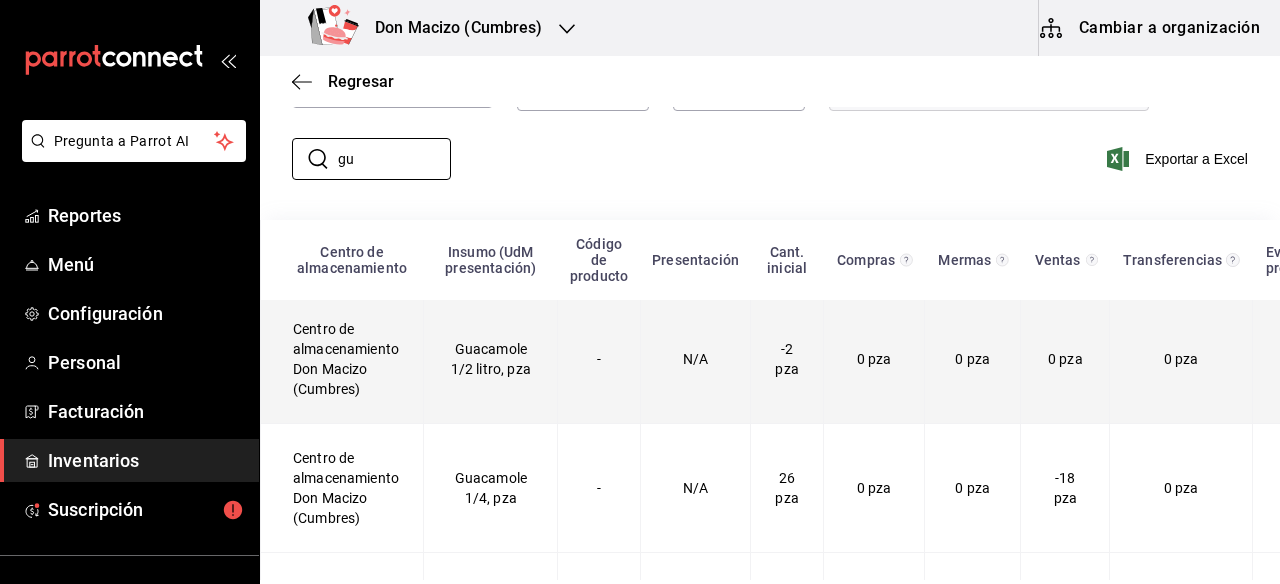 type on "g" 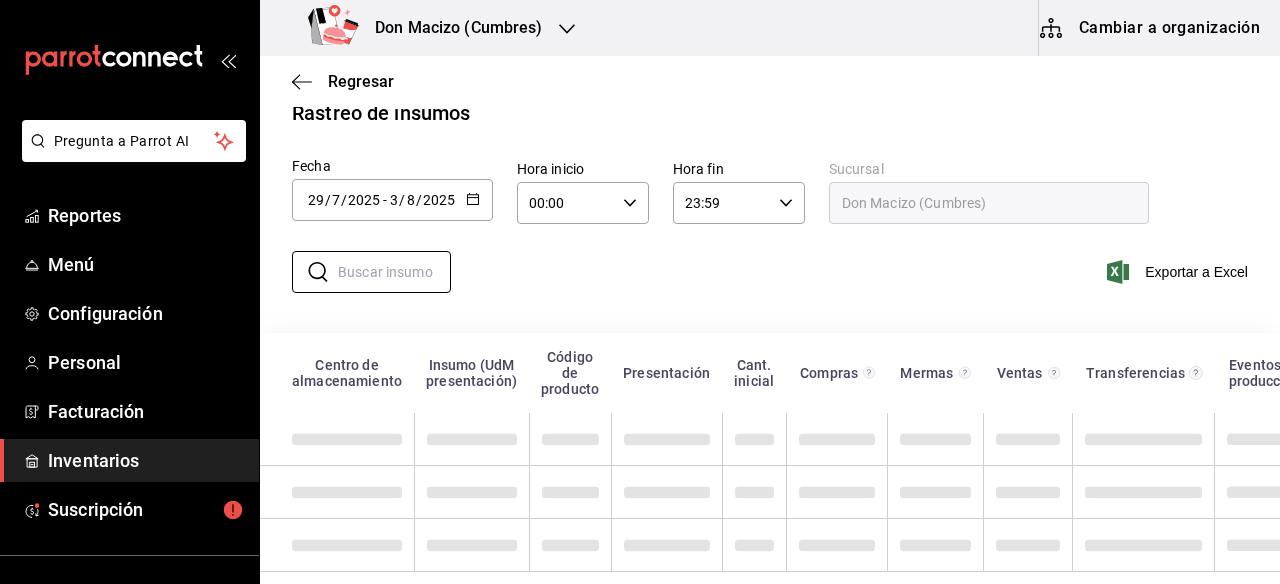 scroll, scrollTop: 0, scrollLeft: 0, axis: both 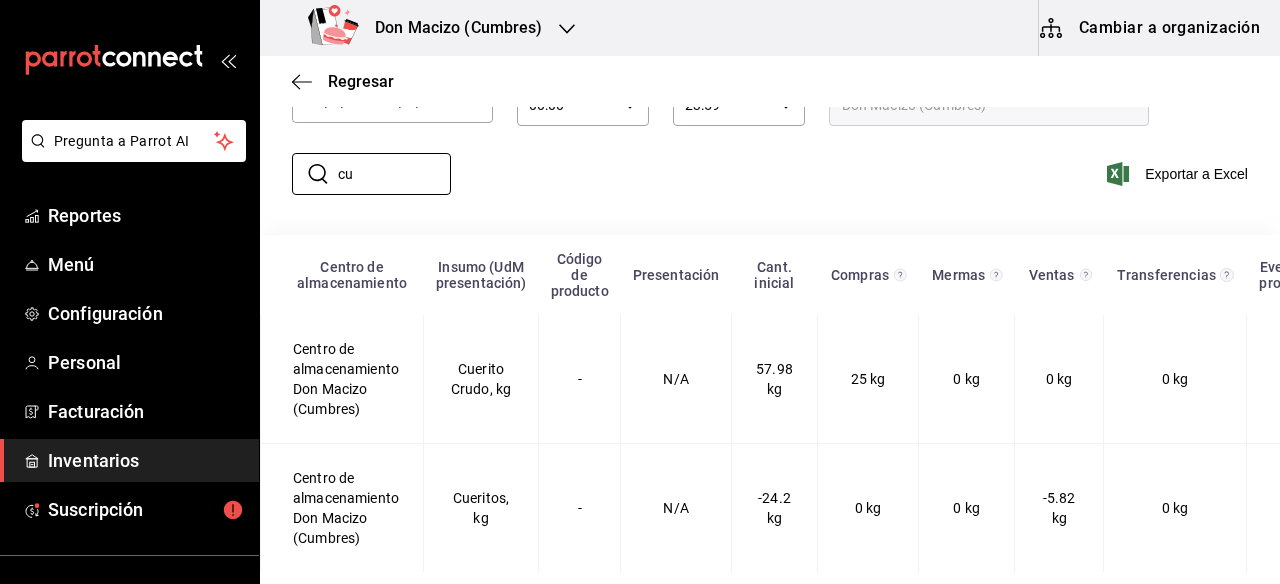 type on "c" 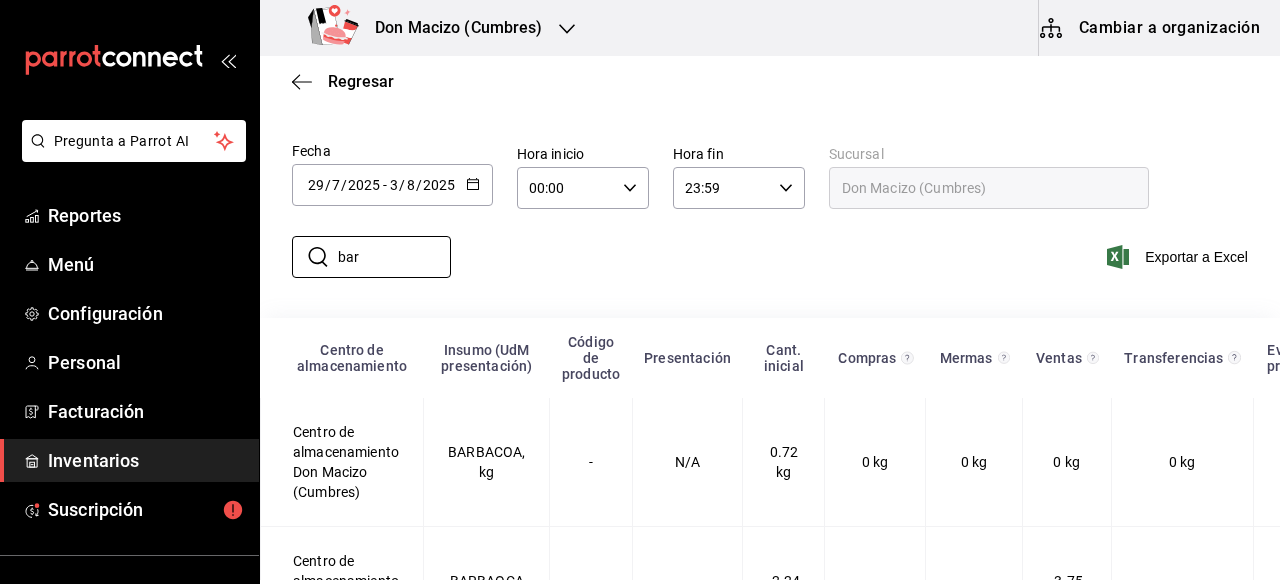 scroll, scrollTop: 154, scrollLeft: 0, axis: vertical 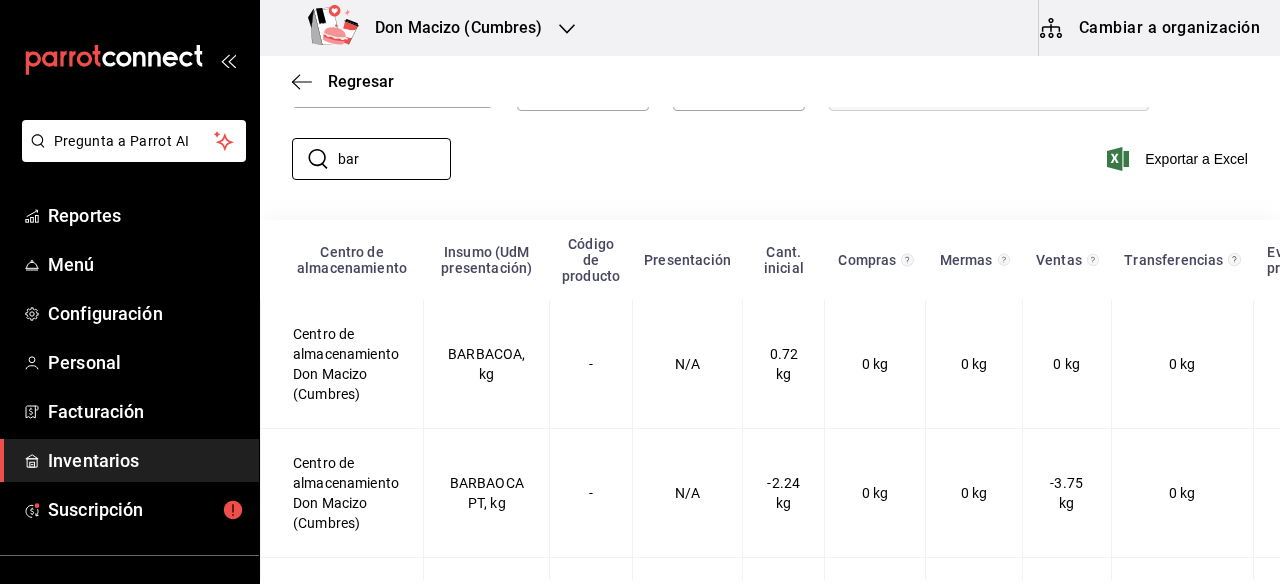 type on "bar" 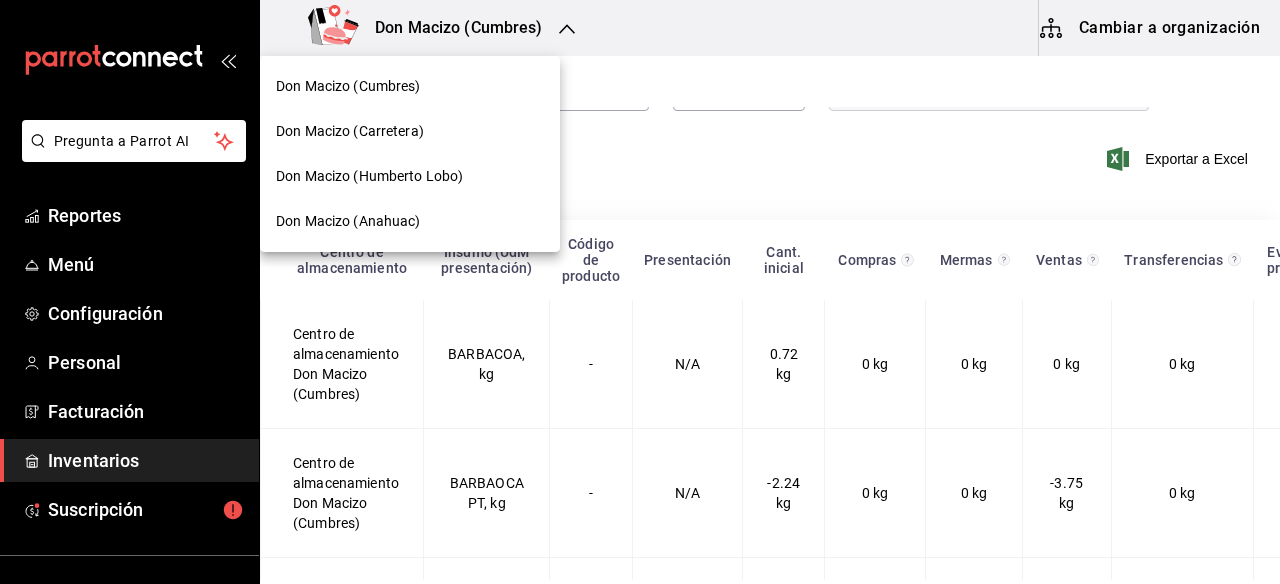 click on "Don Macizo (Anahuac)" at bounding box center (410, 221) 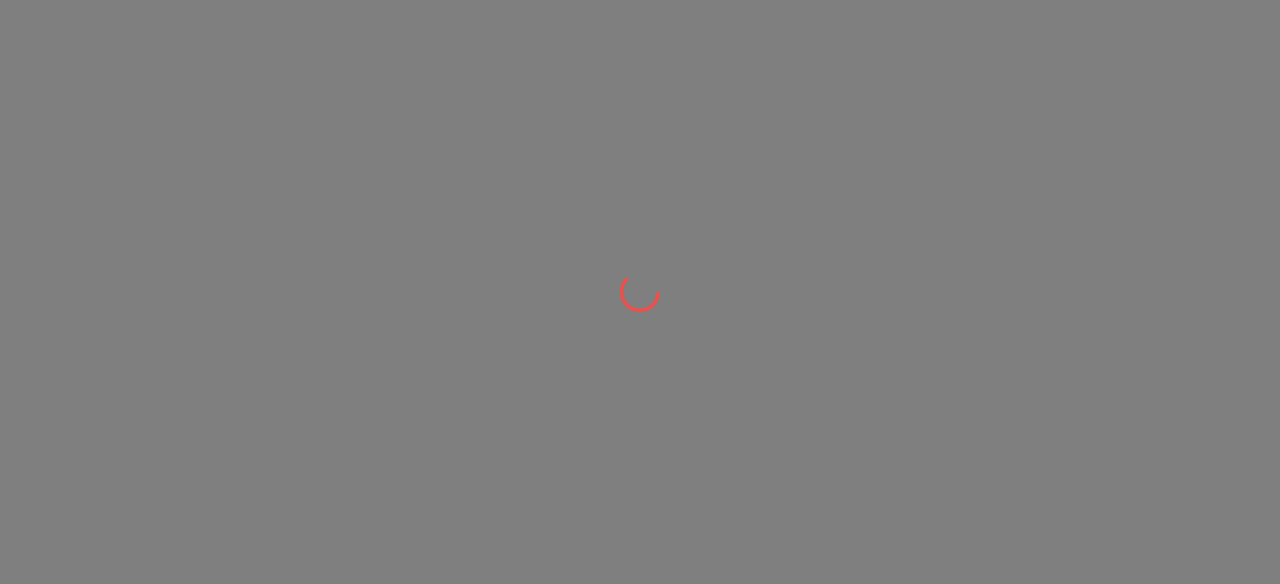 scroll, scrollTop: 0, scrollLeft: 0, axis: both 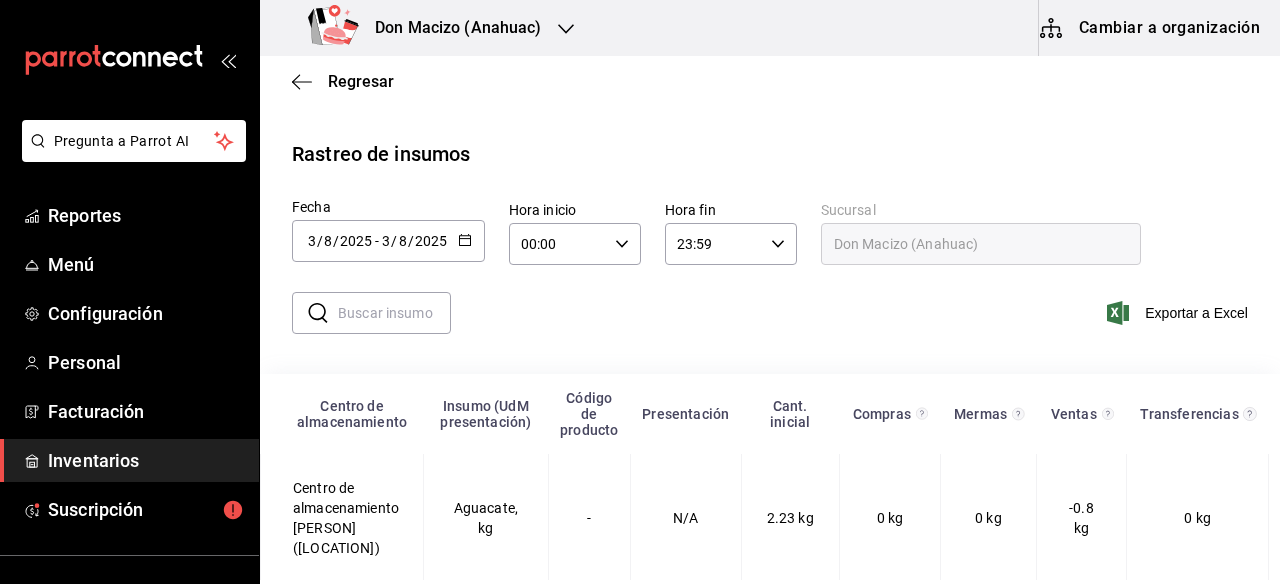 click 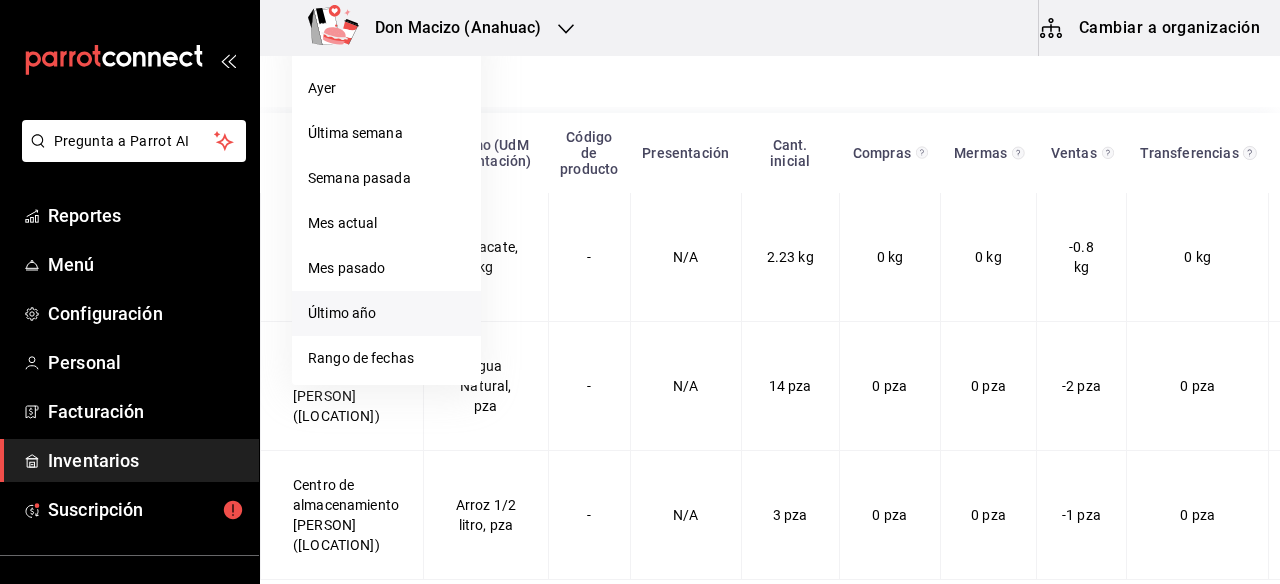 scroll, scrollTop: 263, scrollLeft: 0, axis: vertical 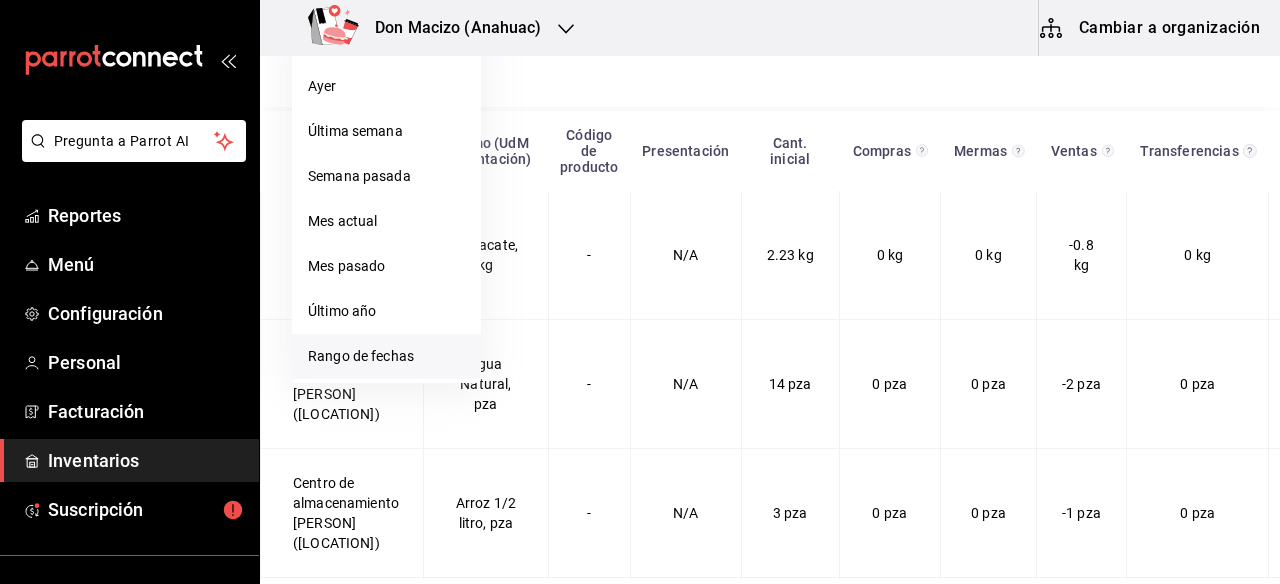 click on "Rango de fechas" at bounding box center (386, 356) 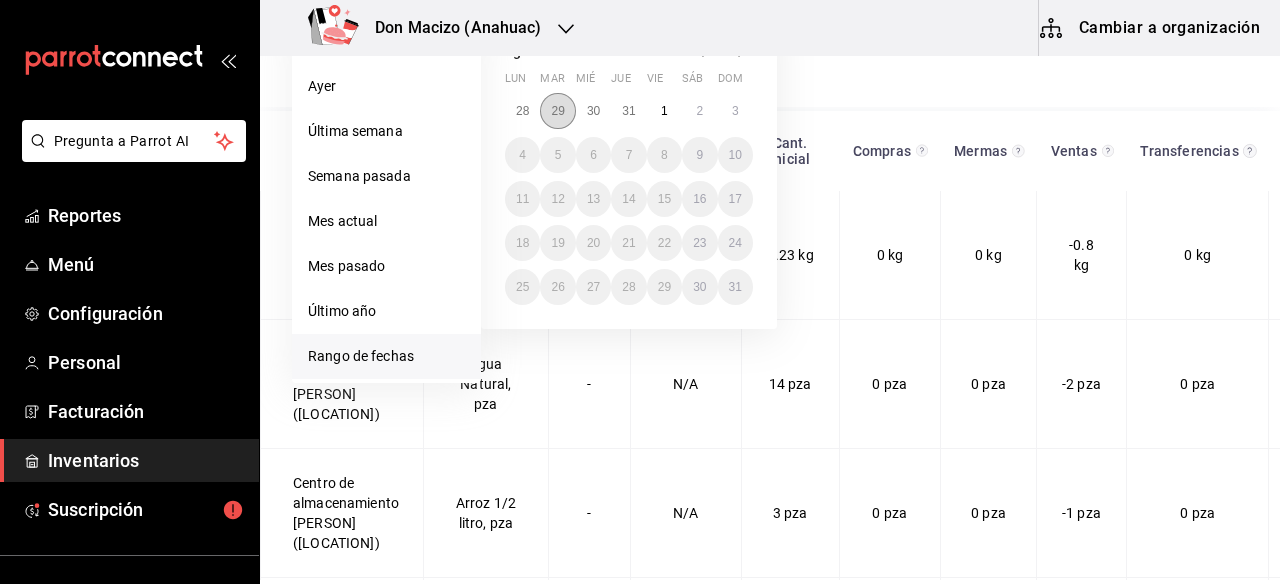 click on "29" at bounding box center [557, 111] 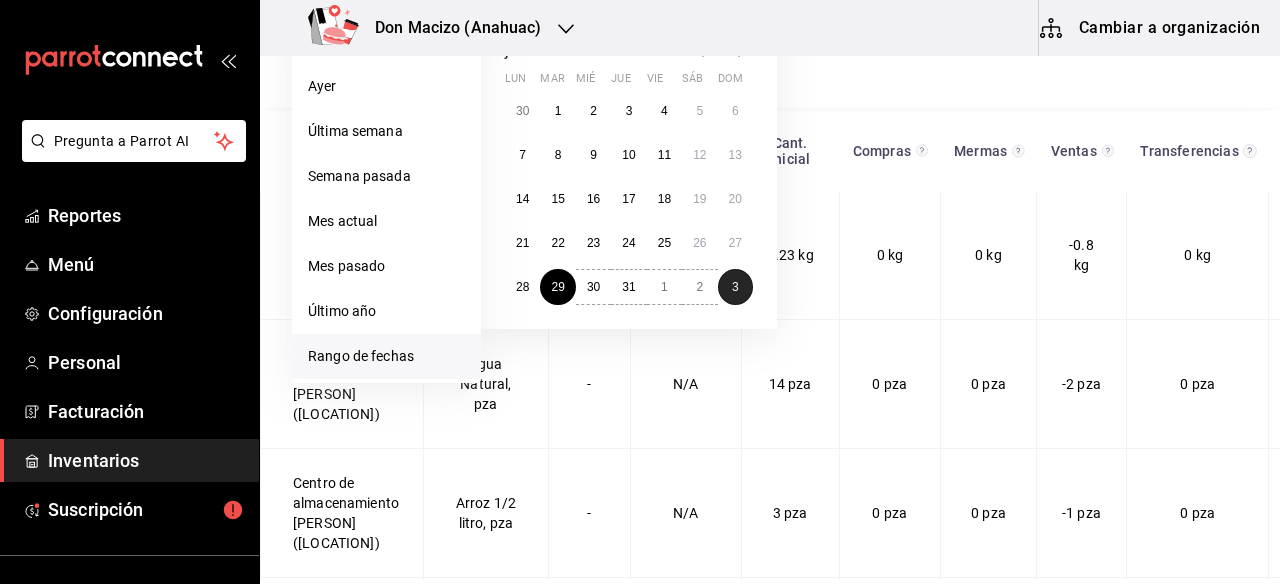 click on "3" at bounding box center [735, 287] 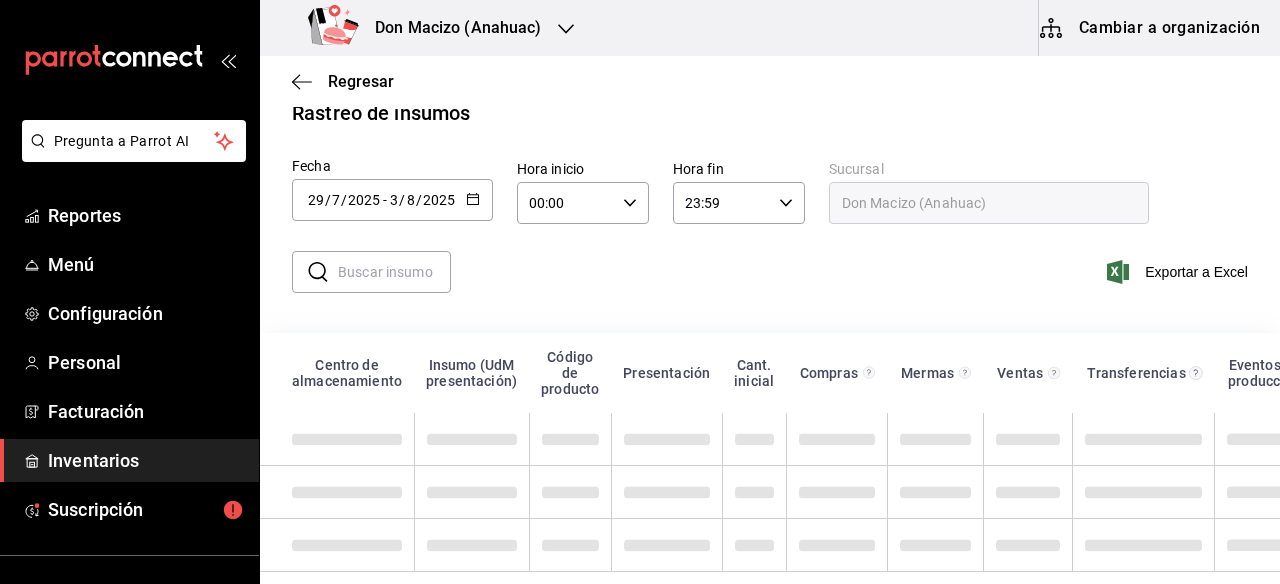 scroll, scrollTop: 56, scrollLeft: 0, axis: vertical 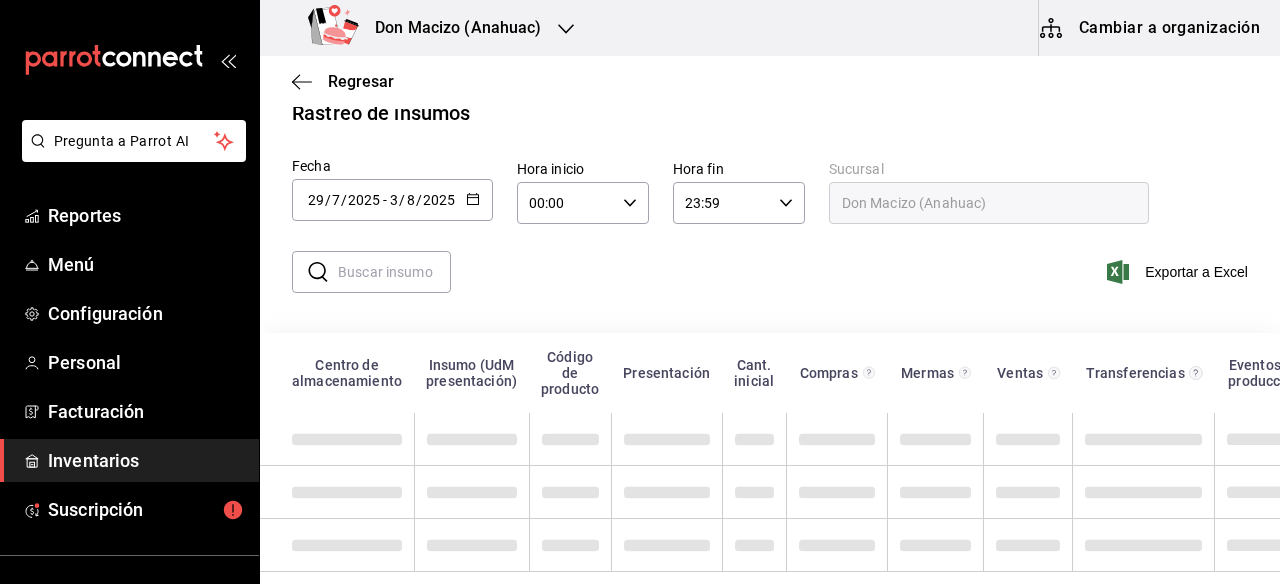click at bounding box center [394, 272] 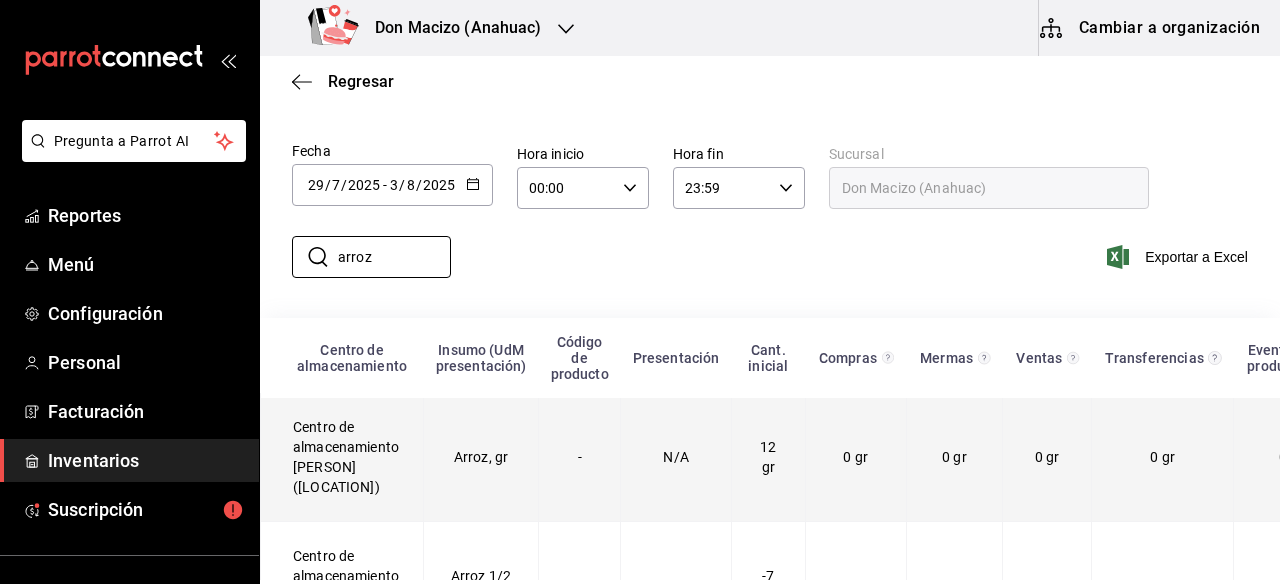 scroll, scrollTop: 20, scrollLeft: 0, axis: vertical 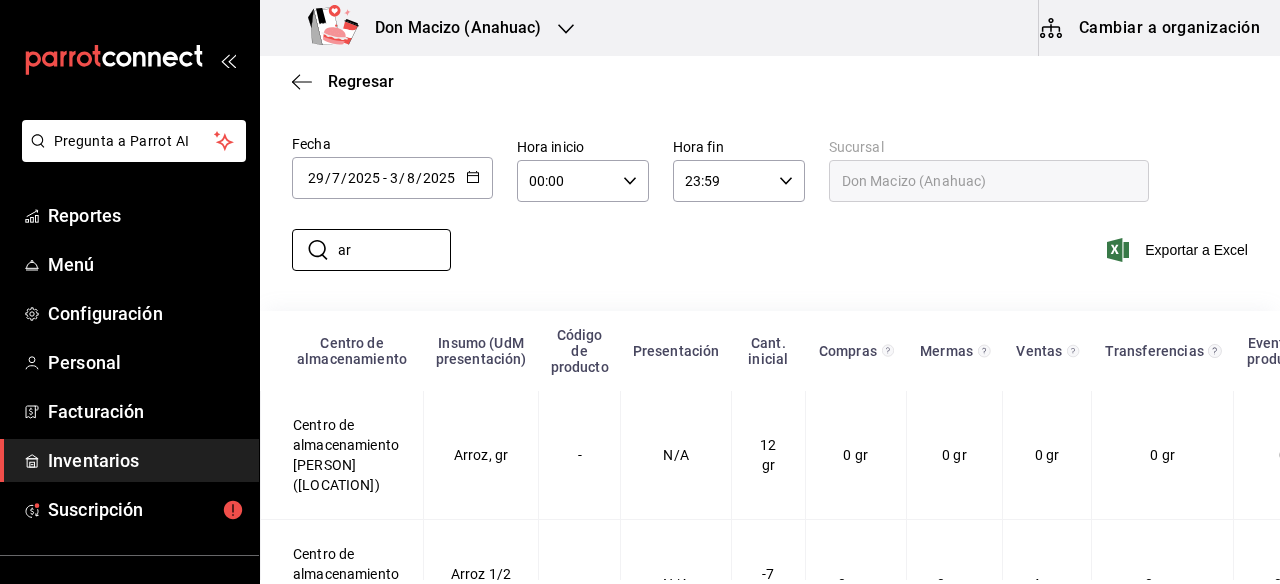 type on "a" 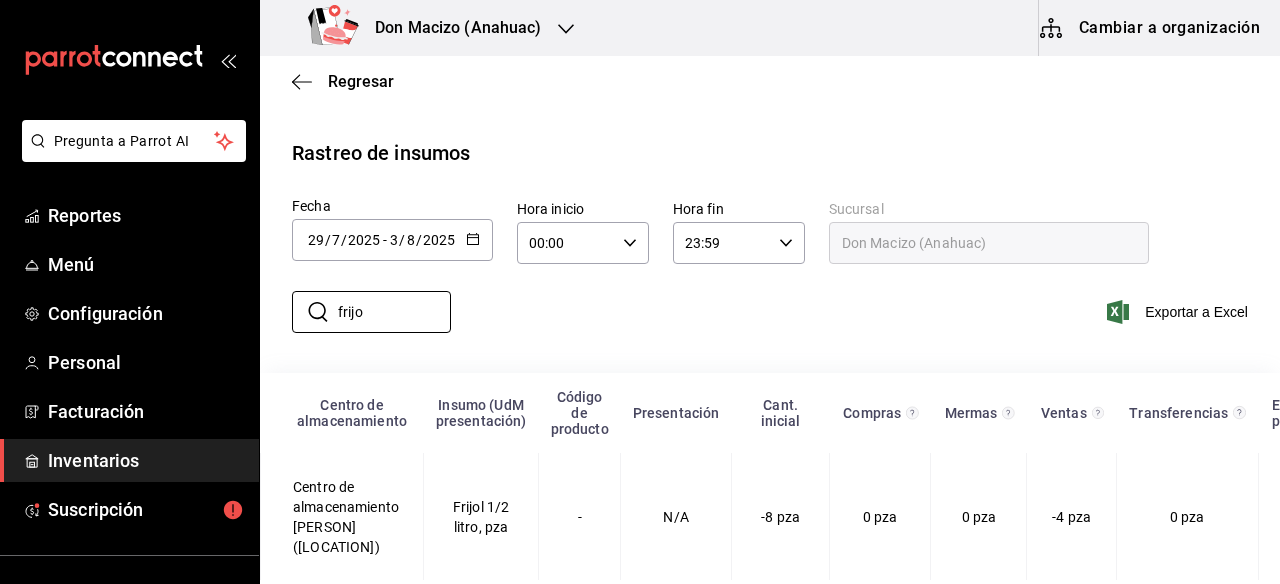 scroll, scrollTop: 0, scrollLeft: 0, axis: both 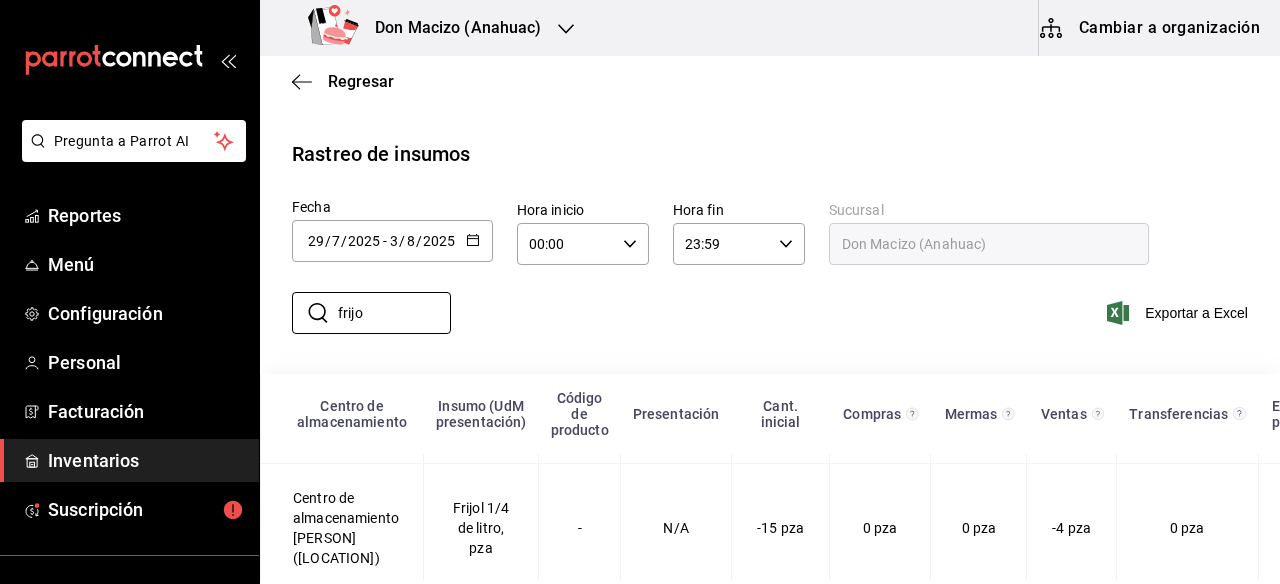 drag, startPoint x: 408, startPoint y: 311, endPoint x: 267, endPoint y: 322, distance: 141.42842 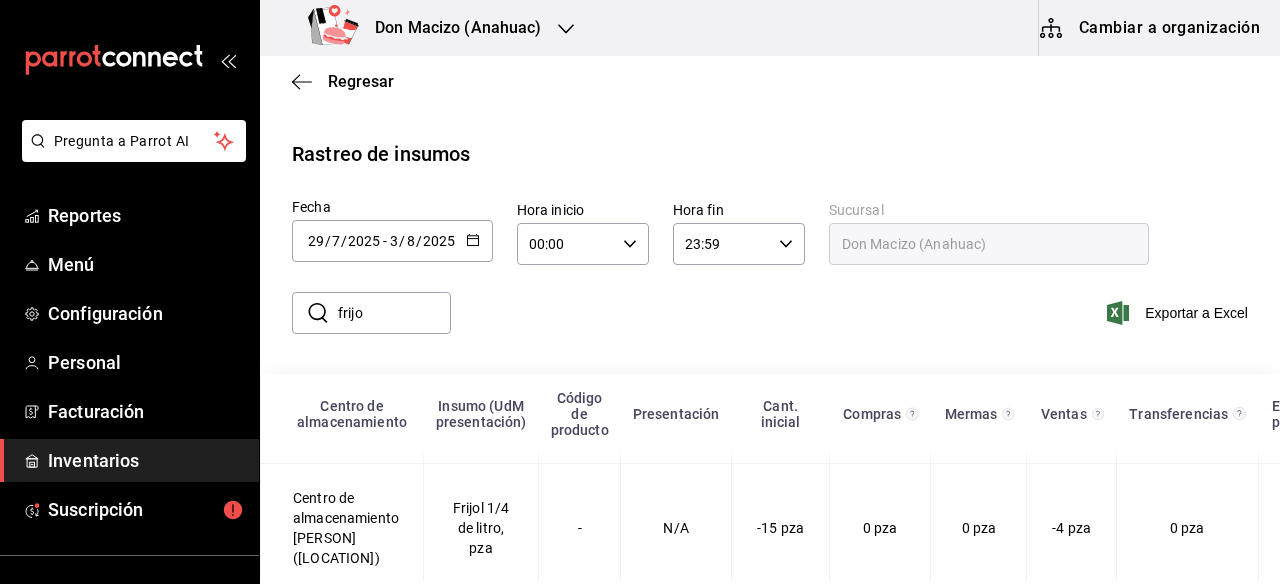 drag, startPoint x: 371, startPoint y: 326, endPoint x: 337, endPoint y: 321, distance: 34.36568 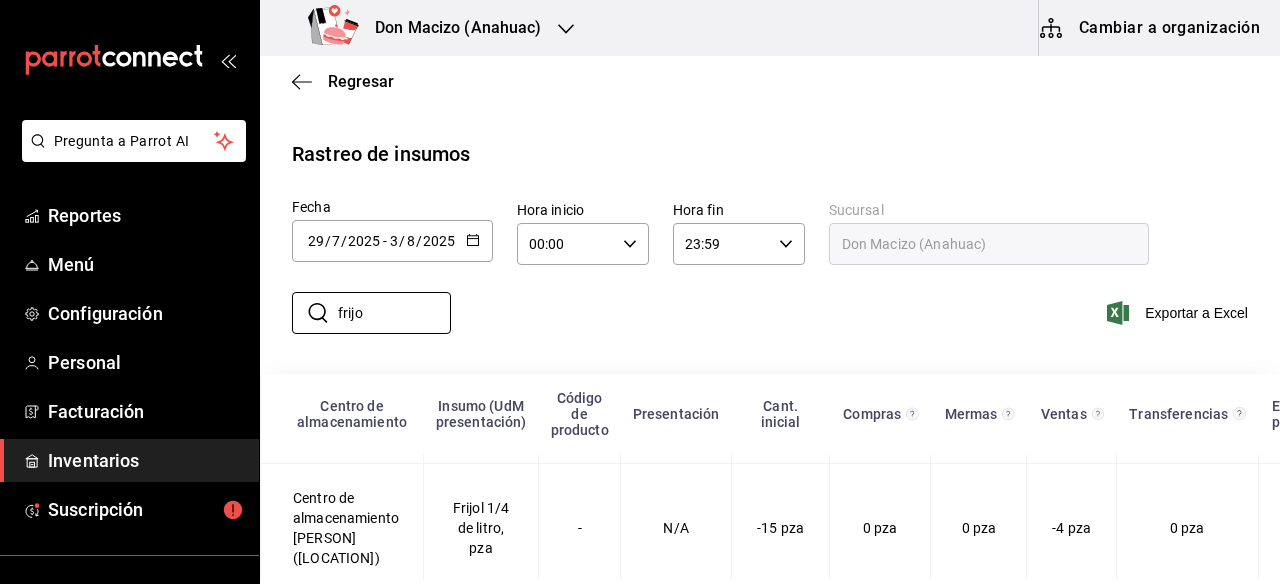 type on "f" 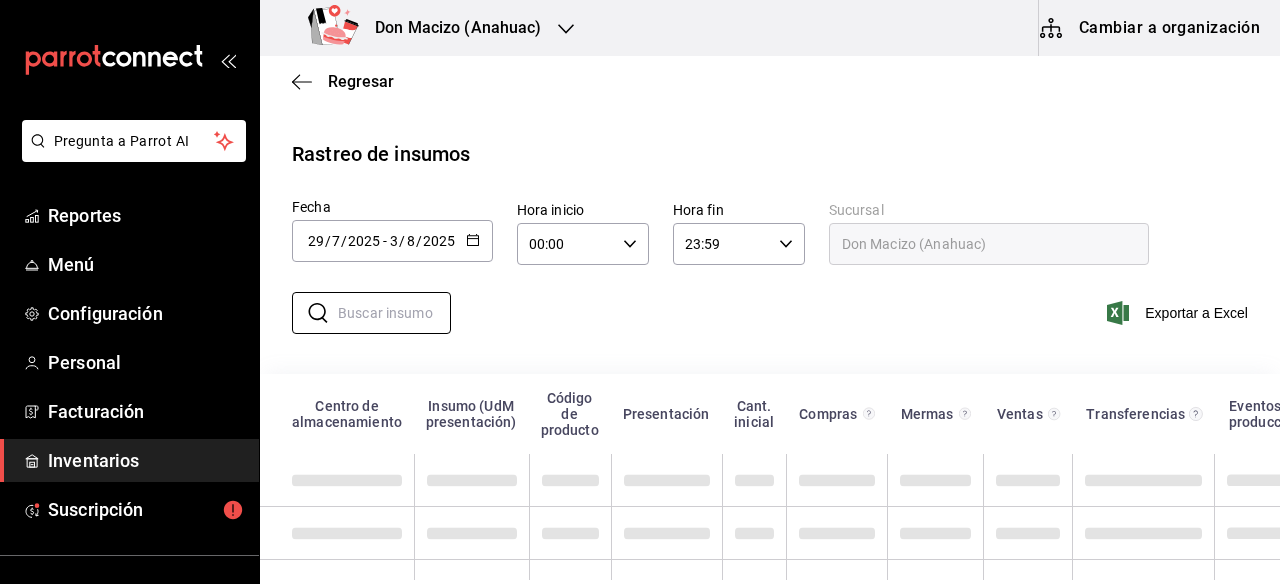 scroll, scrollTop: 0, scrollLeft: 0, axis: both 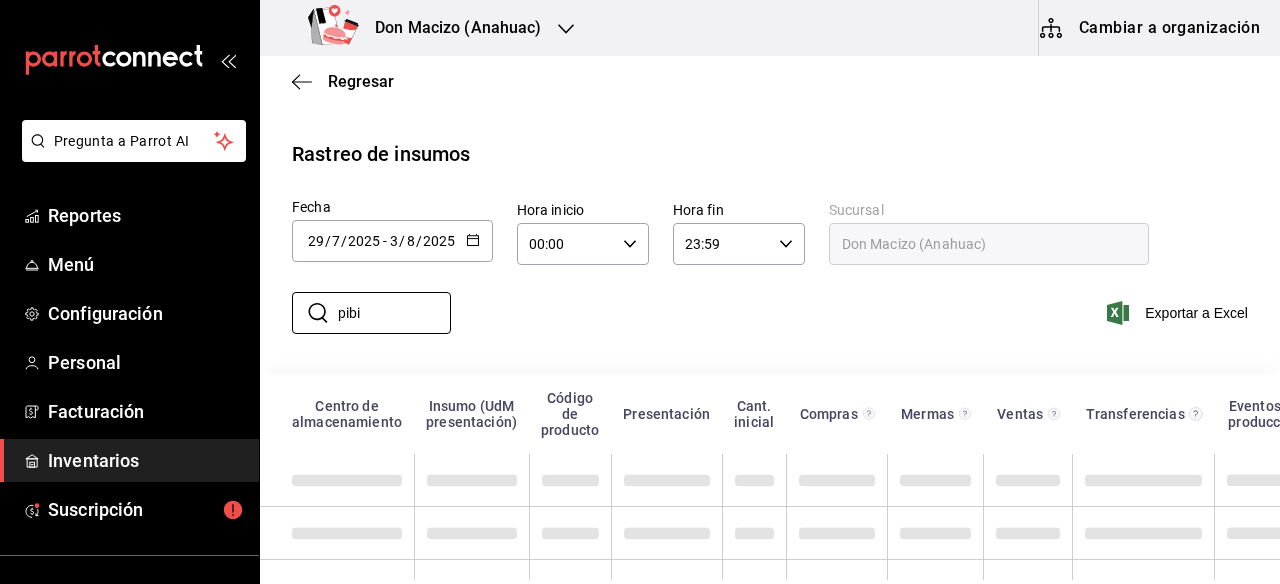 type on "pibil" 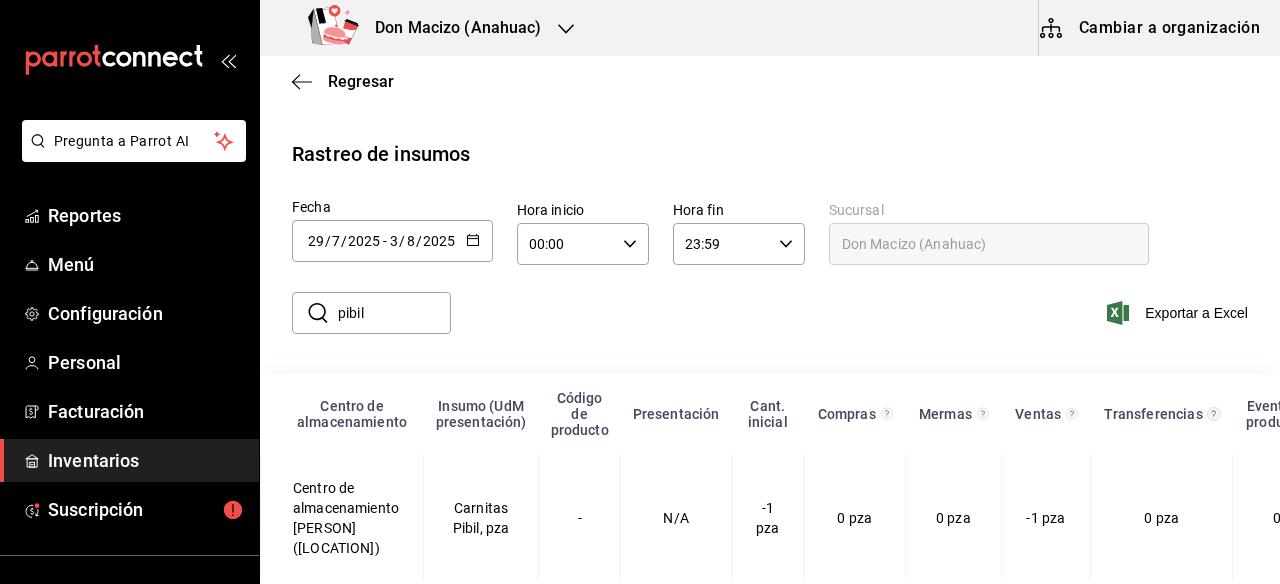 drag, startPoint x: 388, startPoint y: 322, endPoint x: 312, endPoint y: 317, distance: 76.1643 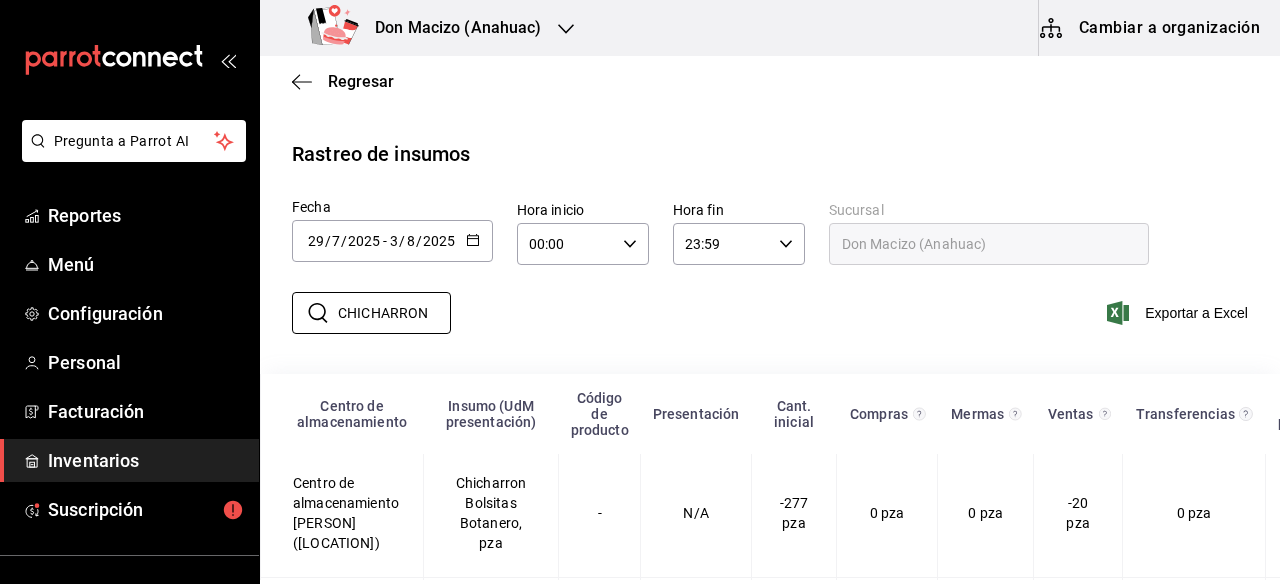 scroll, scrollTop: 407, scrollLeft: 0, axis: vertical 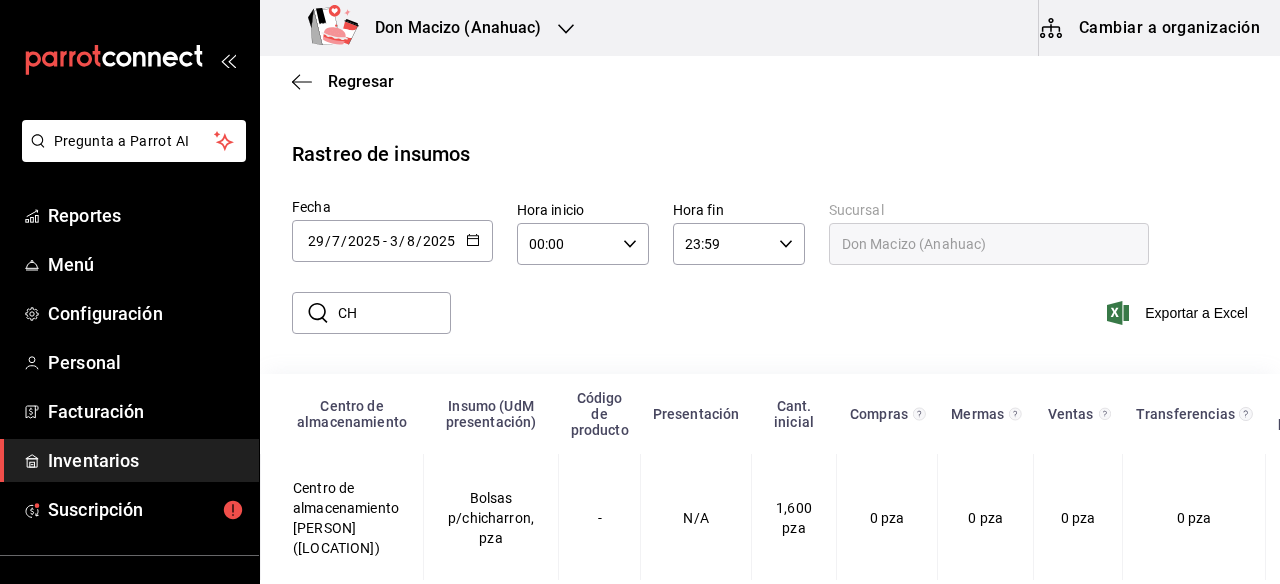 type on "C" 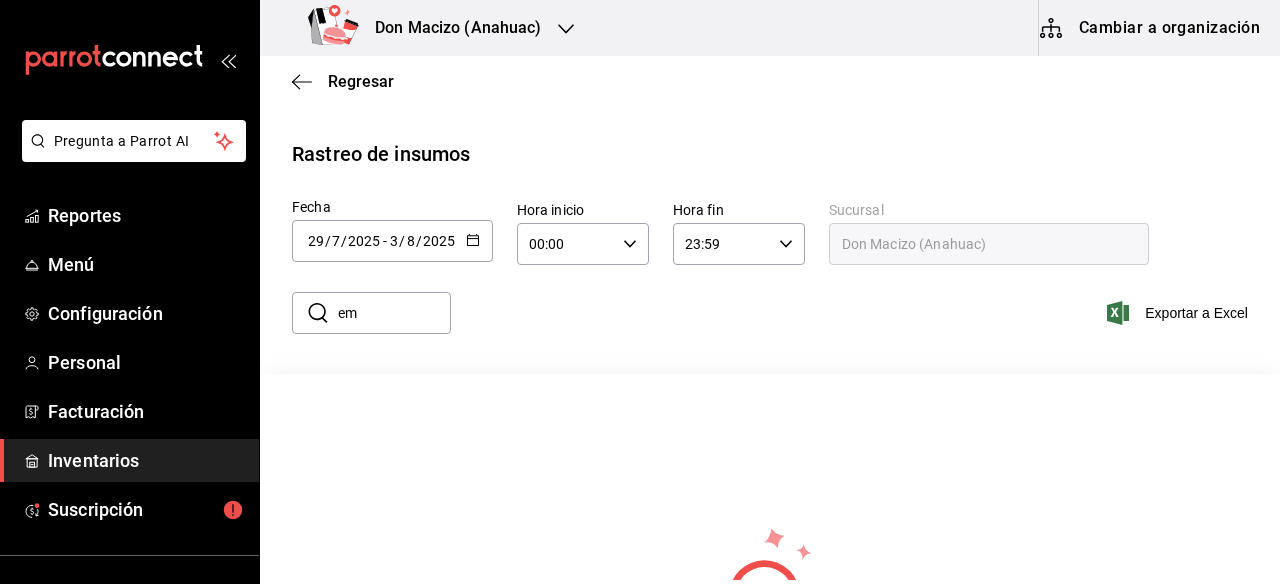 type on "emp" 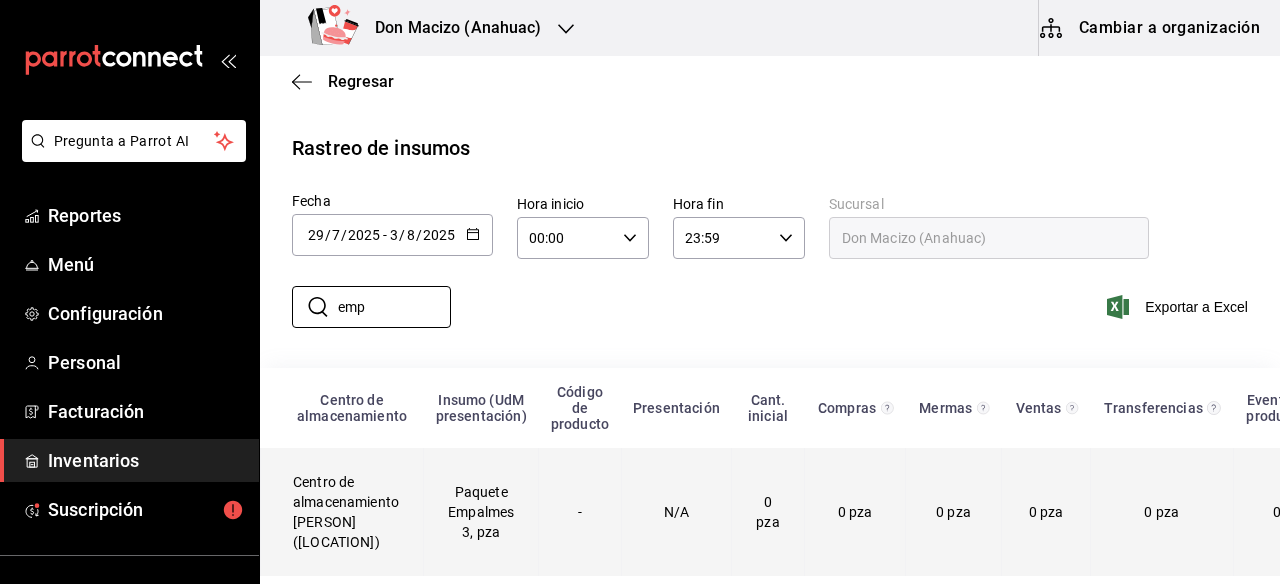 scroll, scrollTop: 0, scrollLeft: 0, axis: both 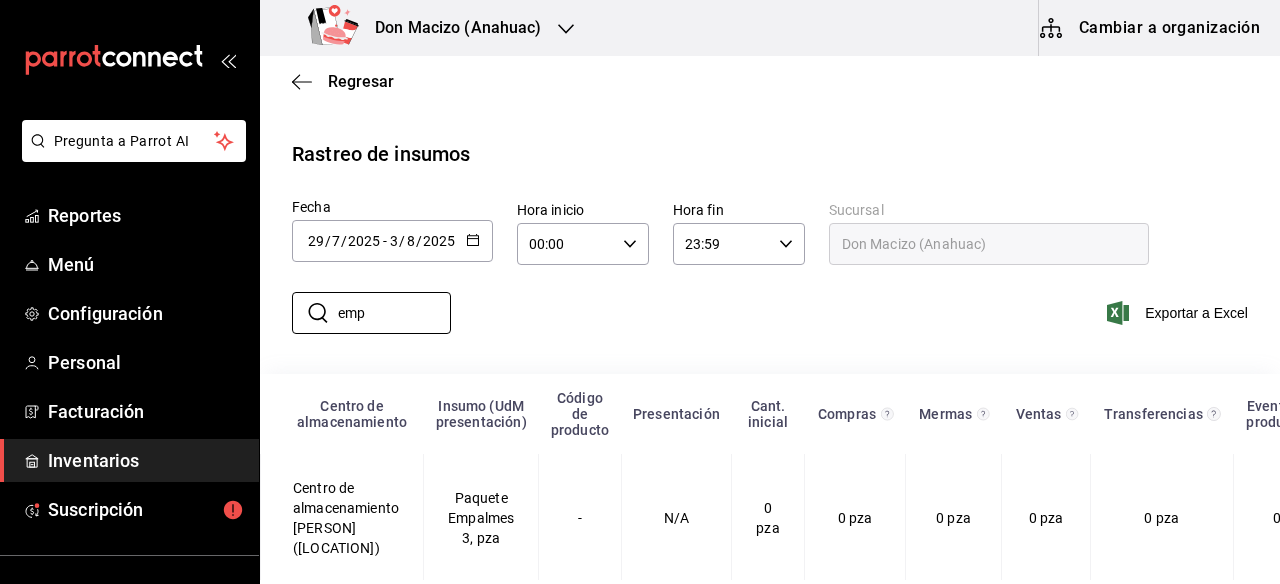 drag, startPoint x: 348, startPoint y: 317, endPoint x: 287, endPoint y: 315, distance: 61.03278 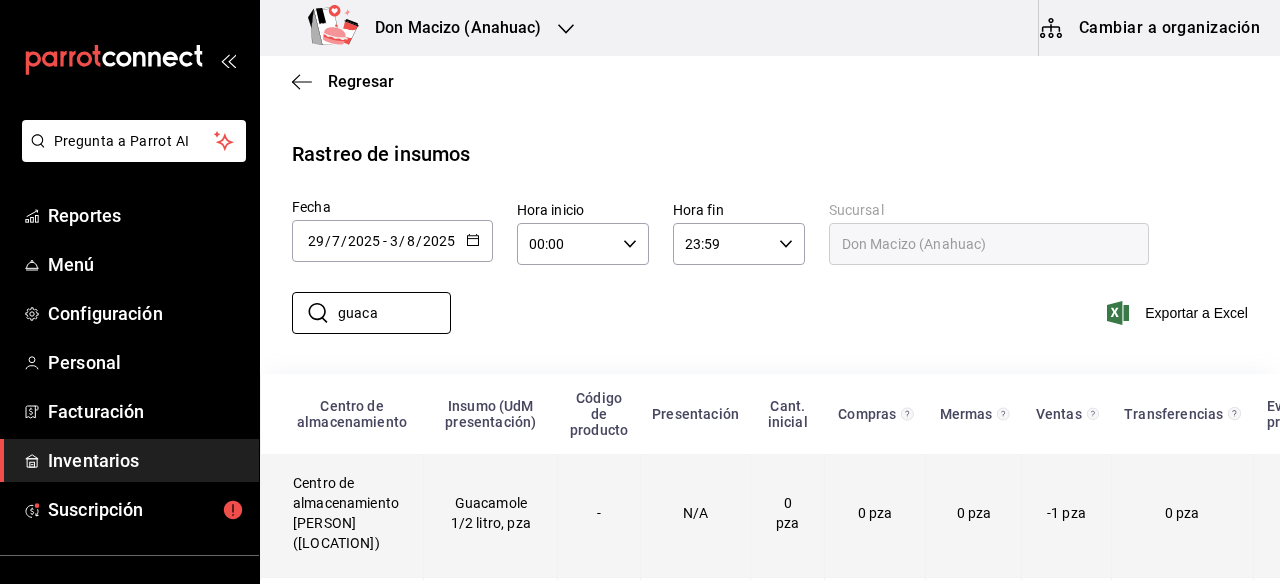 scroll, scrollTop: 149, scrollLeft: 0, axis: vertical 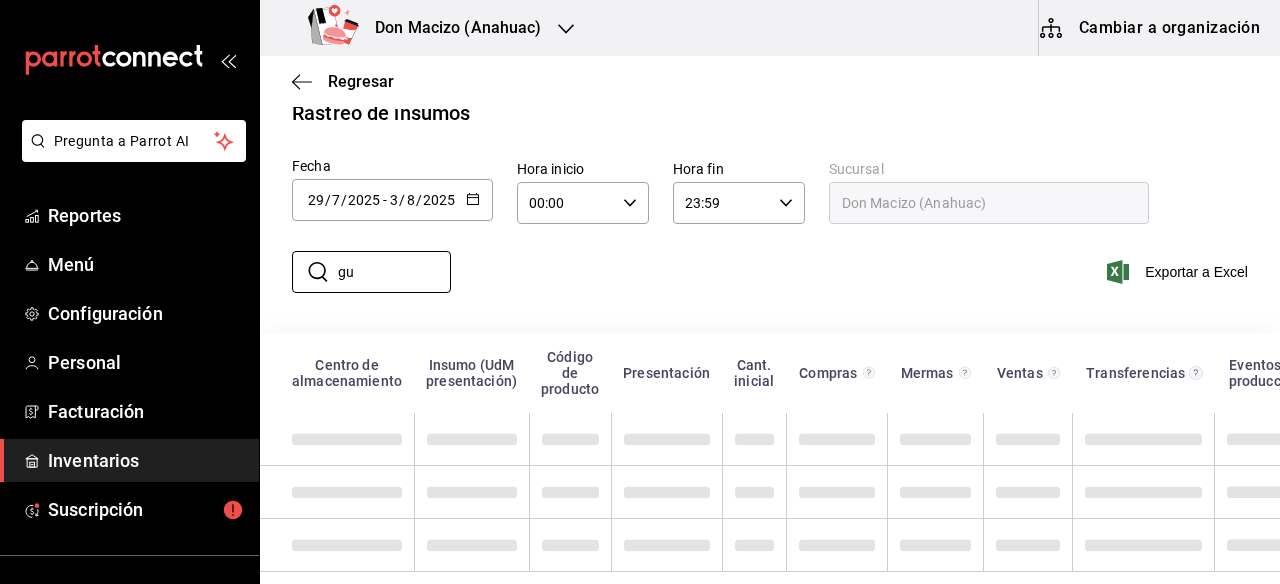 type on "g" 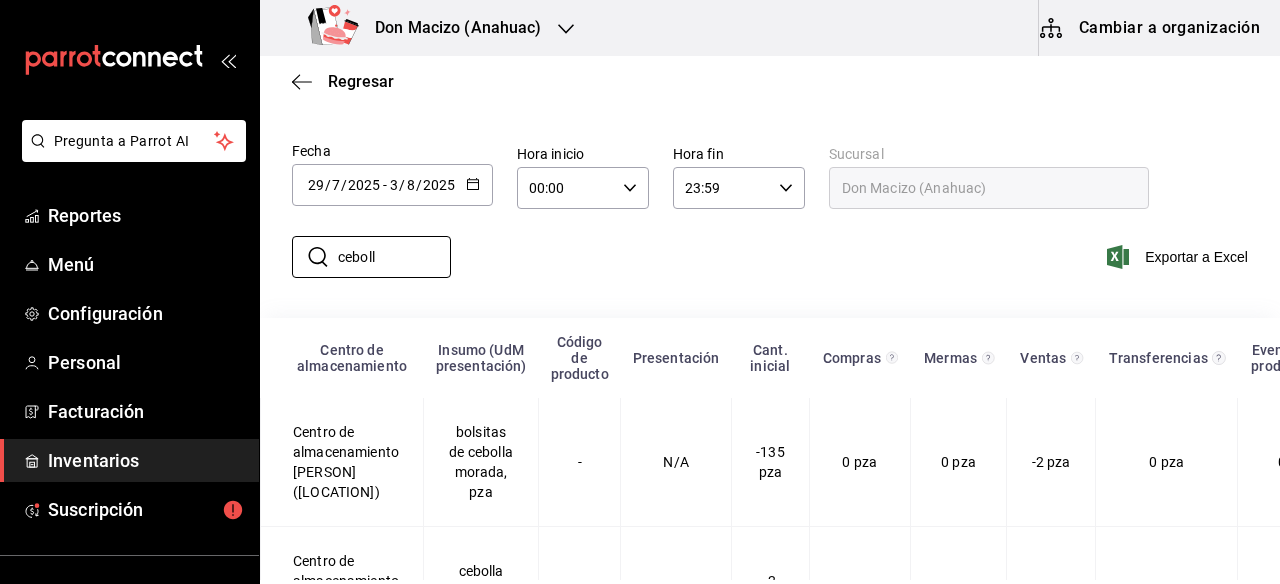 scroll, scrollTop: 129, scrollLeft: 0, axis: vertical 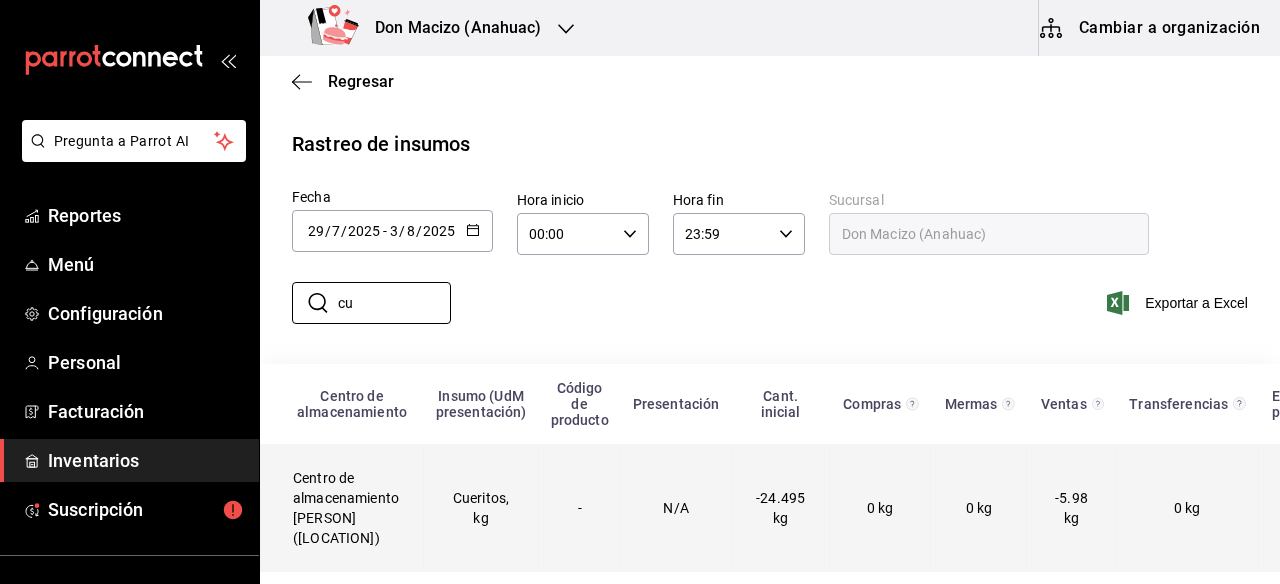 type on "c" 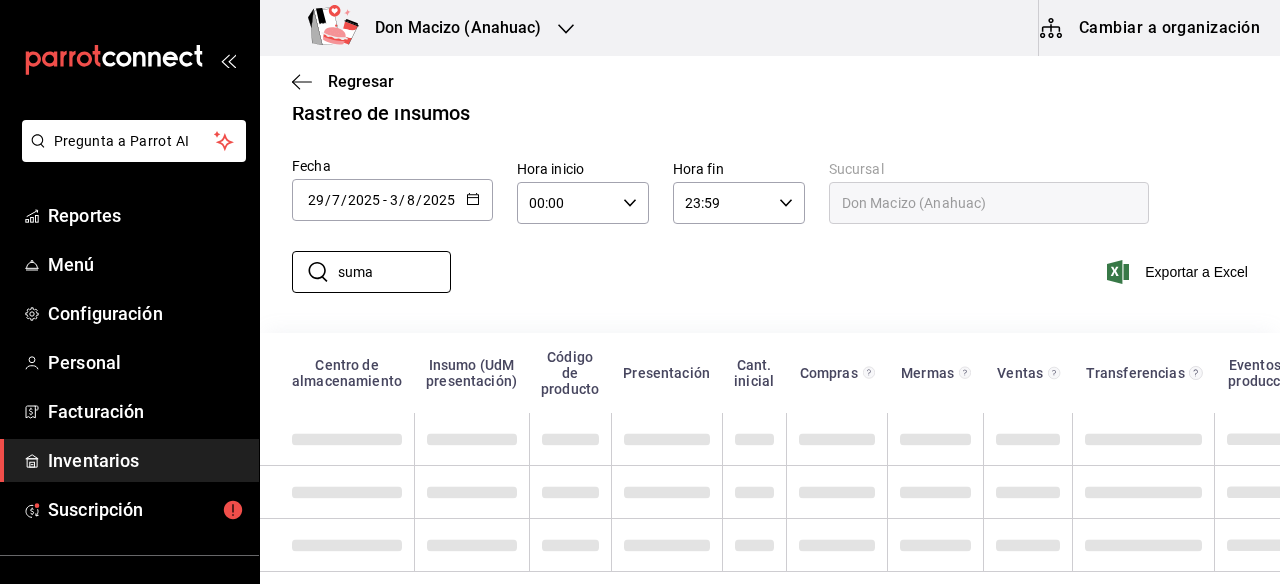 scroll, scrollTop: 25, scrollLeft: 0, axis: vertical 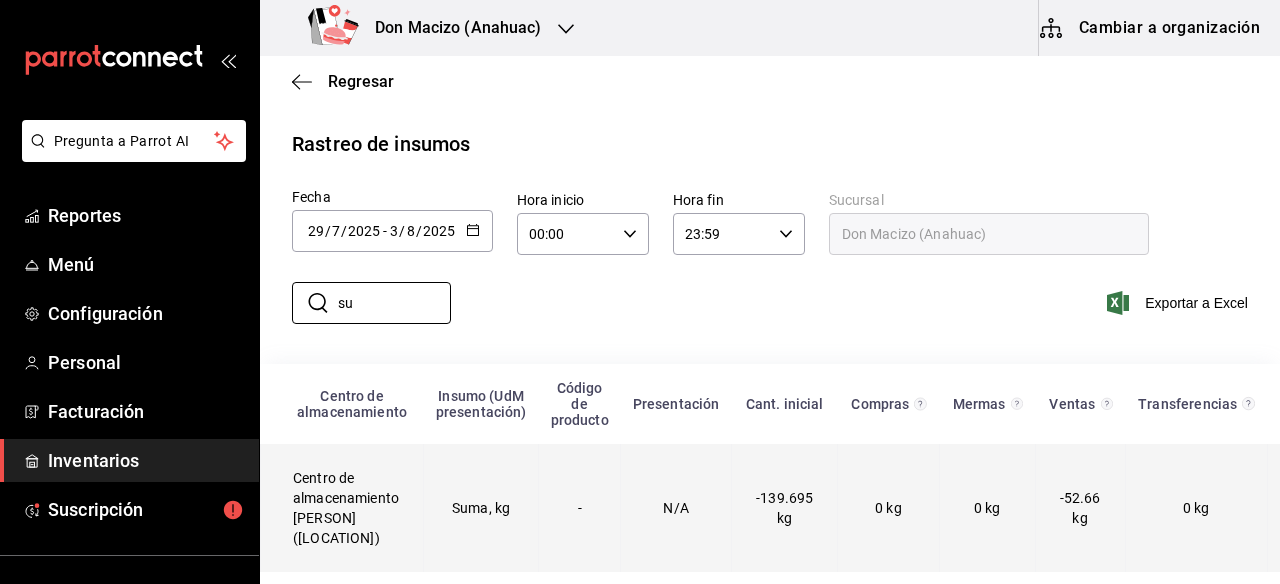type on "s" 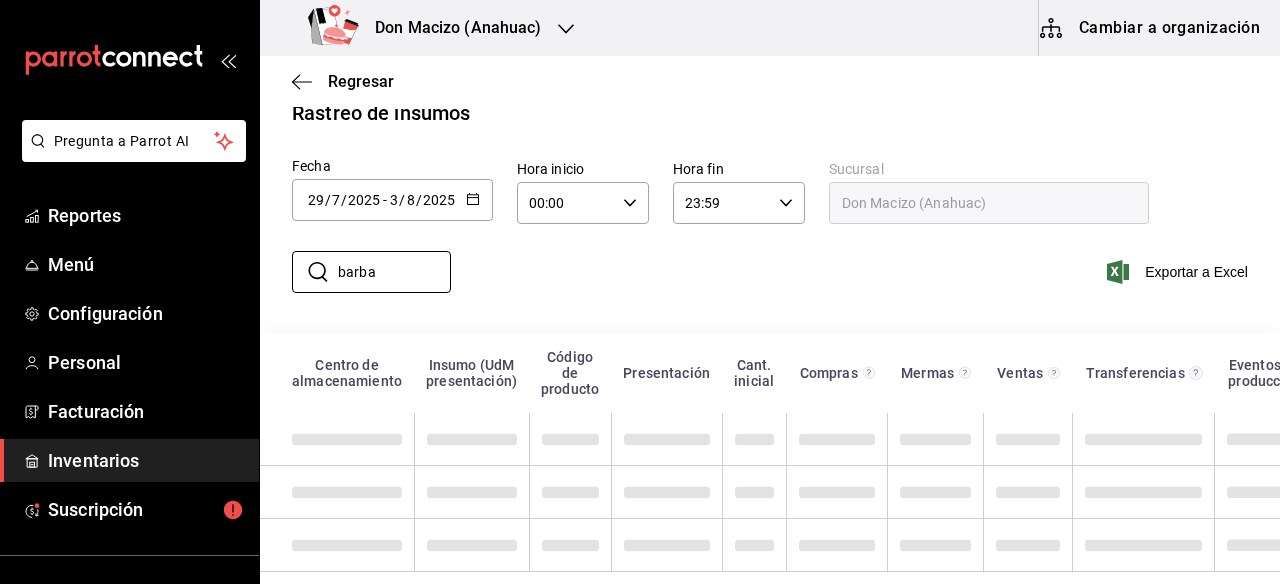 scroll, scrollTop: 129, scrollLeft: 0, axis: vertical 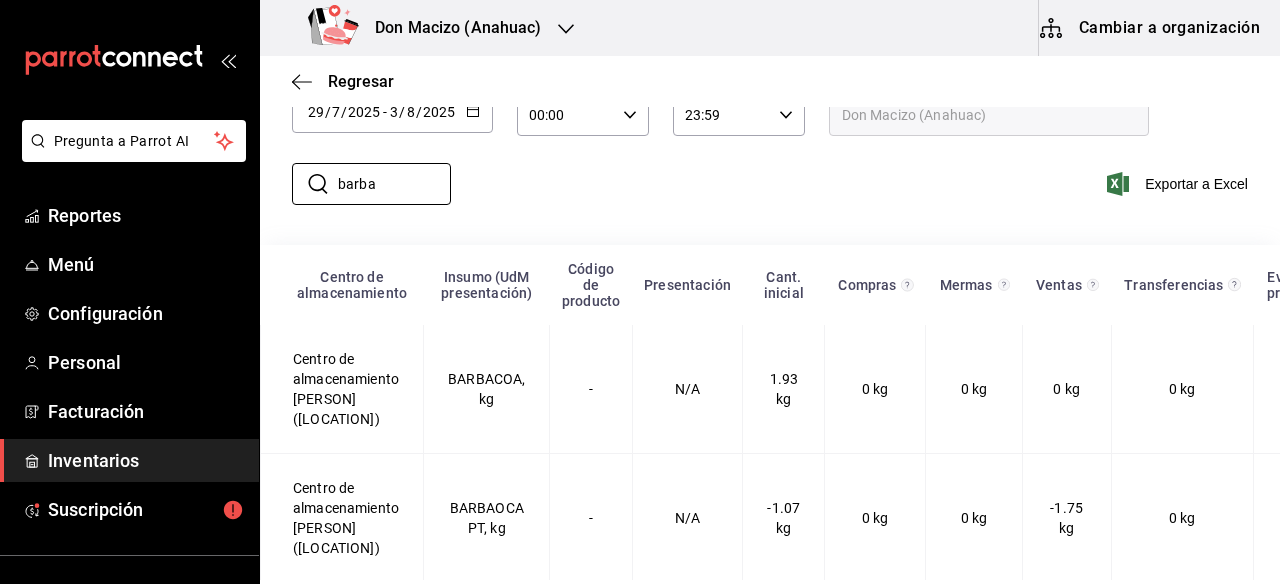 type on "barba" 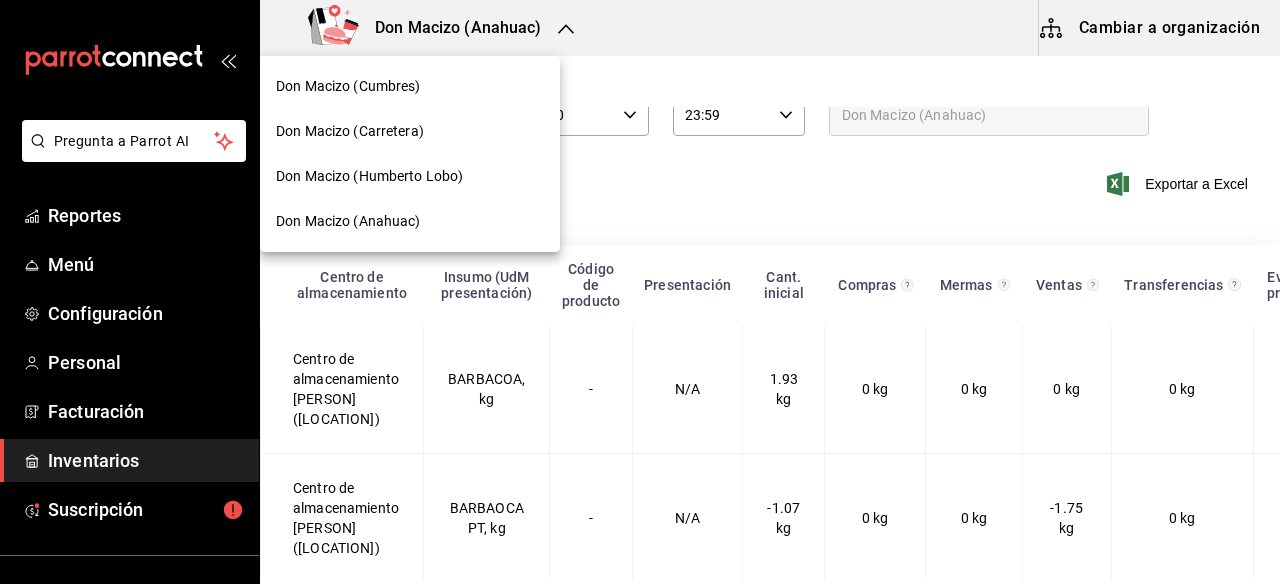 click on "Don Macizo (Carretera)" at bounding box center [410, 131] 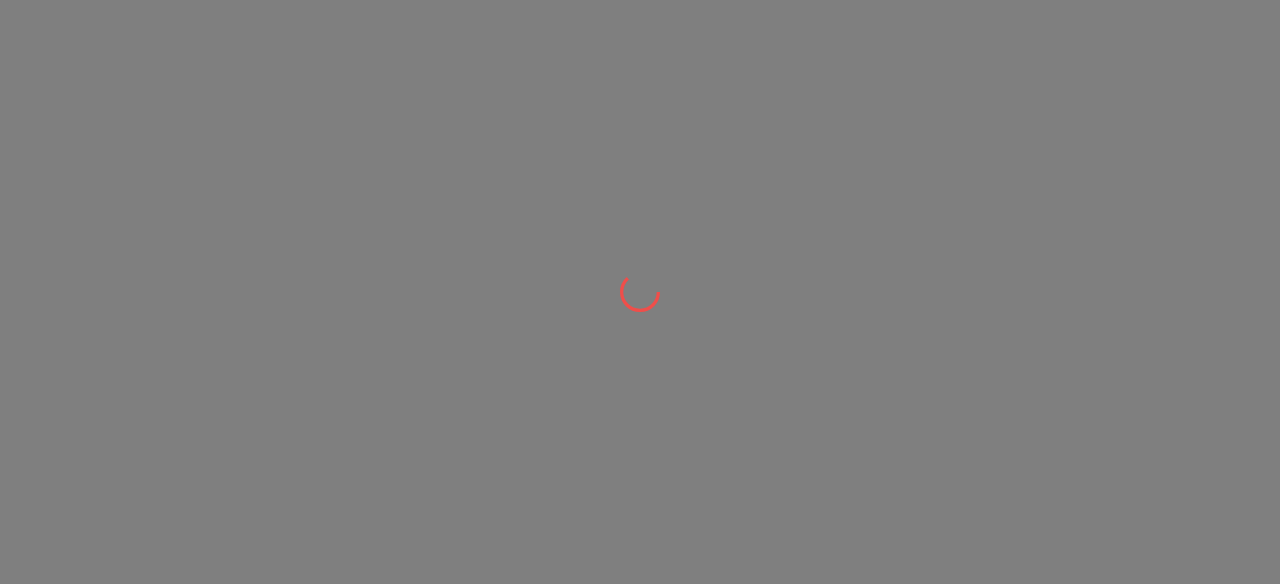 scroll, scrollTop: 0, scrollLeft: 0, axis: both 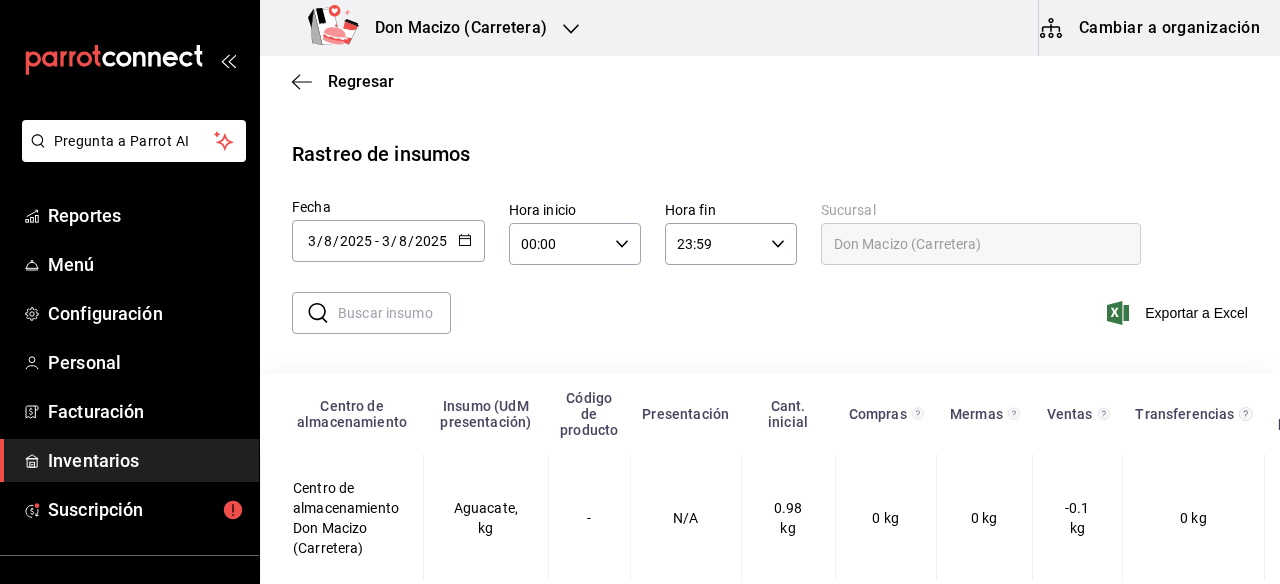 click 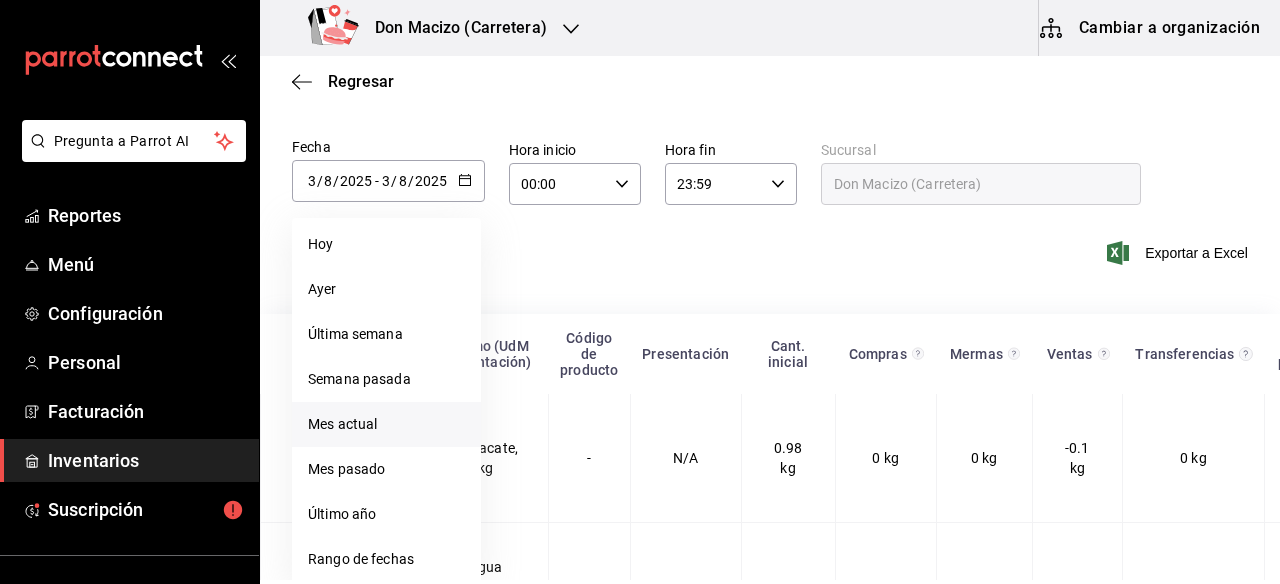 scroll, scrollTop: 69, scrollLeft: 0, axis: vertical 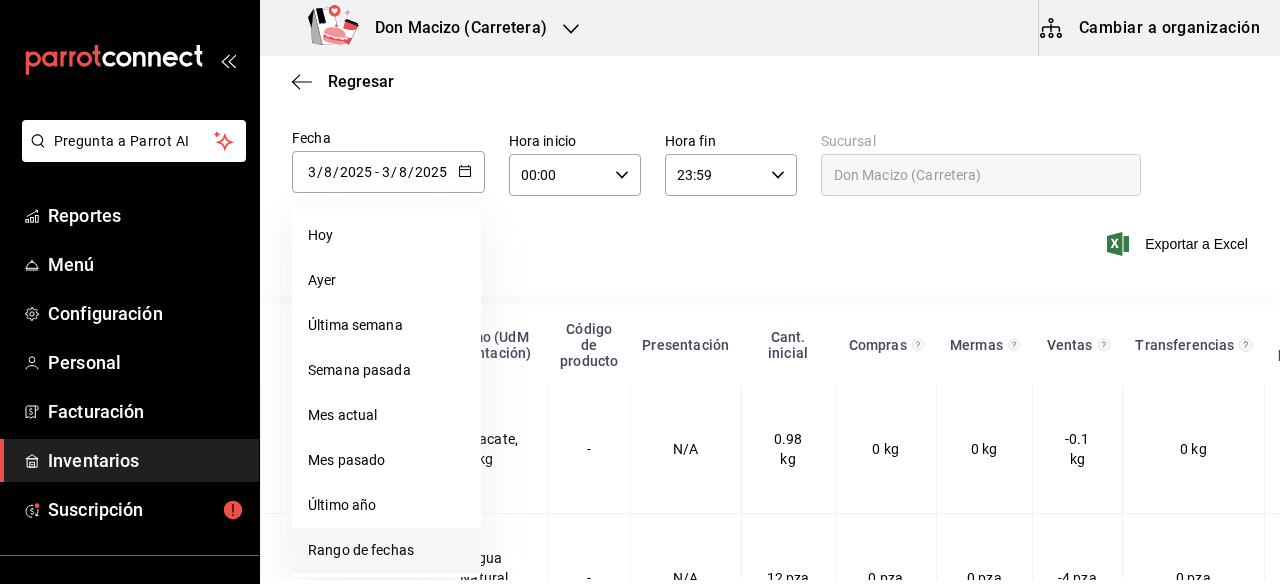 click on "Rango de fechas" at bounding box center (386, 550) 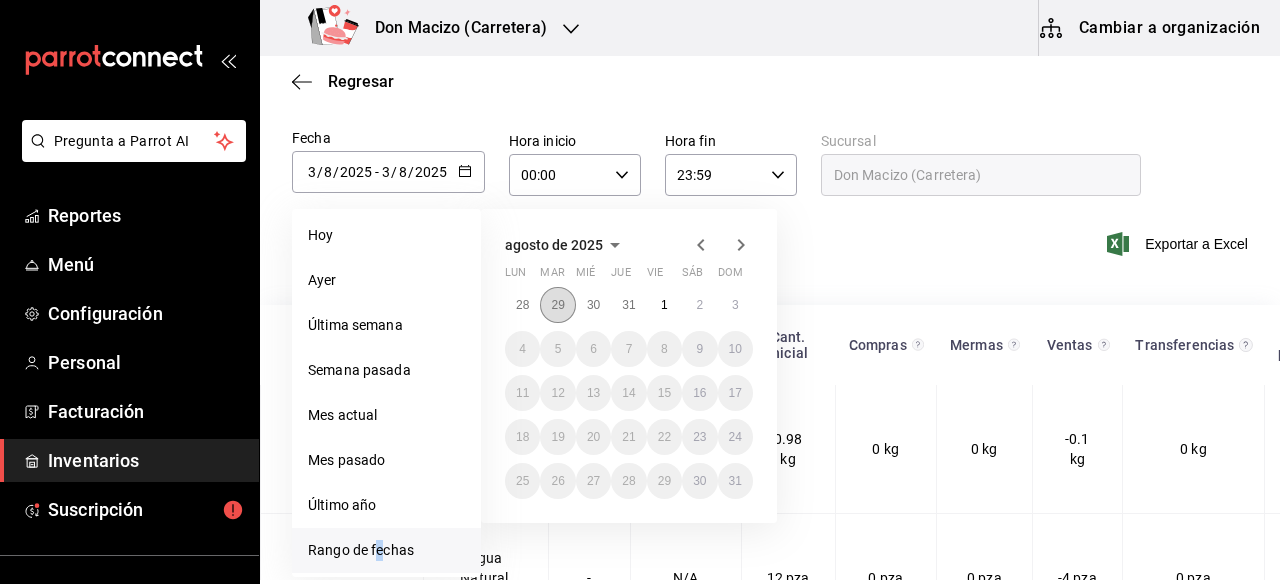 click on "29" at bounding box center [557, 305] 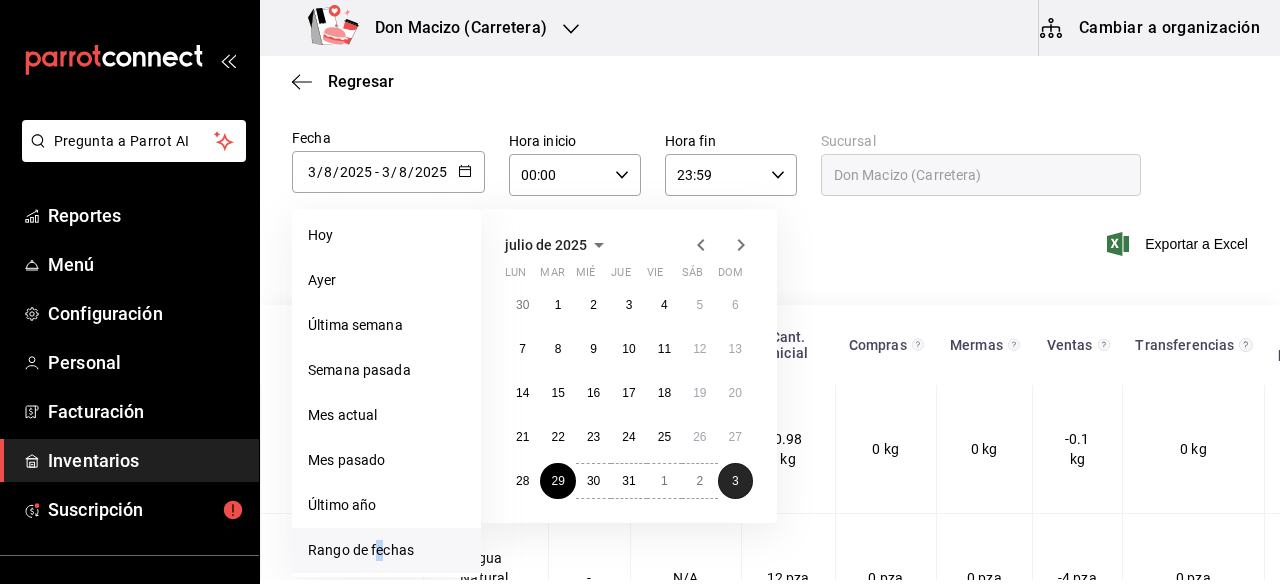 click on "3" at bounding box center (735, 481) 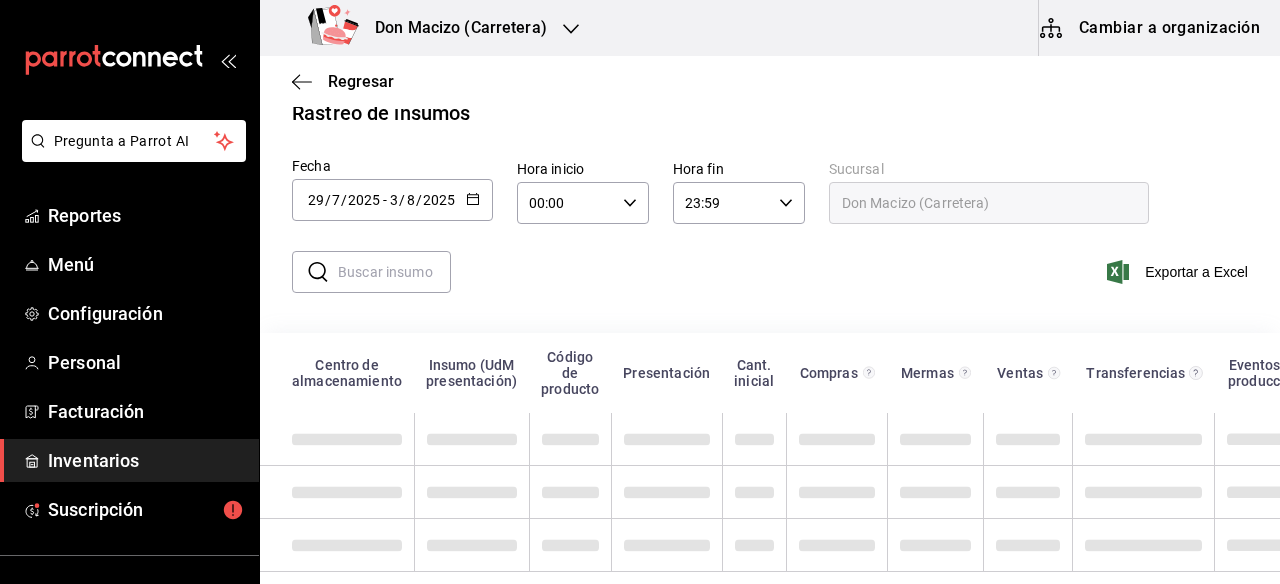 scroll, scrollTop: 56, scrollLeft: 0, axis: vertical 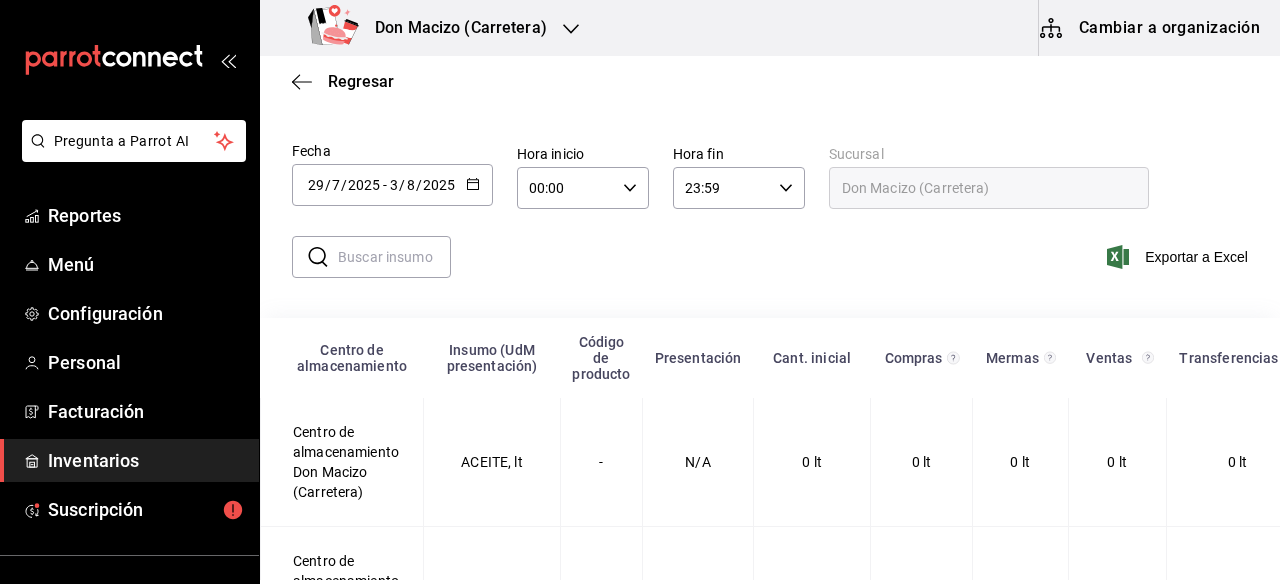 click at bounding box center [394, 257] 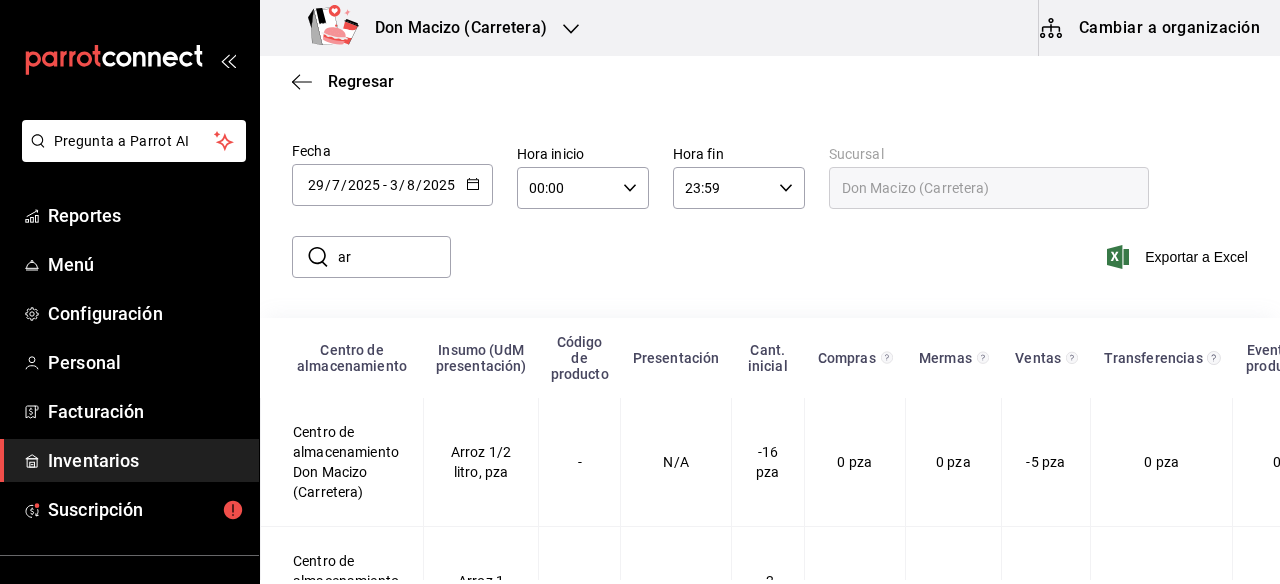 type on "a" 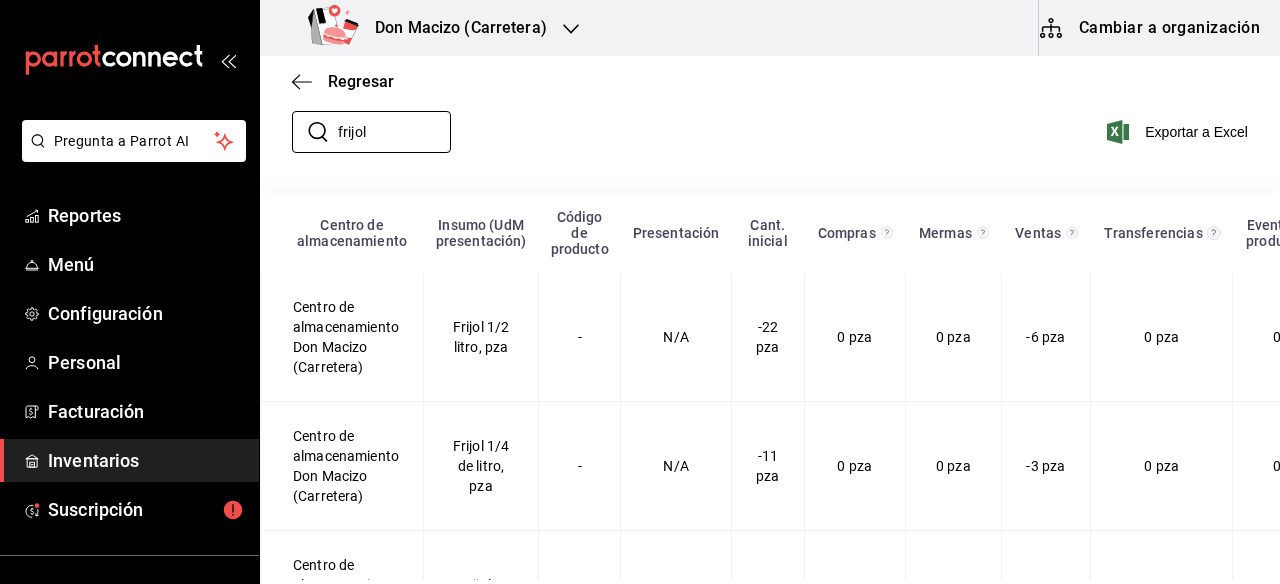 scroll, scrollTop: 200, scrollLeft: 0, axis: vertical 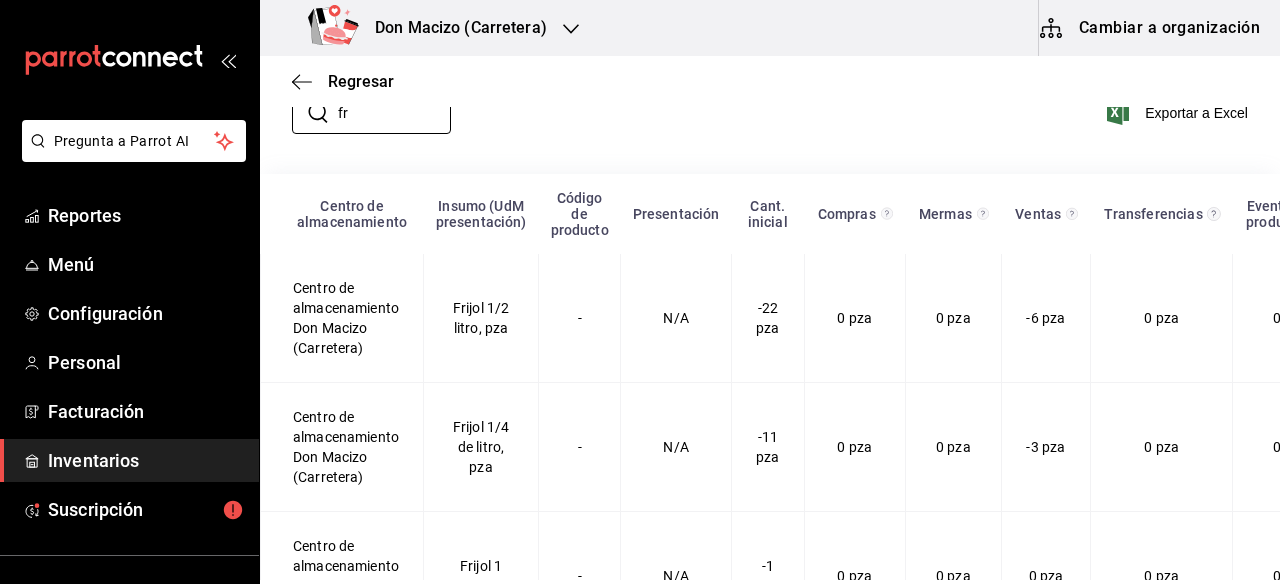 type on "f" 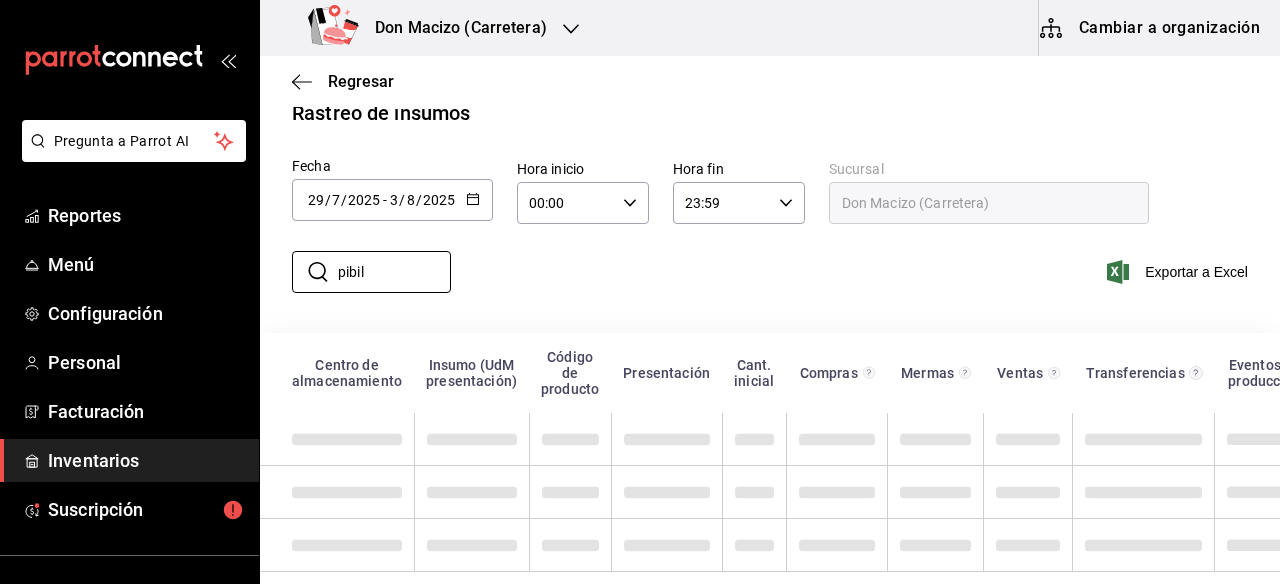 scroll, scrollTop: 154, scrollLeft: 0, axis: vertical 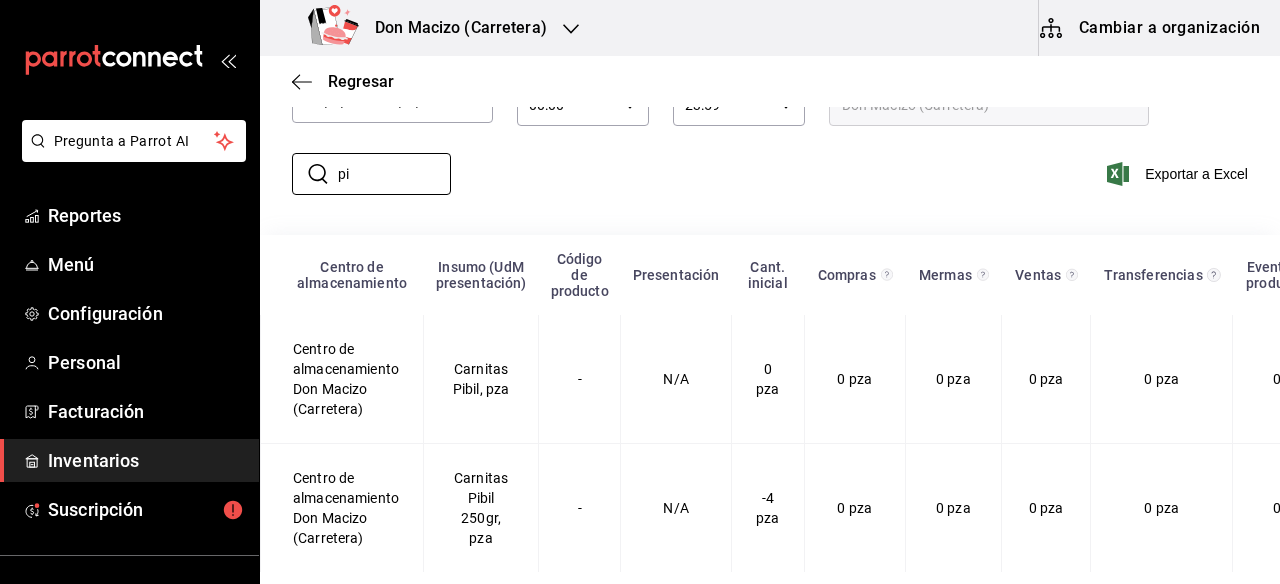 type on "p" 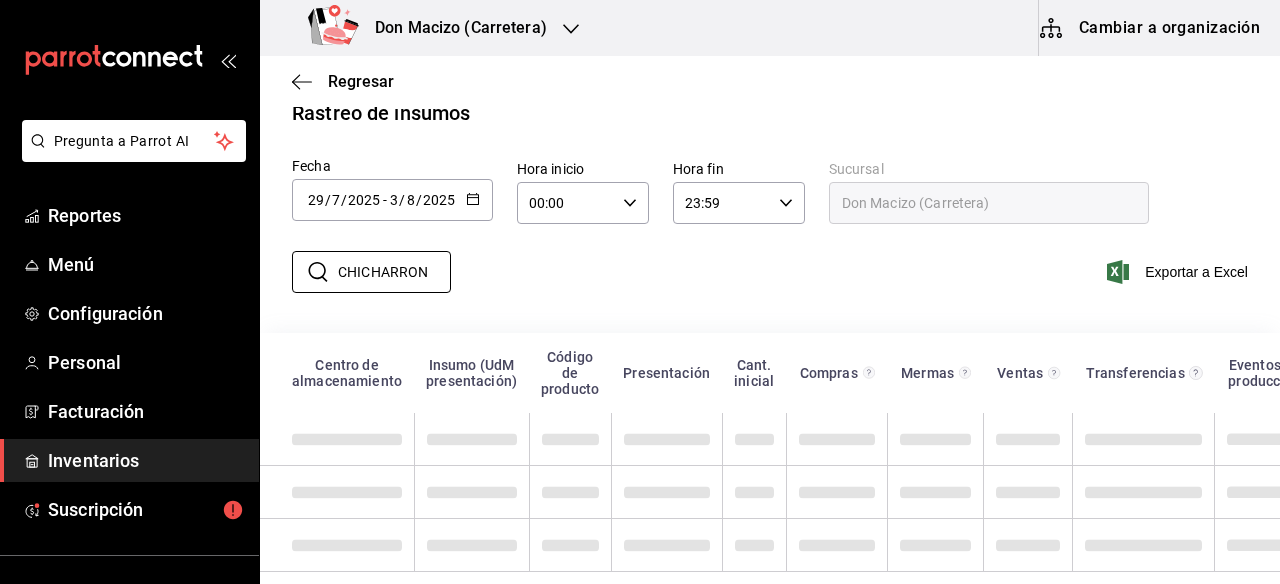 scroll, scrollTop: 200, scrollLeft: 0, axis: vertical 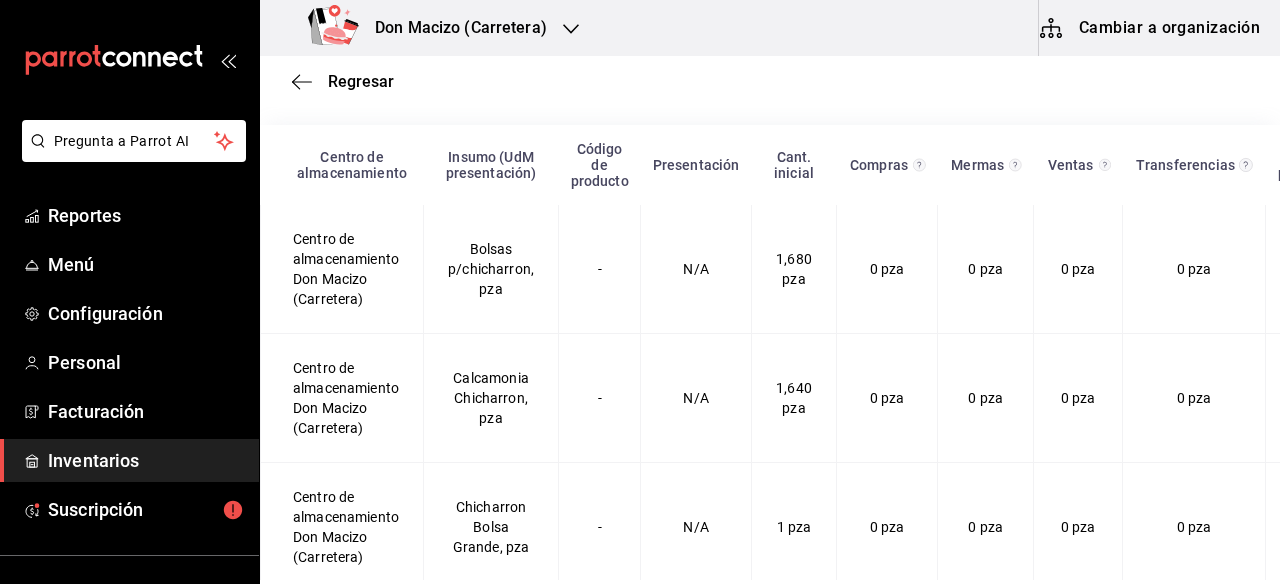 type on "CHICH" 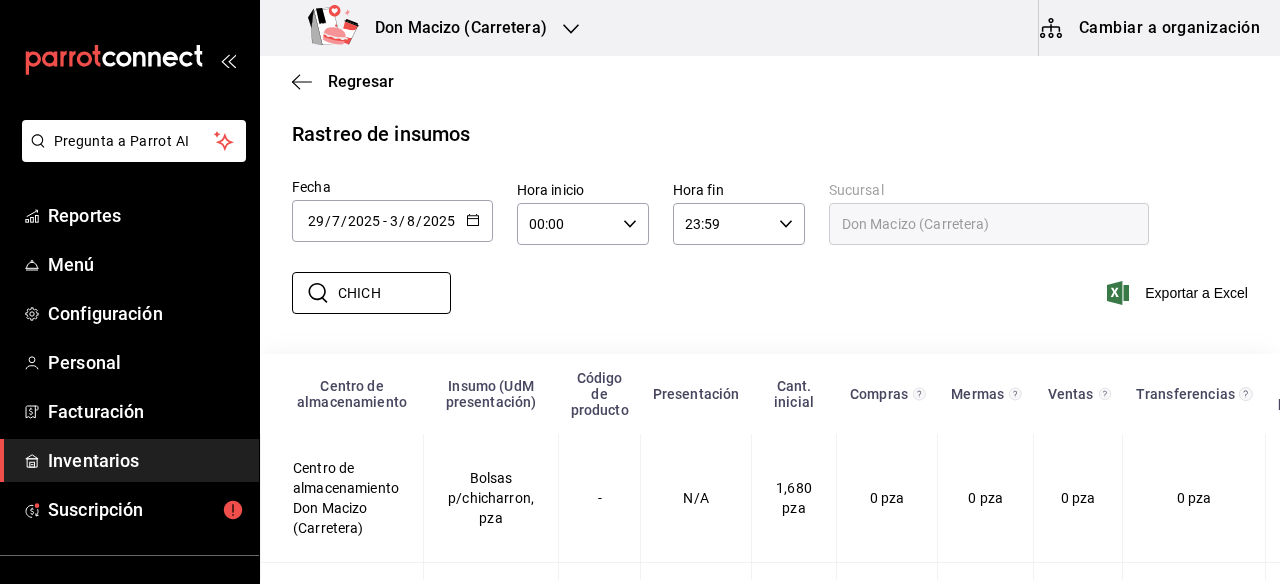 scroll, scrollTop: 0, scrollLeft: 0, axis: both 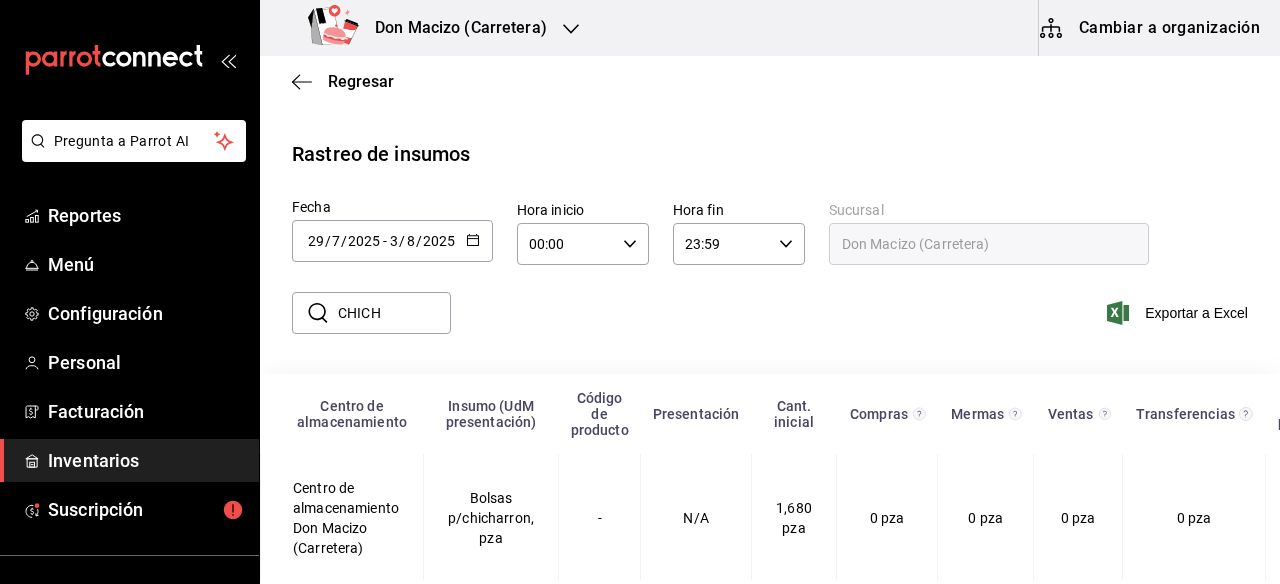 drag, startPoint x: 405, startPoint y: 319, endPoint x: 313, endPoint y: 315, distance: 92.086914 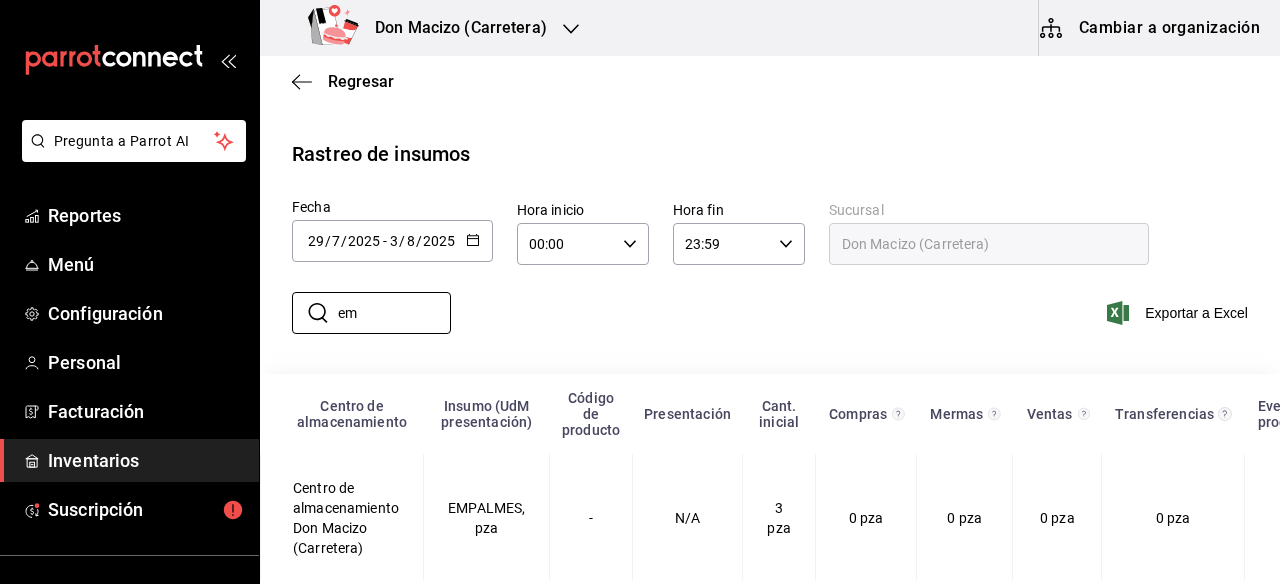 type on "e" 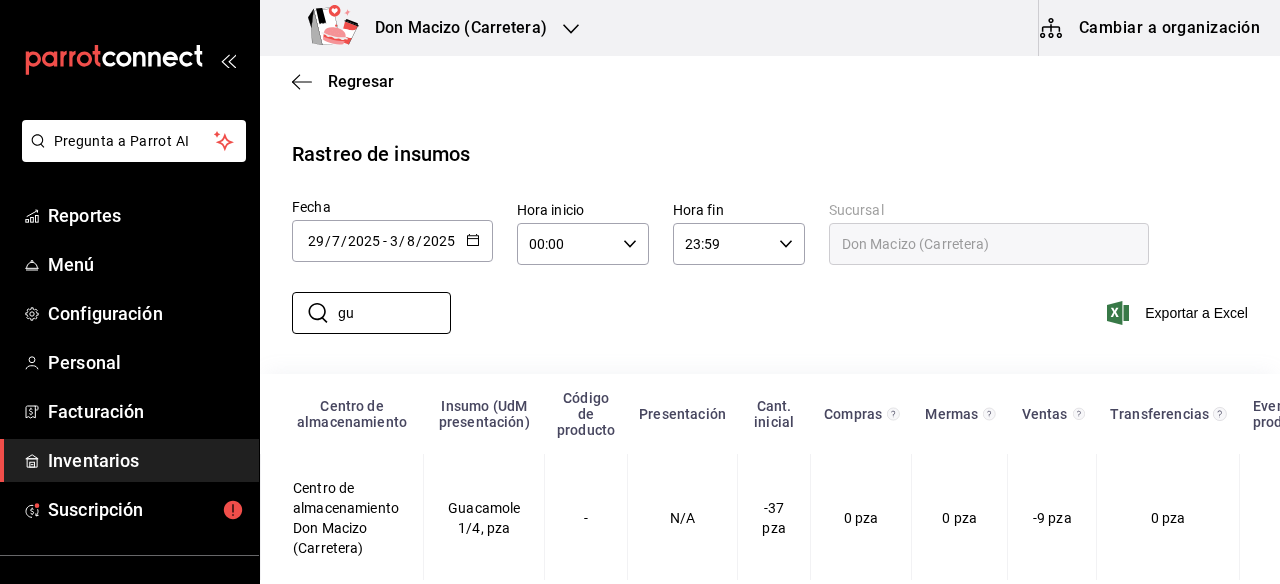 type on "g" 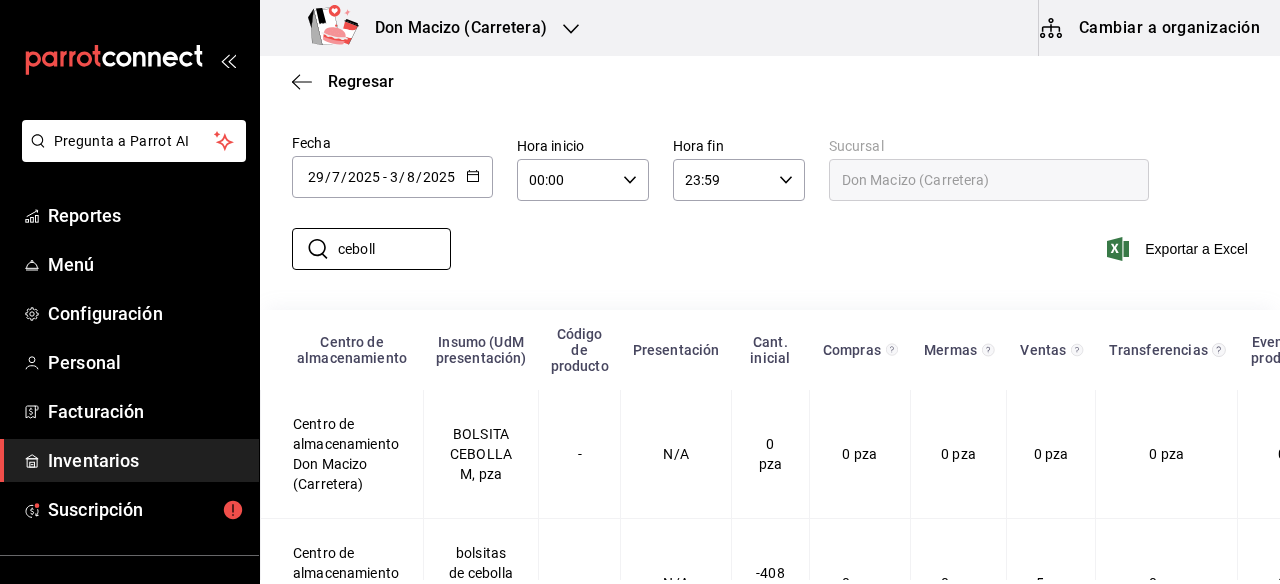 scroll, scrollTop: 165, scrollLeft: 0, axis: vertical 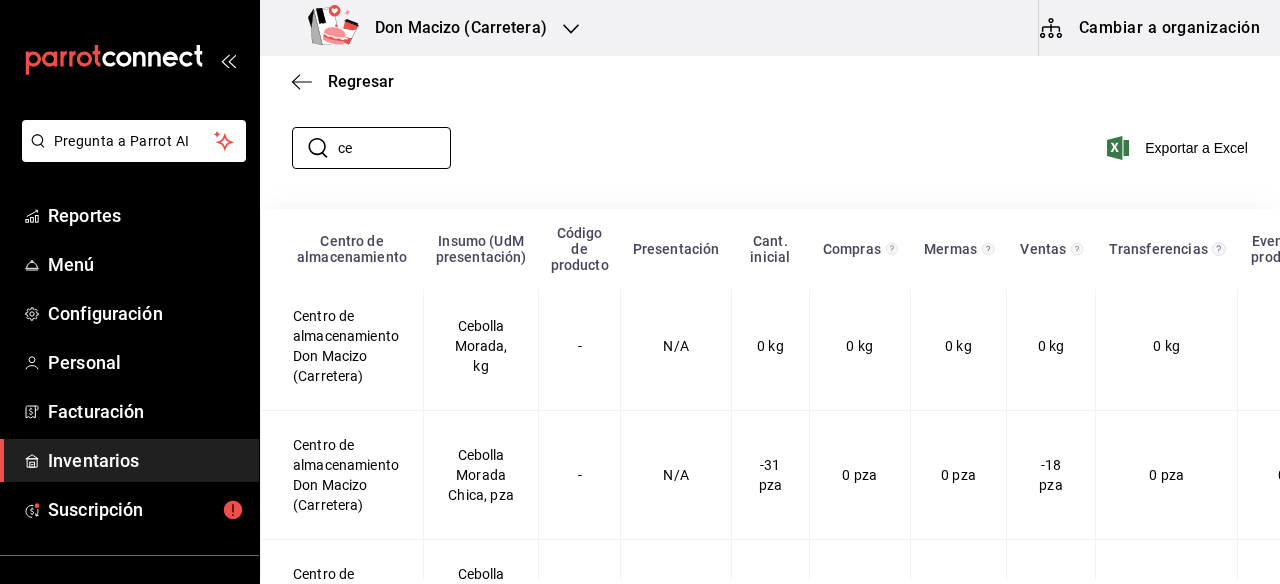 type on "c" 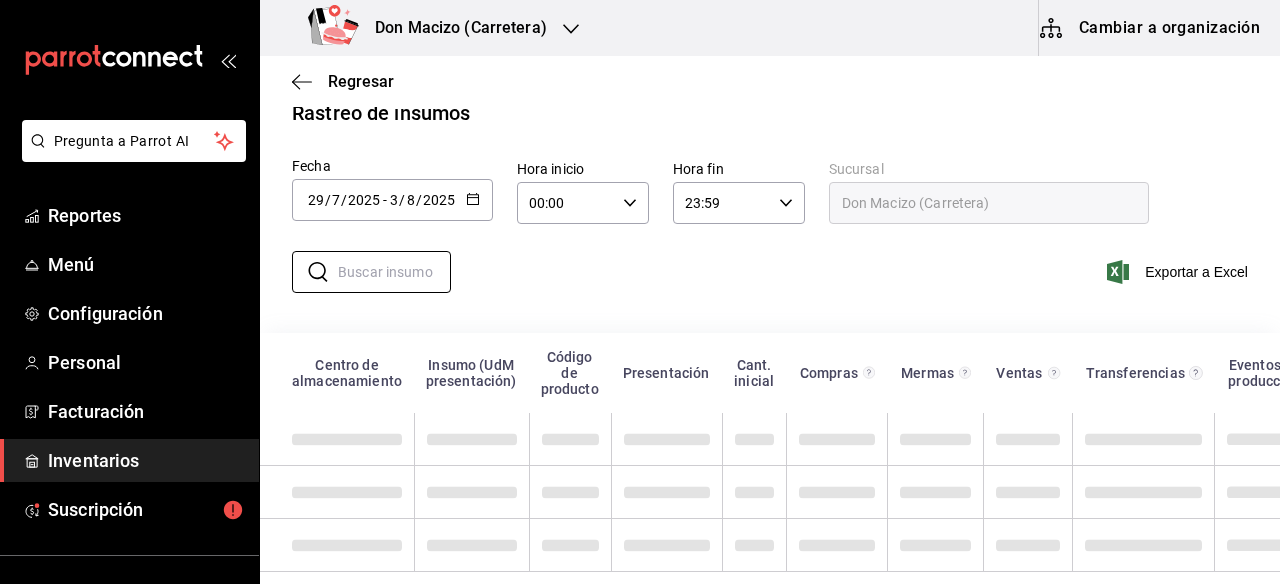 scroll, scrollTop: 0, scrollLeft: 0, axis: both 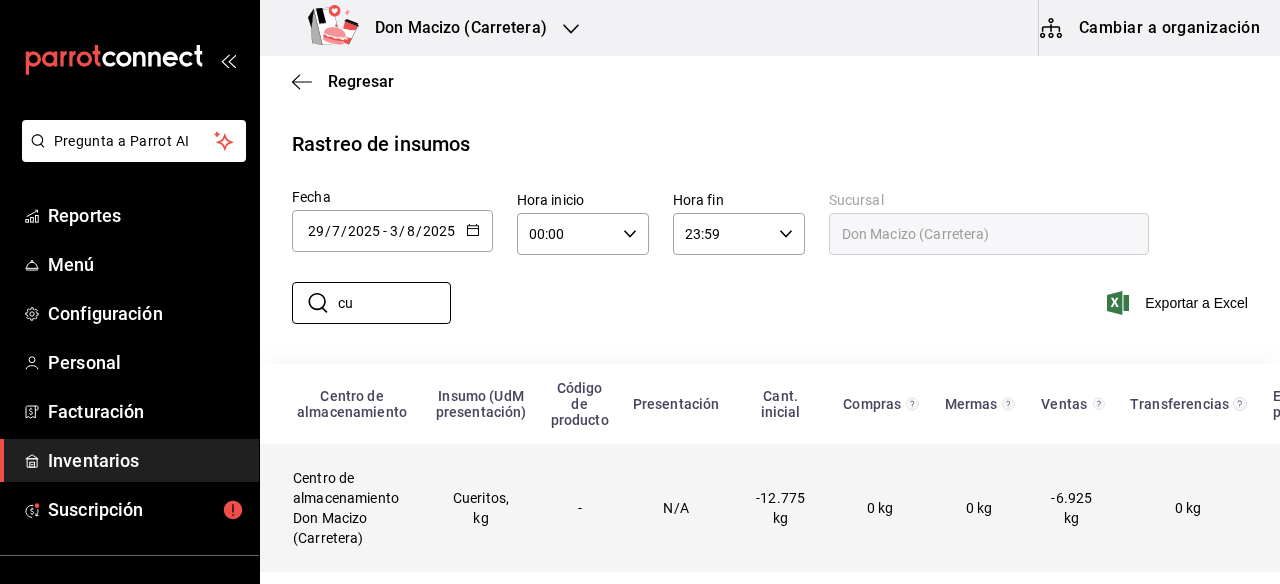 type on "c" 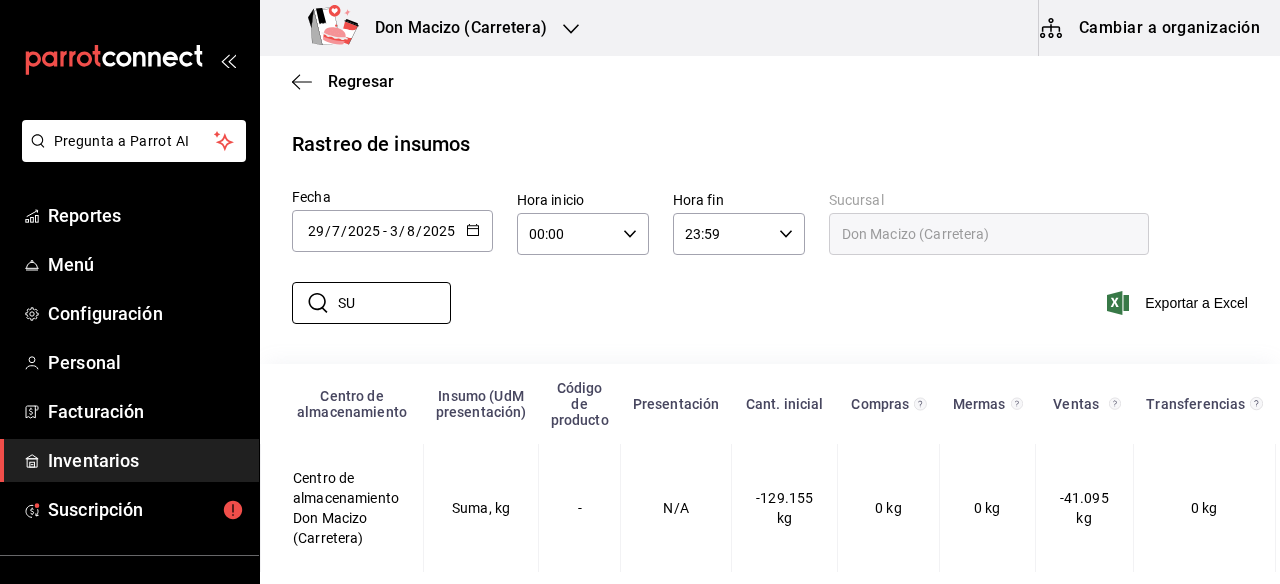 type on "S" 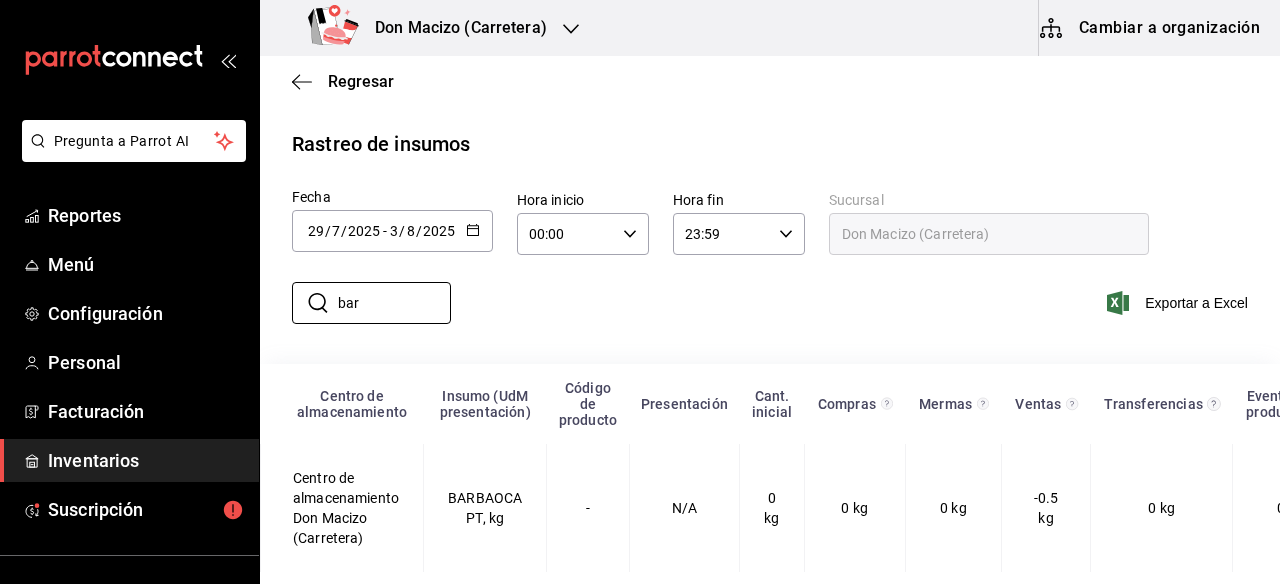 type on "bar" 